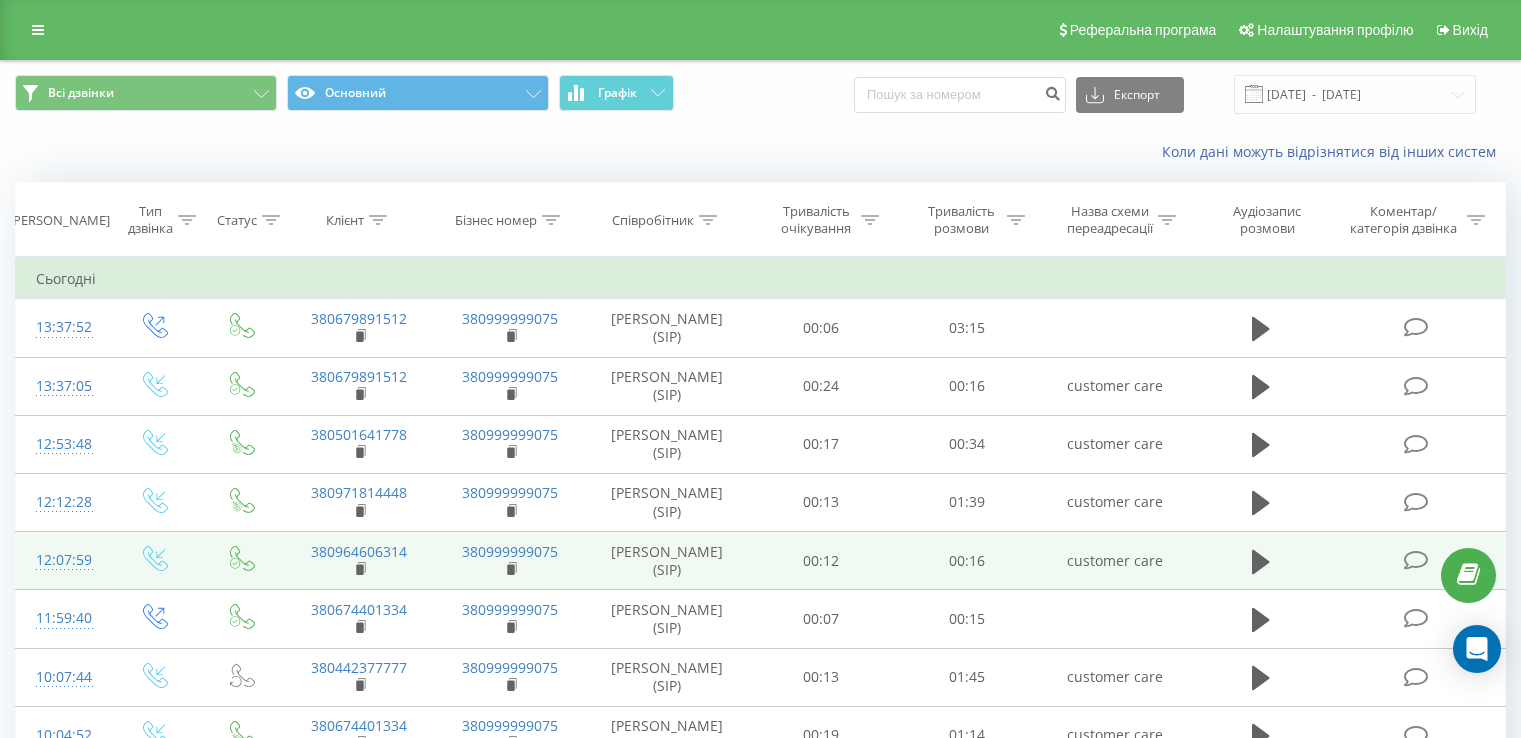 scroll, scrollTop: 498, scrollLeft: 0, axis: vertical 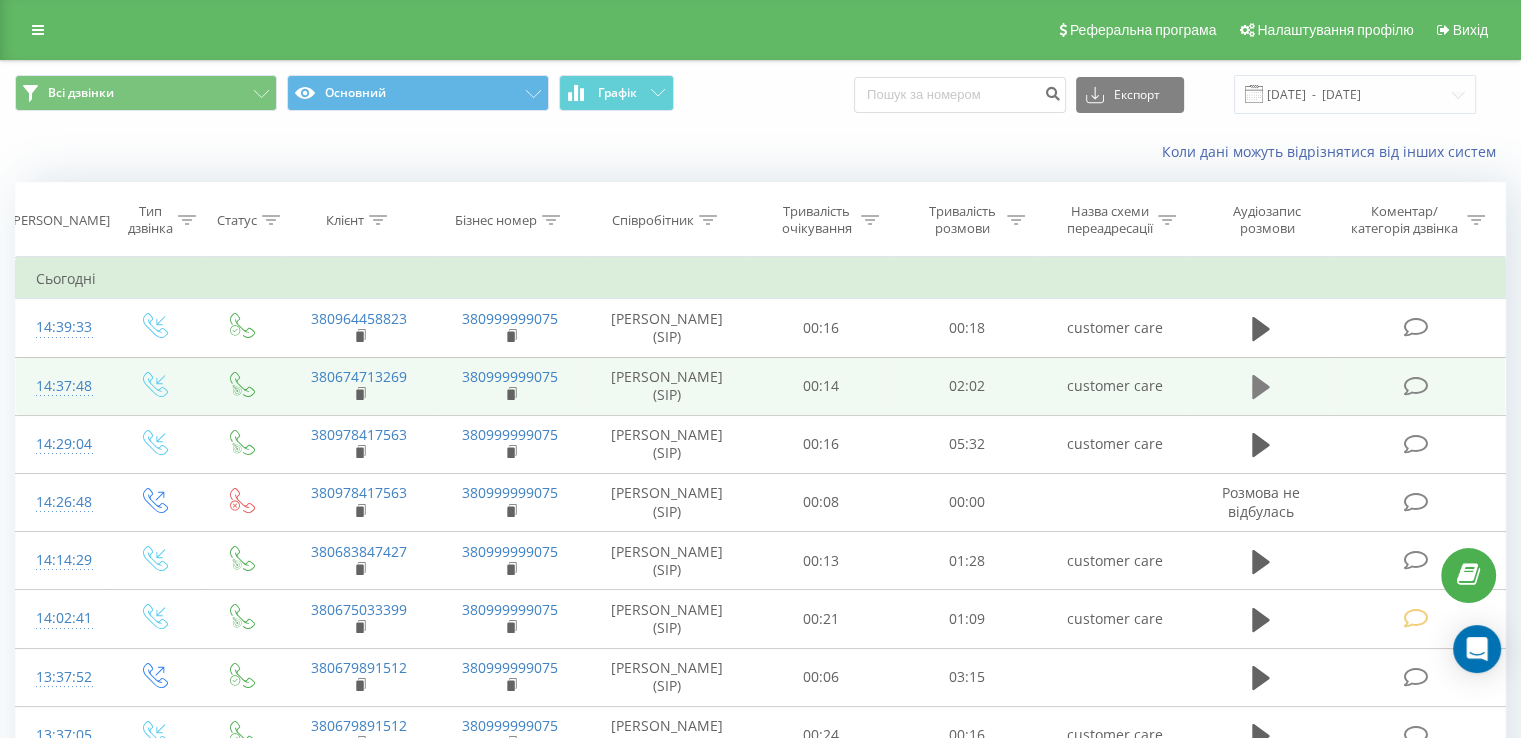 click 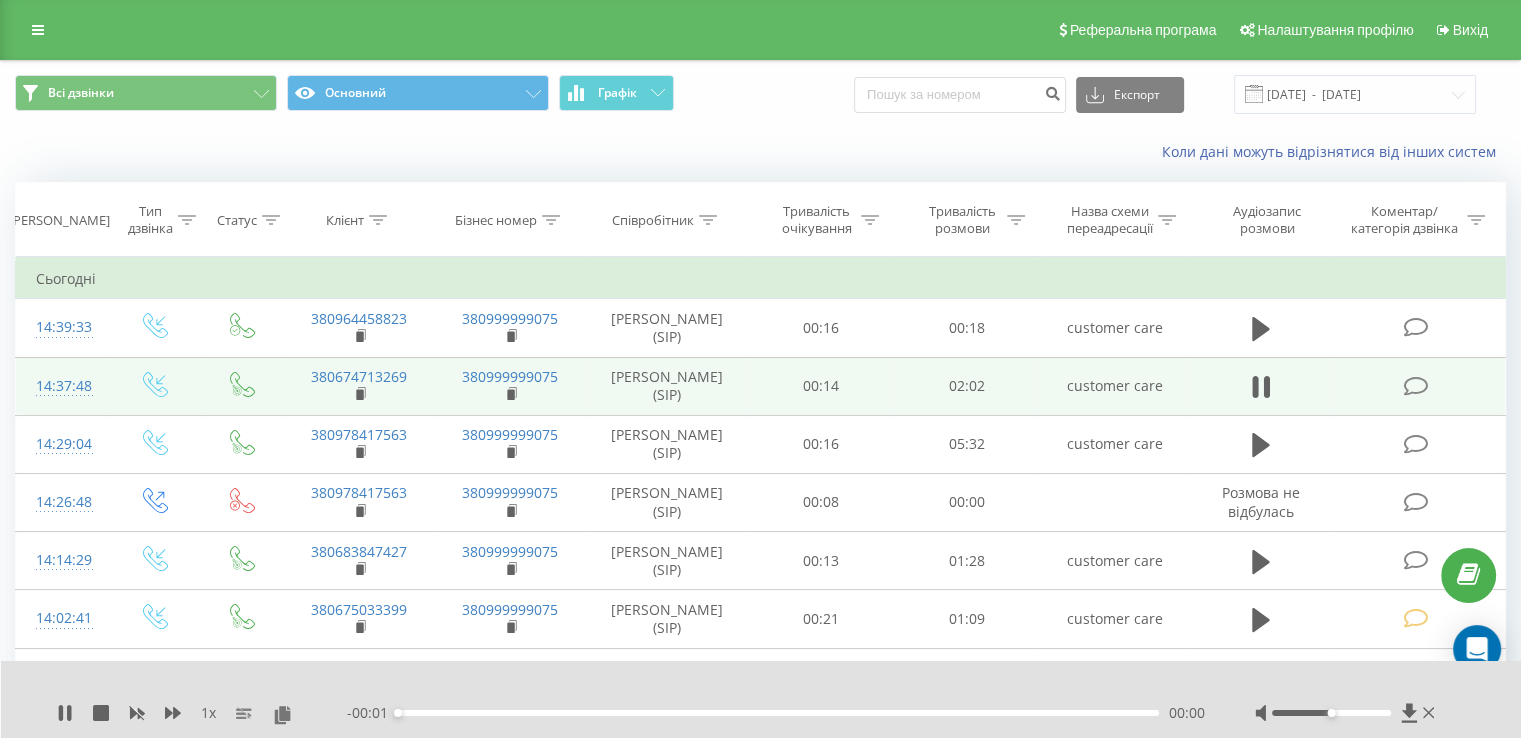 click on "- 00:01 00:00   00:00" at bounding box center (776, 713) 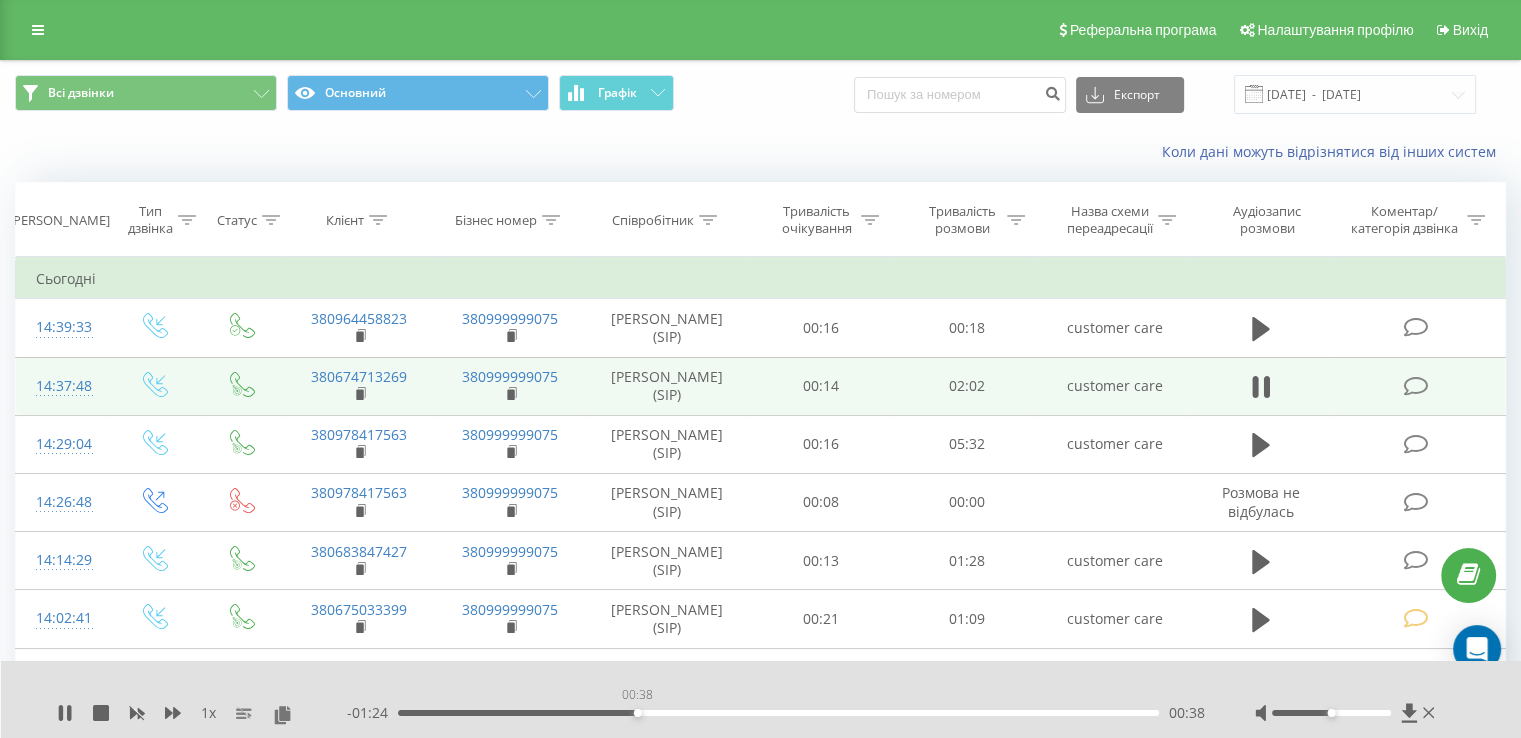 click on "00:38" at bounding box center (778, 713) 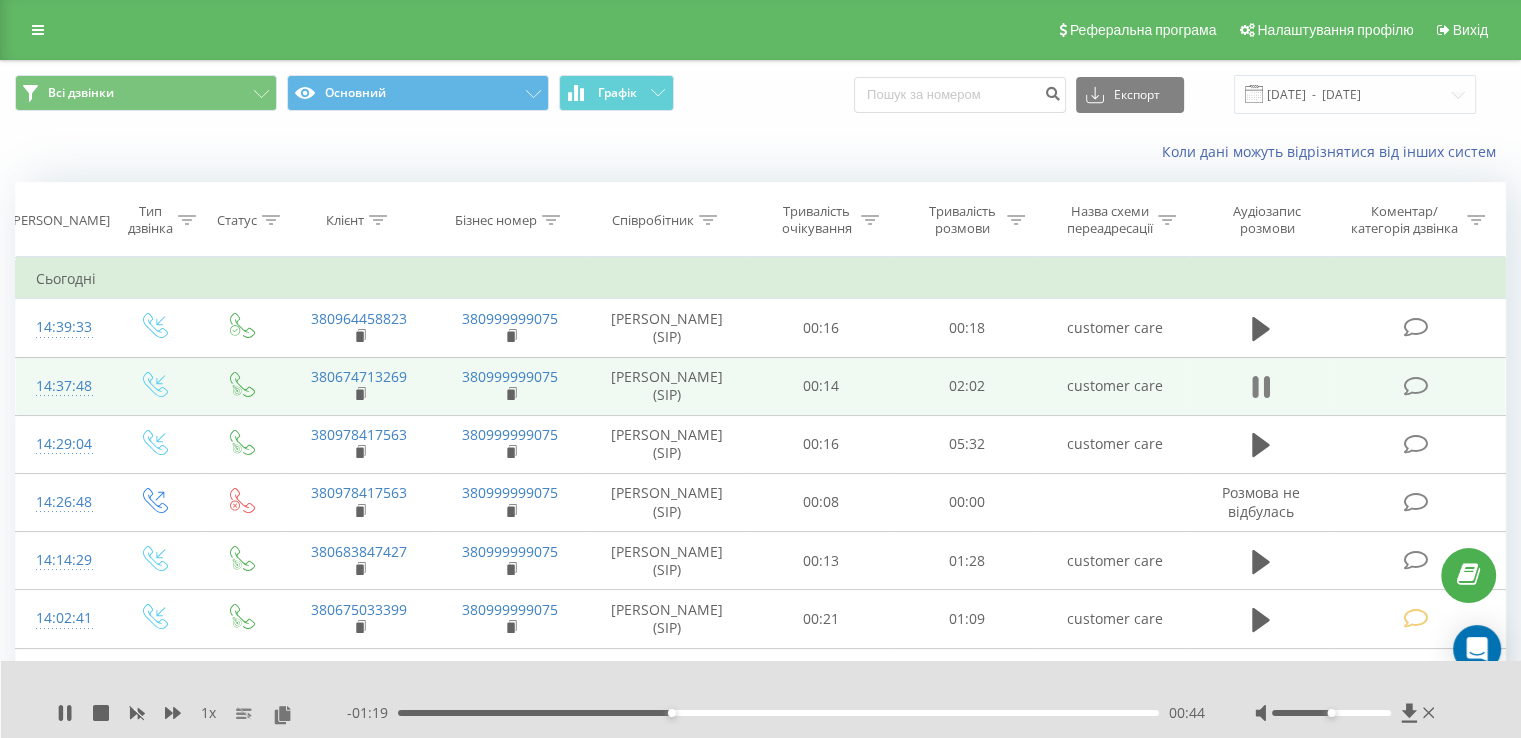 click 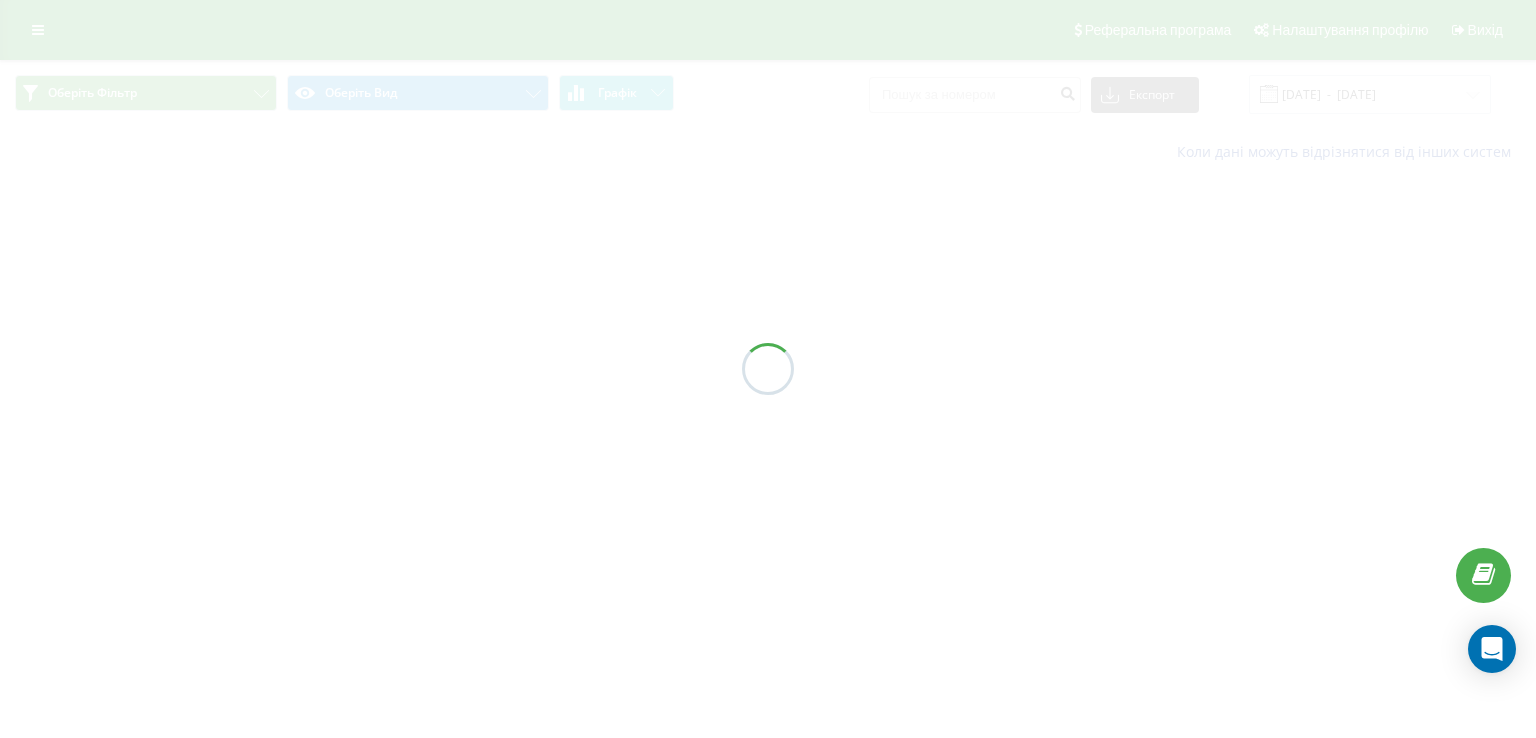 scroll, scrollTop: 0, scrollLeft: 0, axis: both 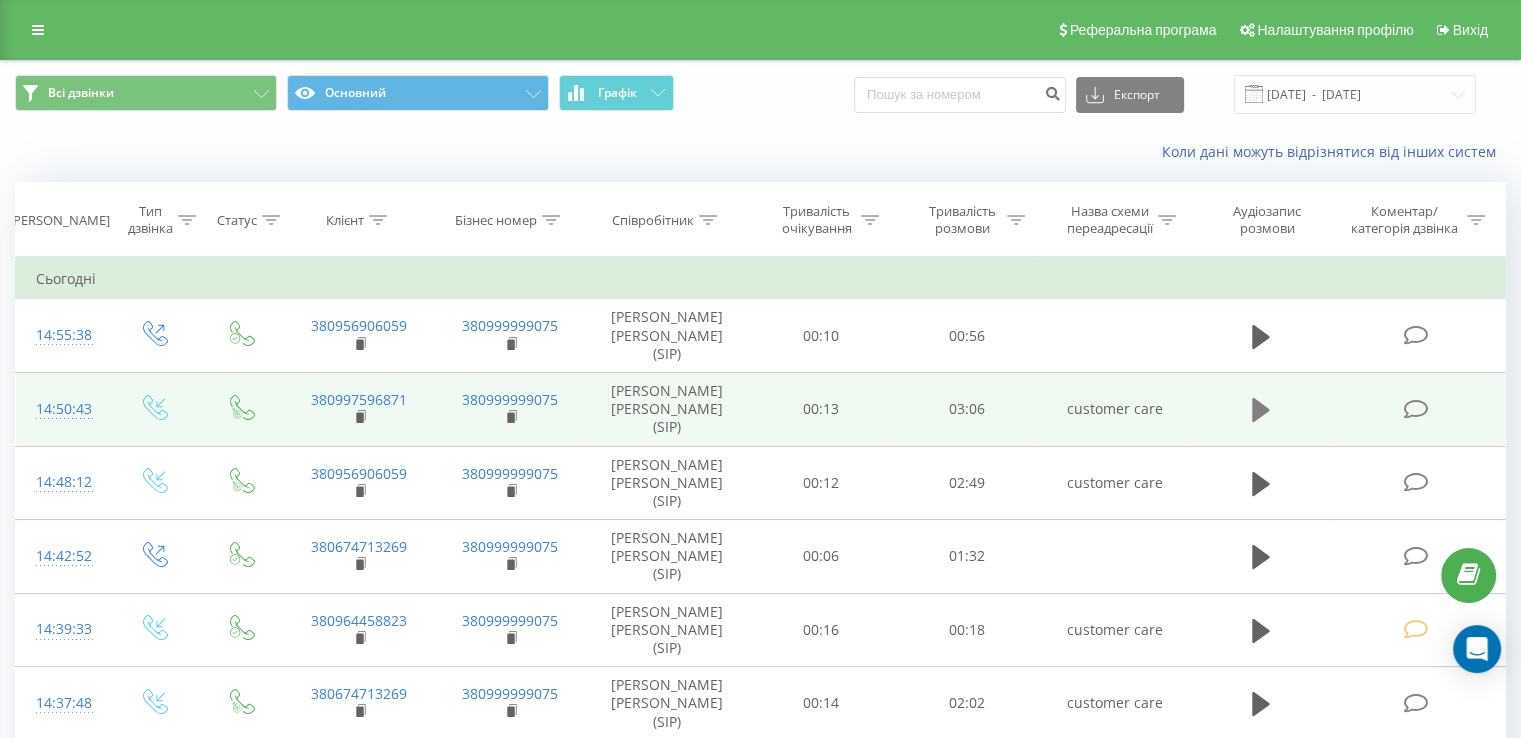 click 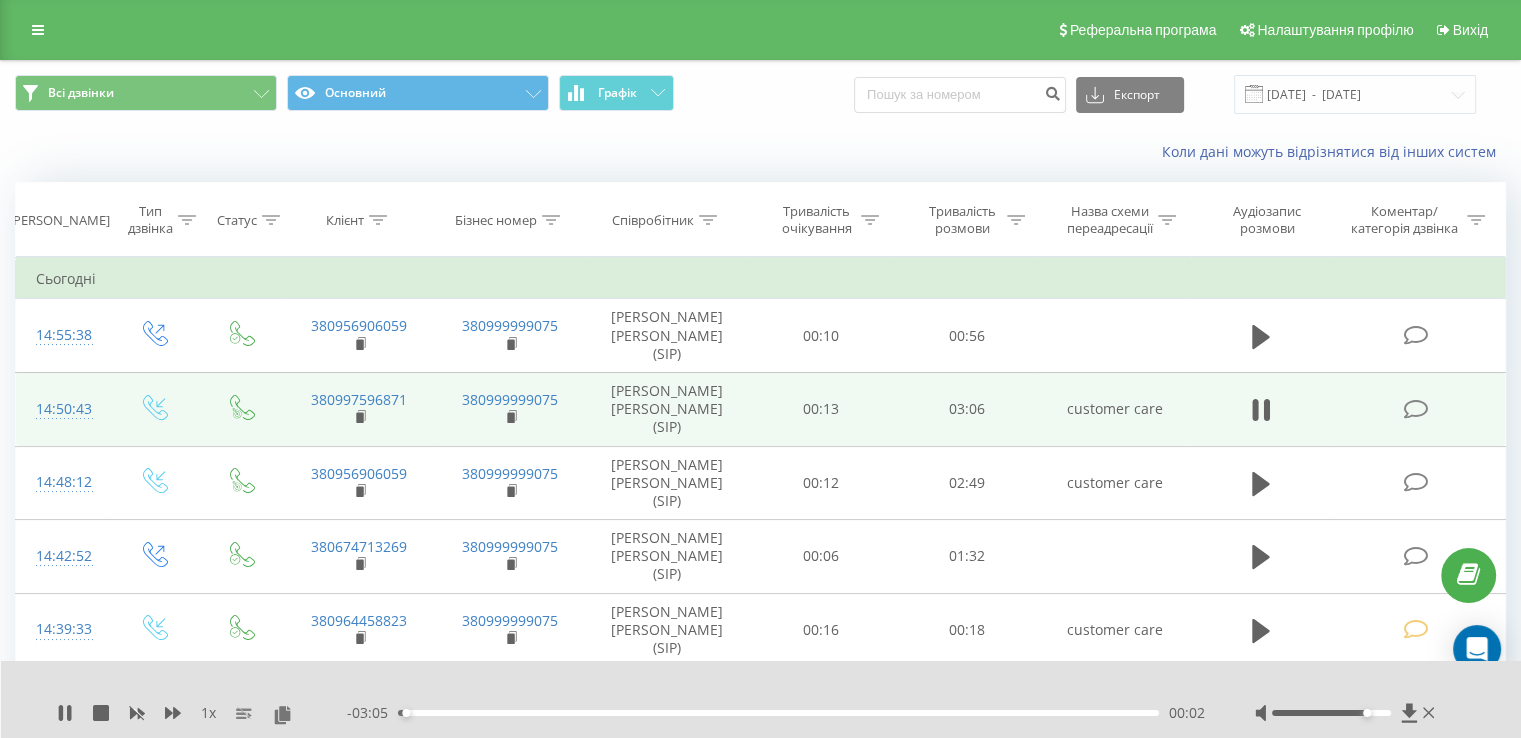 click on "00:02" at bounding box center [778, 713] 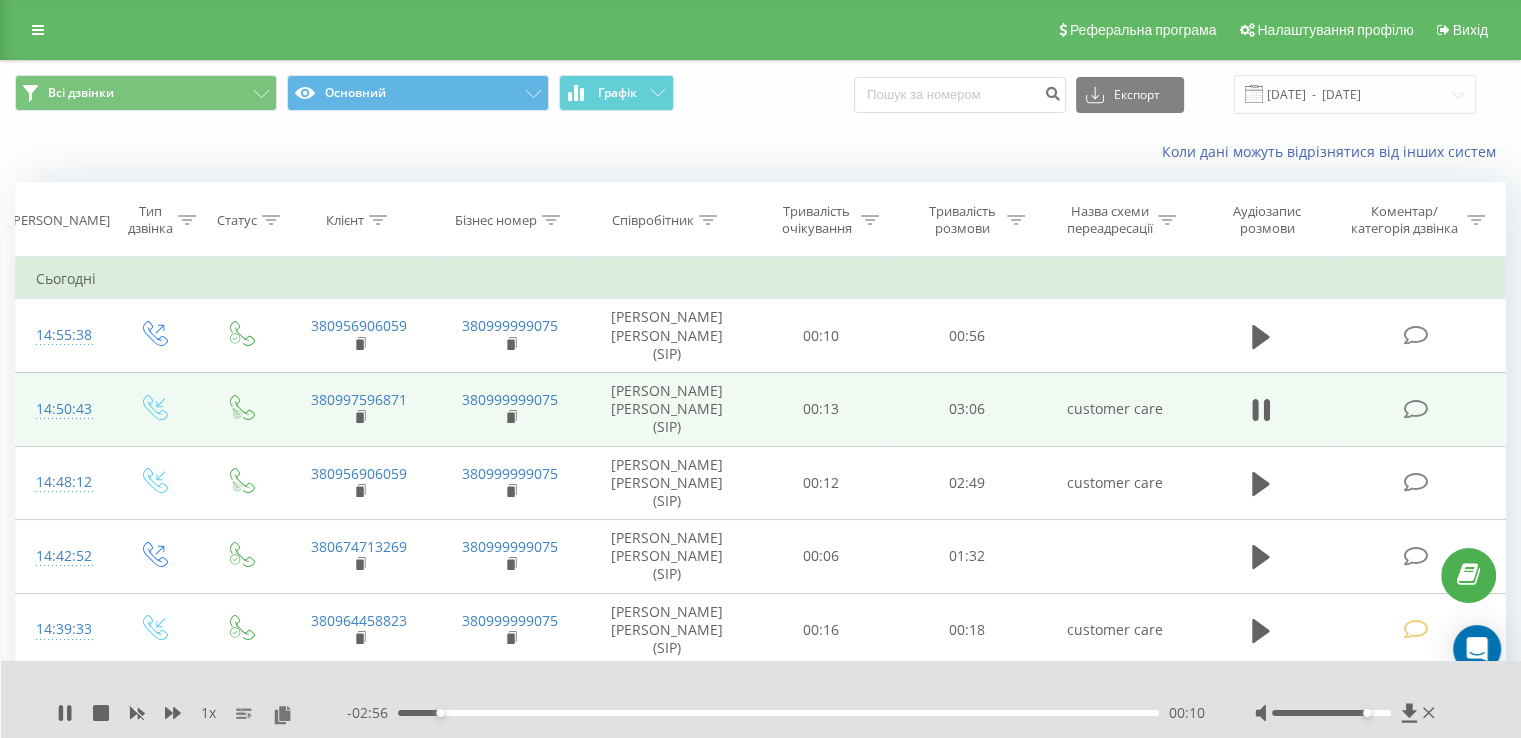 drag, startPoint x: 1369, startPoint y: 711, endPoint x: 1385, endPoint y: 710, distance: 16.03122 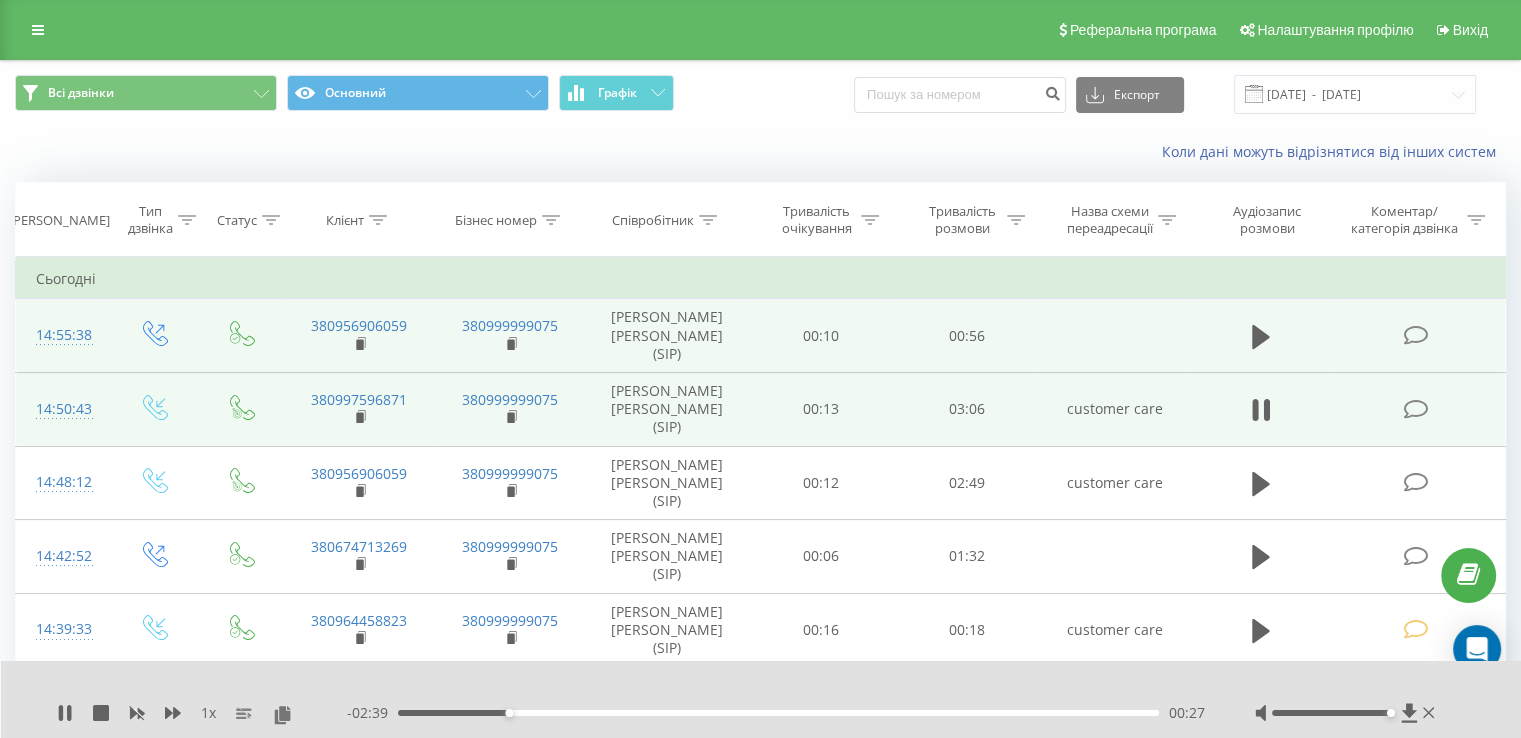 click 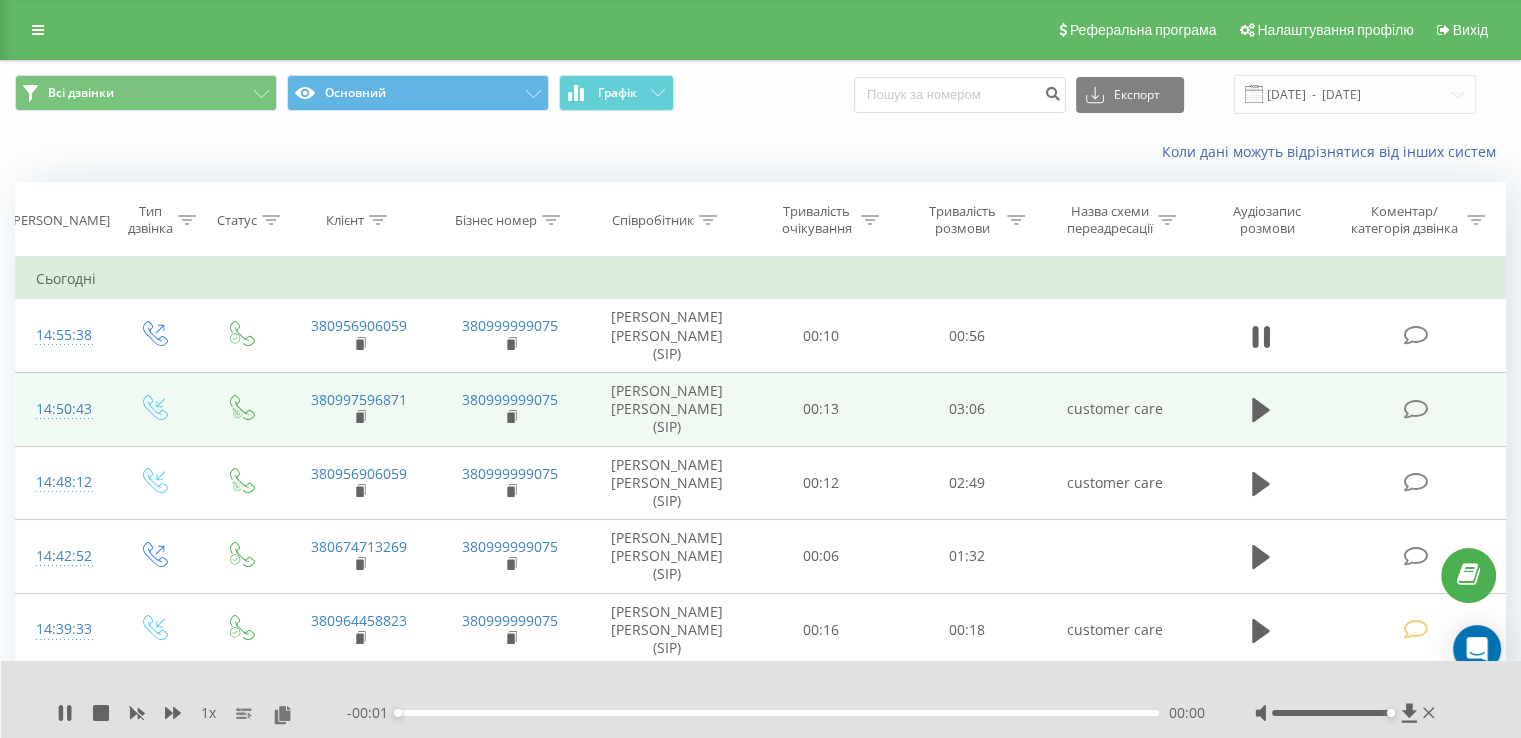 click at bounding box center (1261, 418) 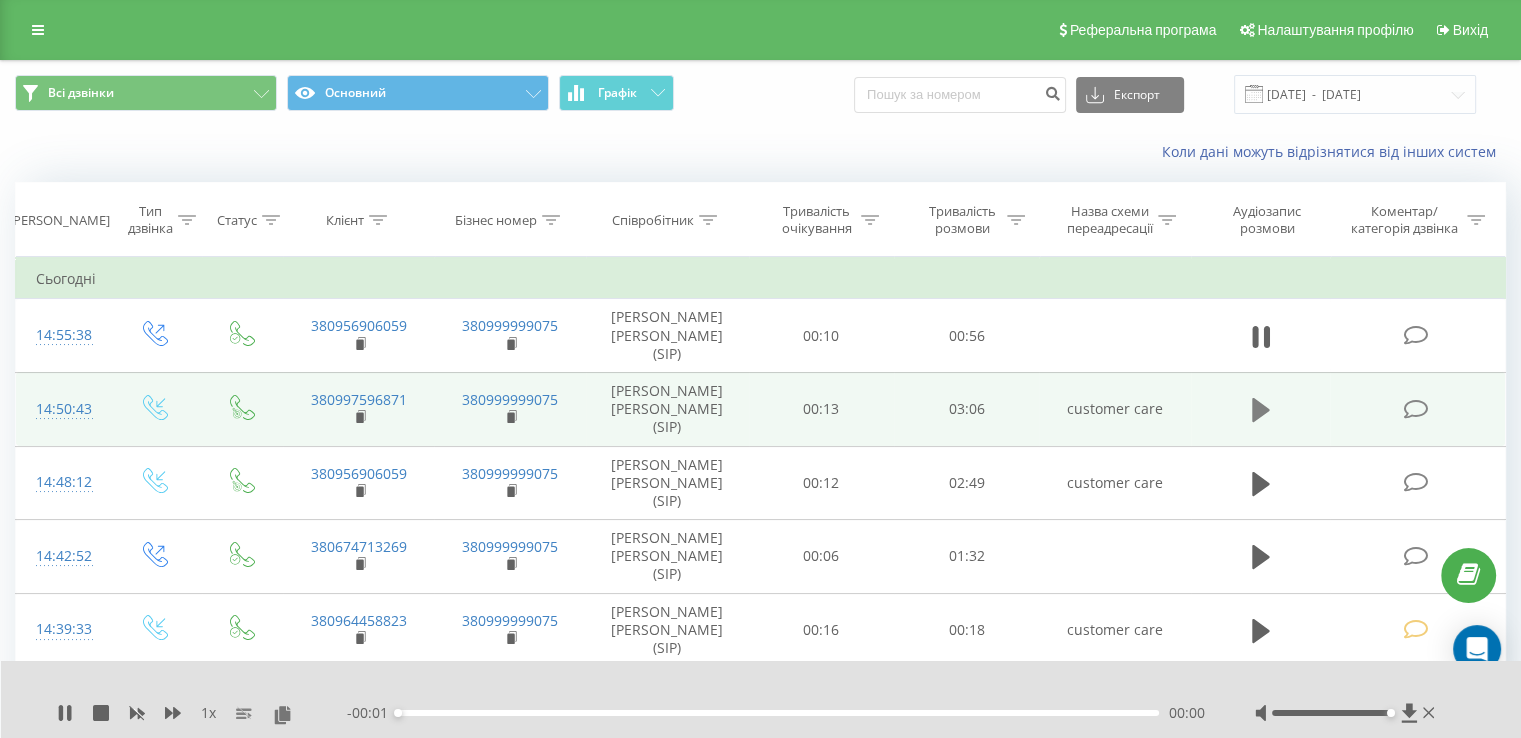 click 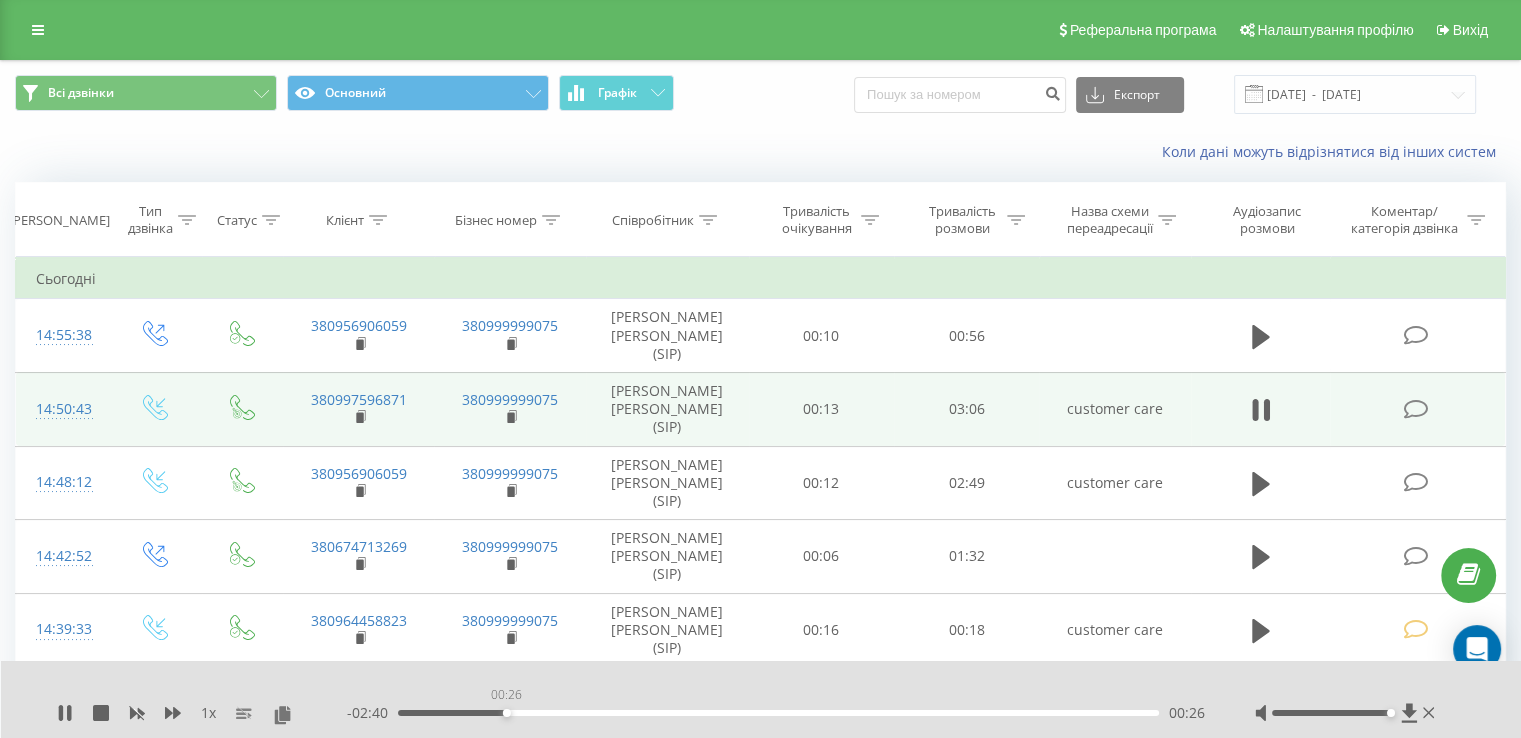 click on "00:26" at bounding box center (778, 713) 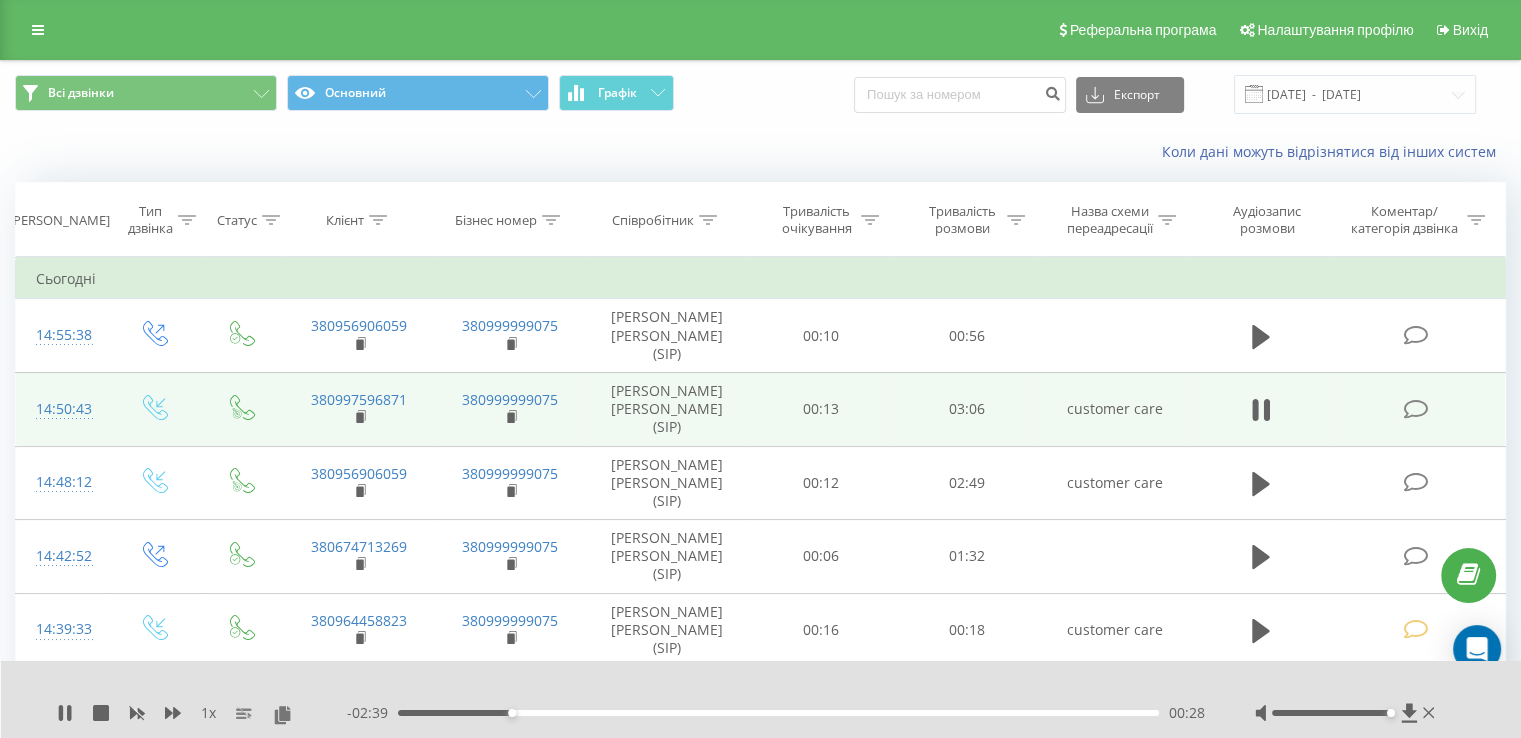 click on "00:28" at bounding box center (778, 713) 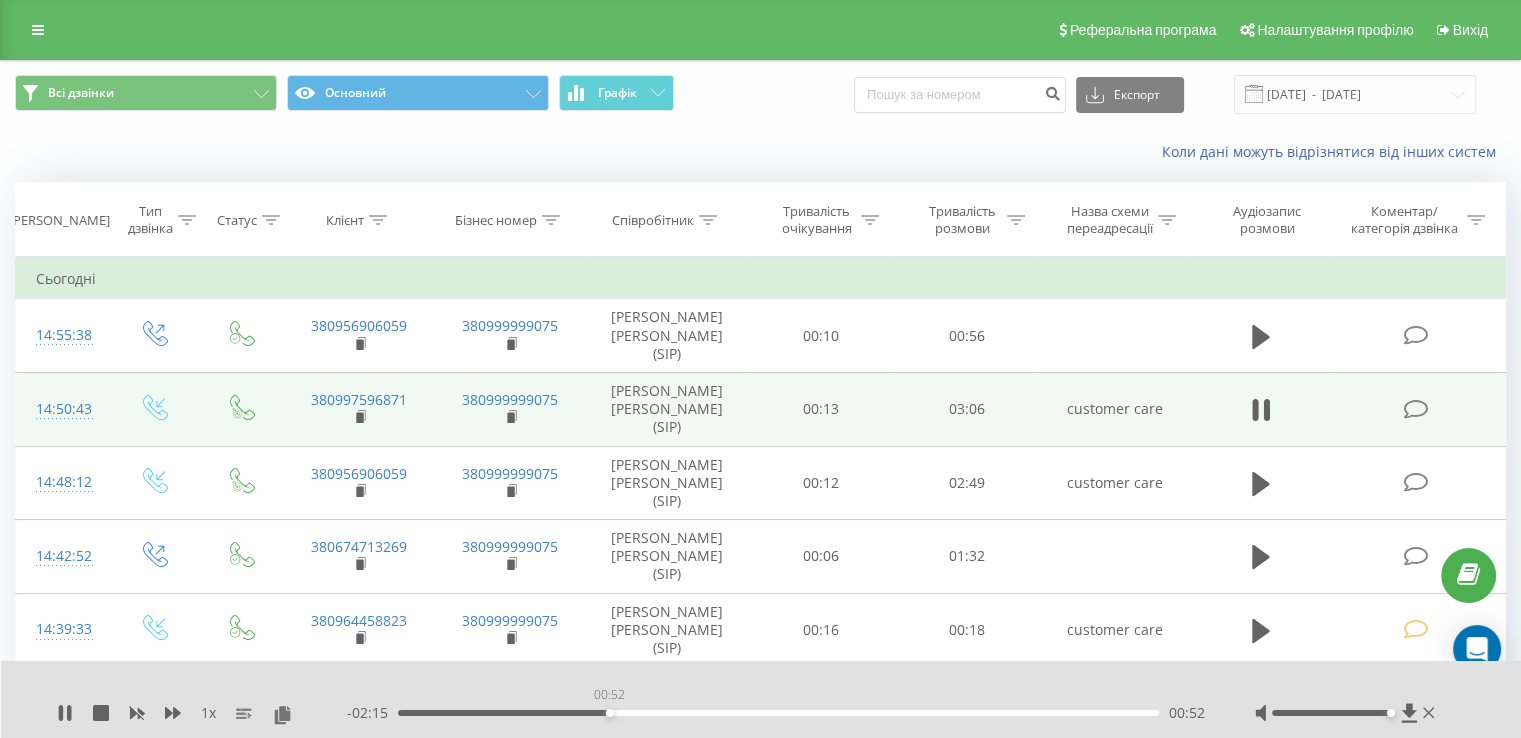 click on "00:52" at bounding box center (778, 713) 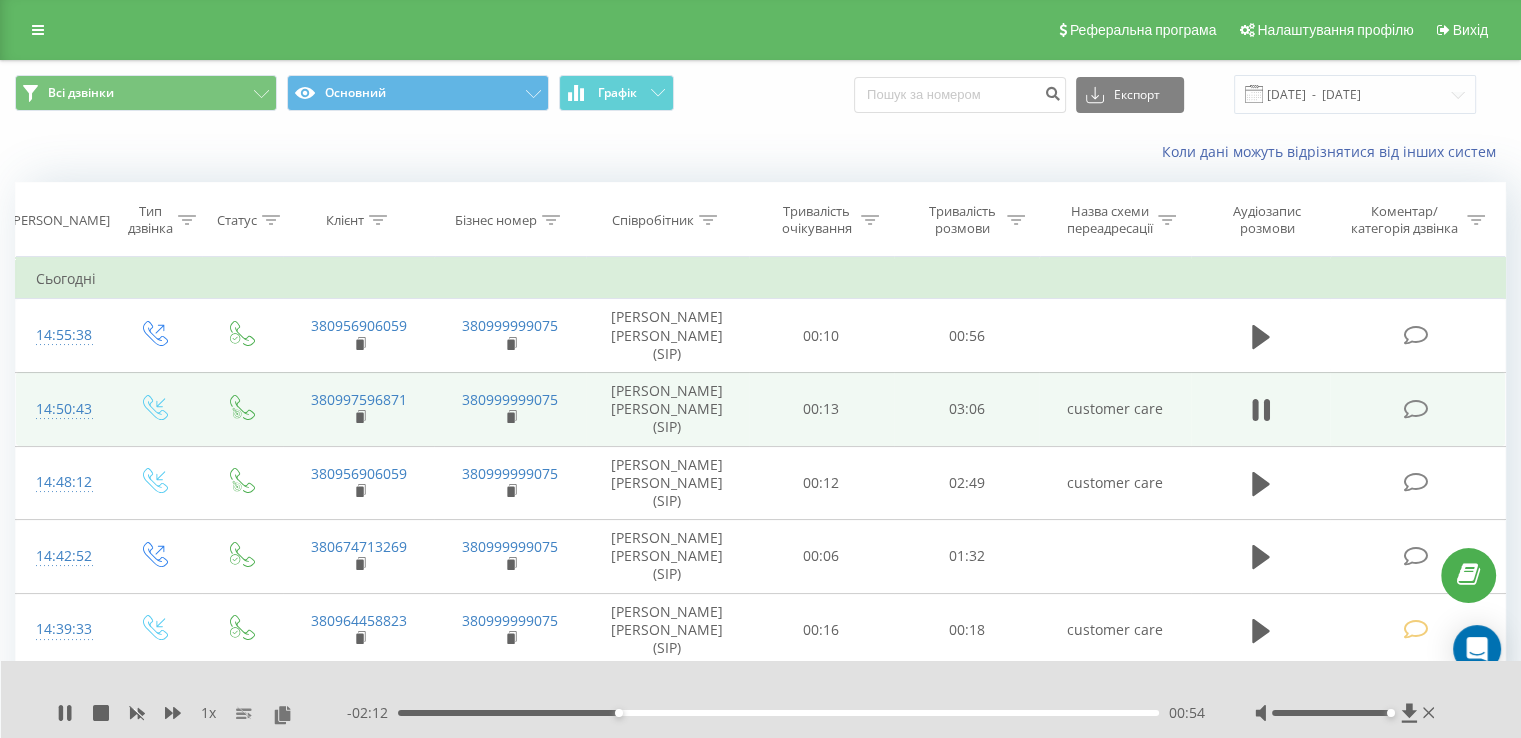 click on "- 02:12 00:54   00:54" at bounding box center (776, 713) 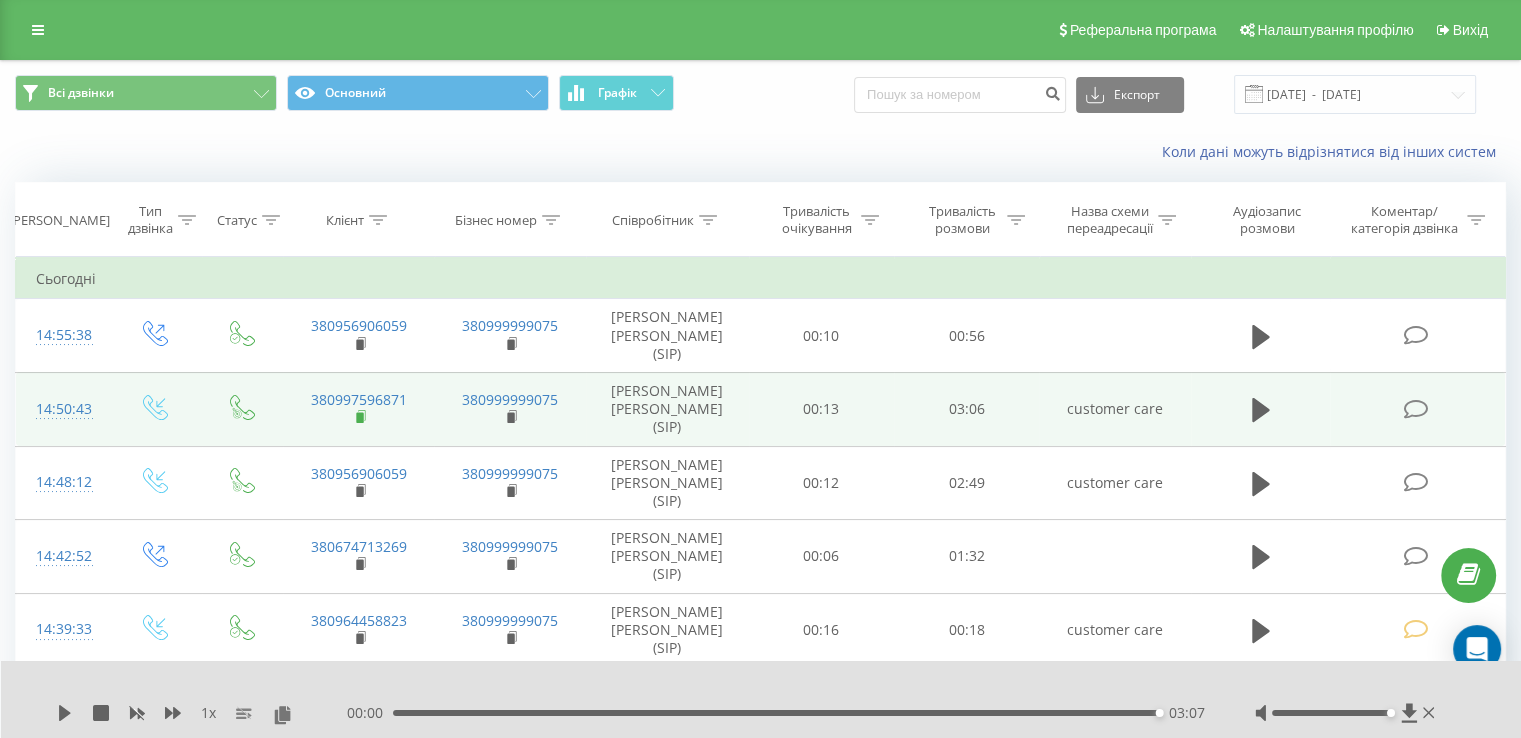 click 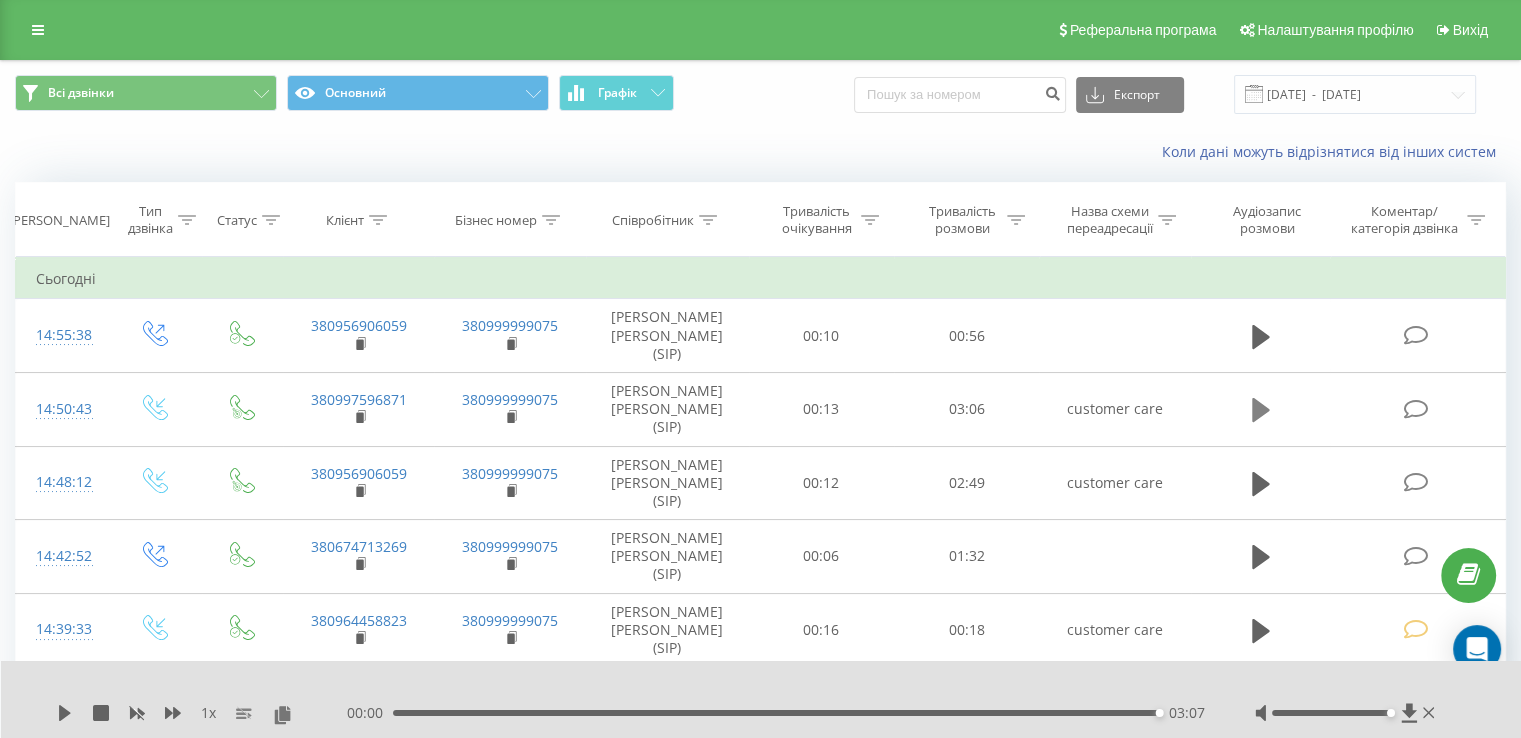 click 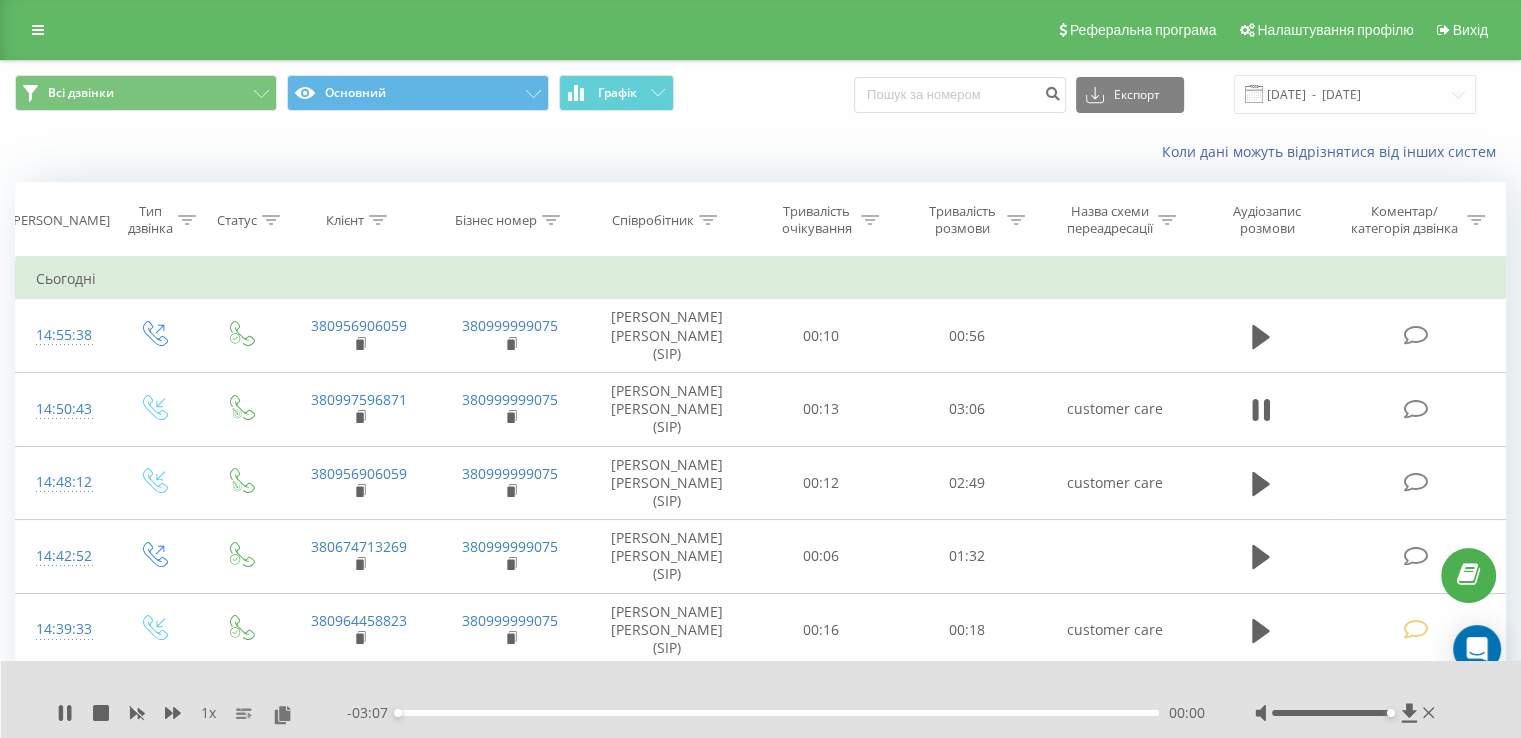 click on "00:00" at bounding box center [778, 713] 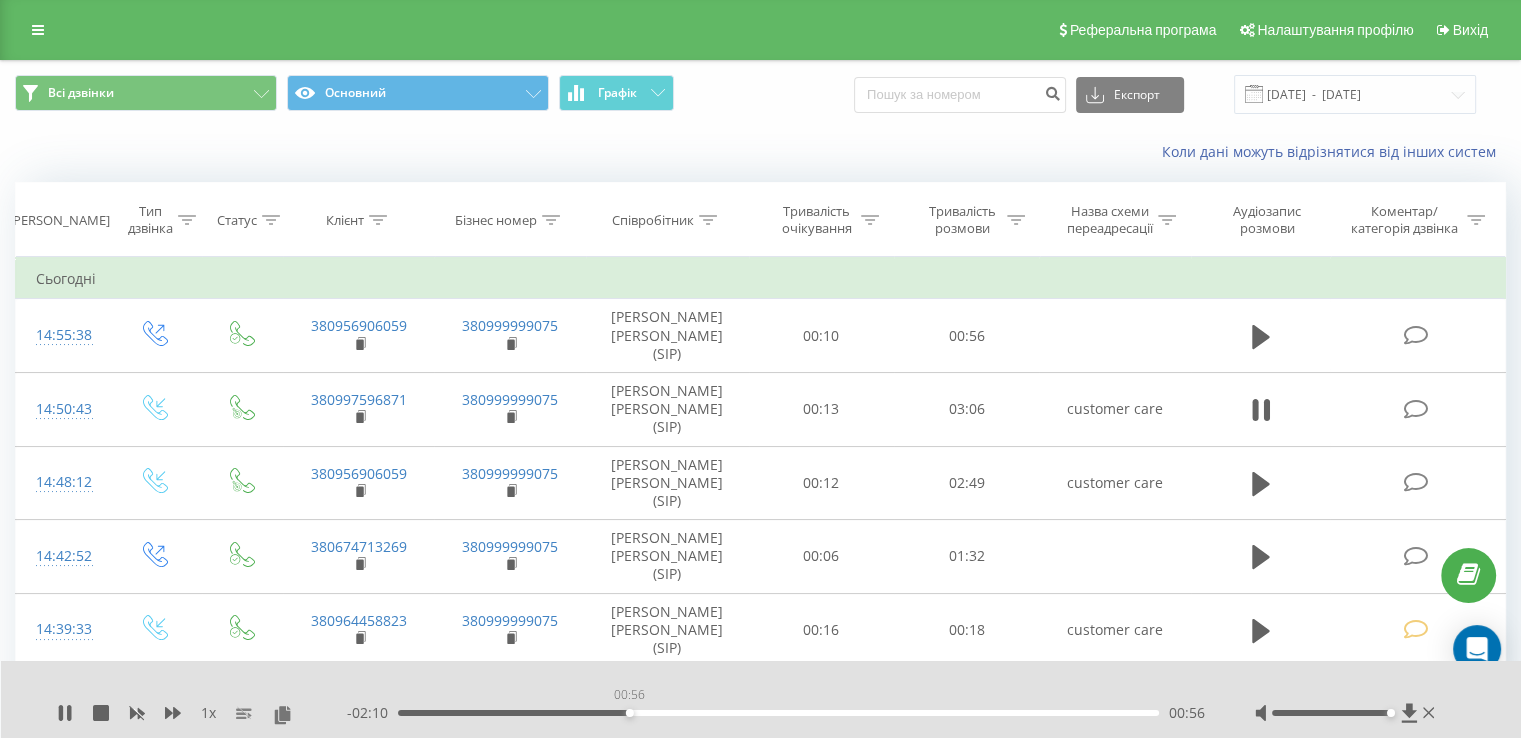 drag, startPoint x: 629, startPoint y: 709, endPoint x: 657, endPoint y: 715, distance: 28.635643 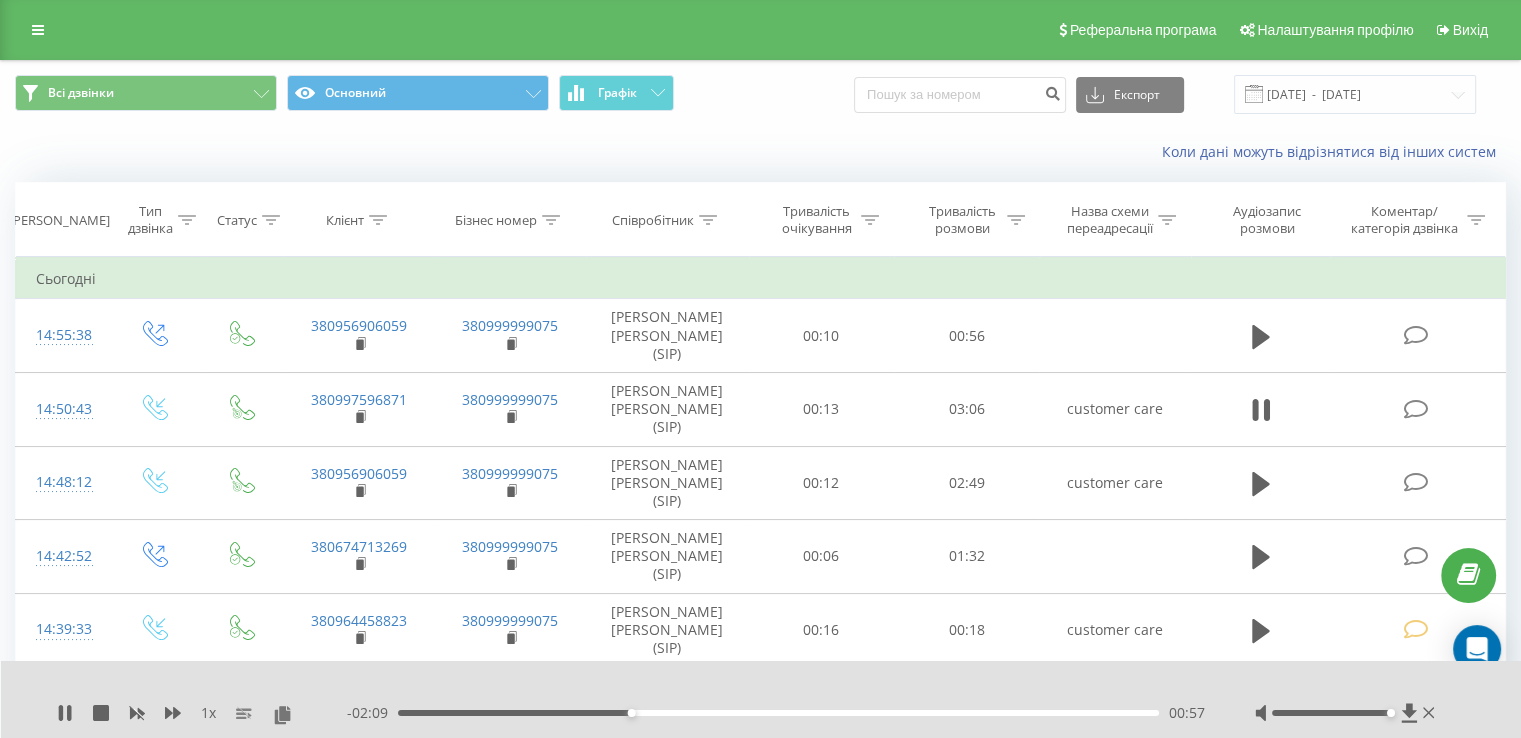 click on "00:57" at bounding box center [778, 713] 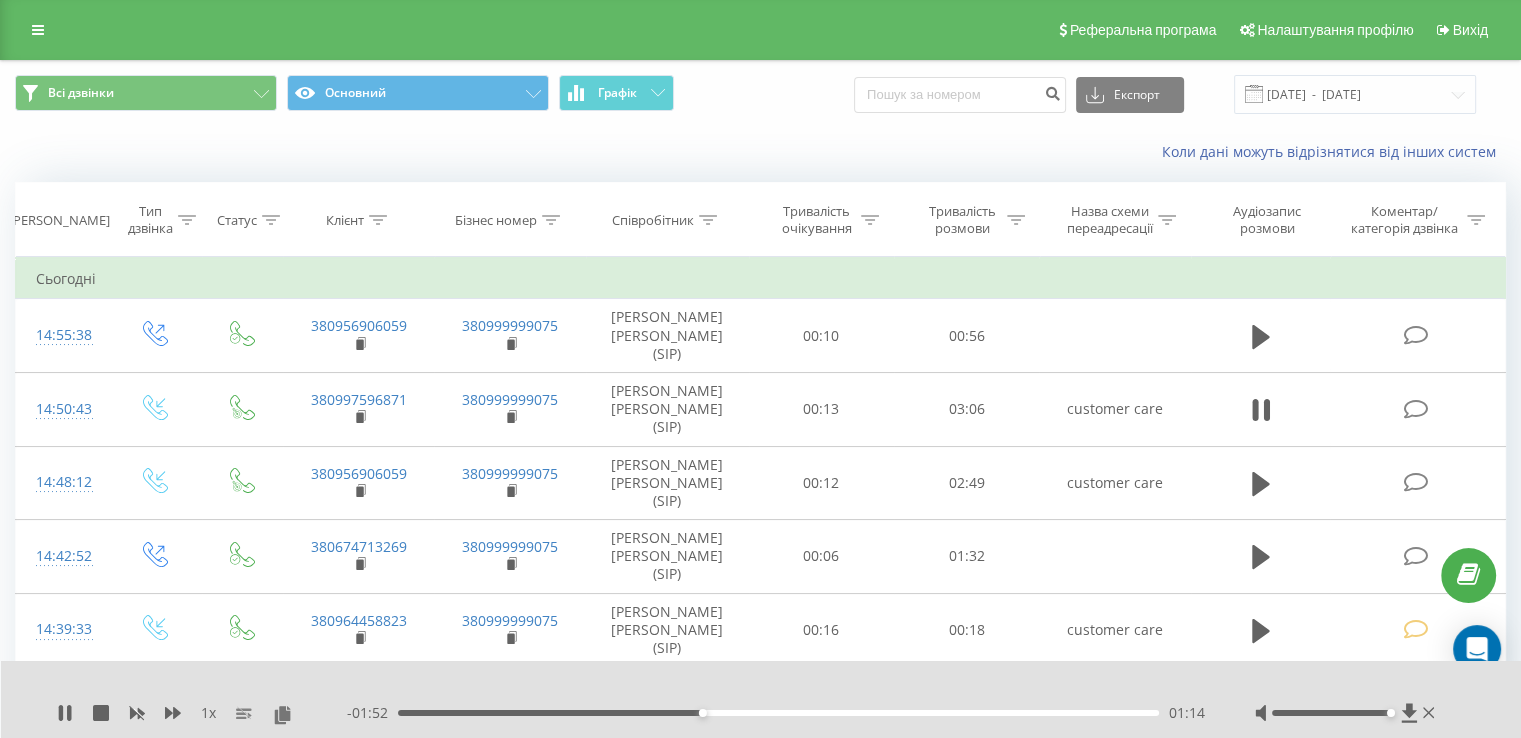 drag, startPoint x: 805, startPoint y: 712, endPoint x: 836, endPoint y: 713, distance: 31.016125 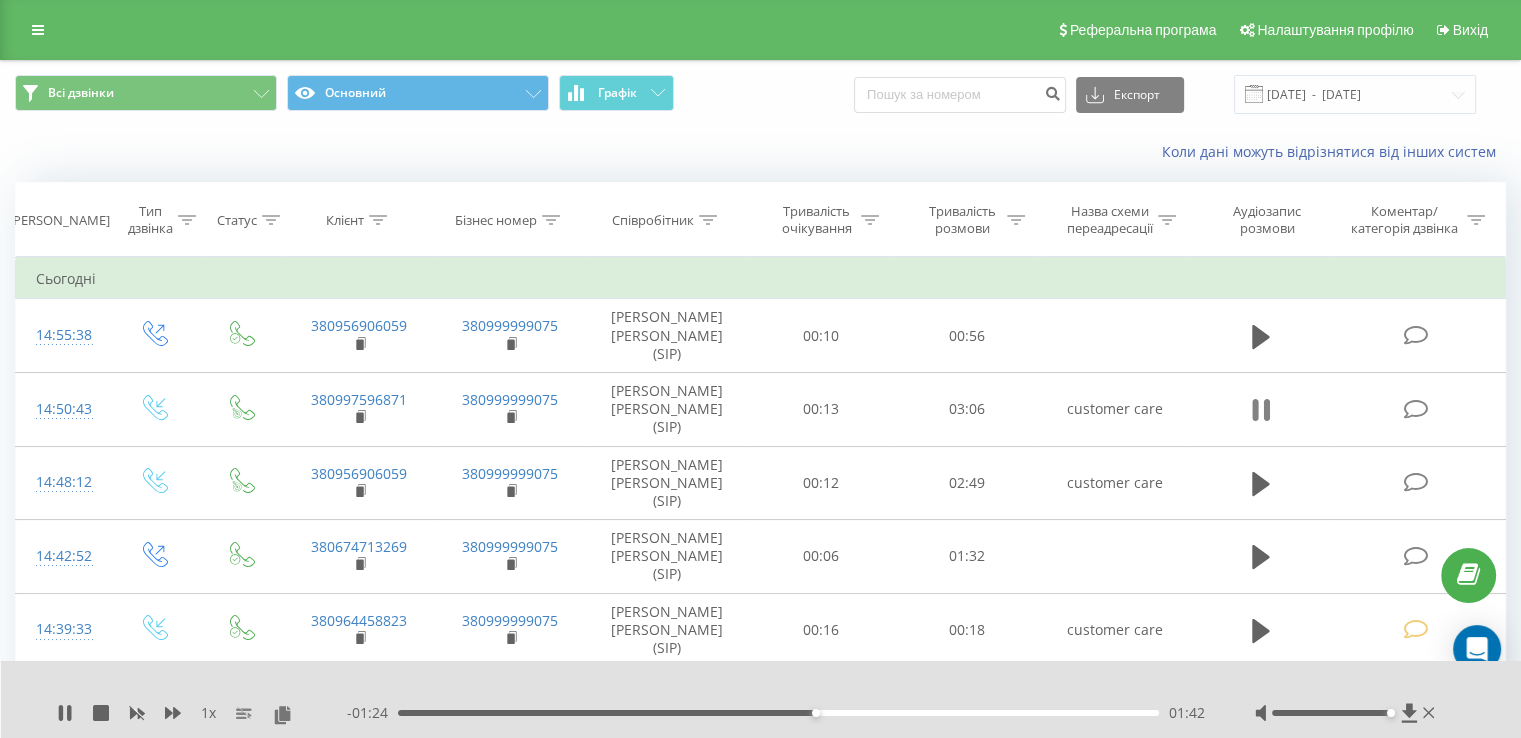click at bounding box center [1261, 410] 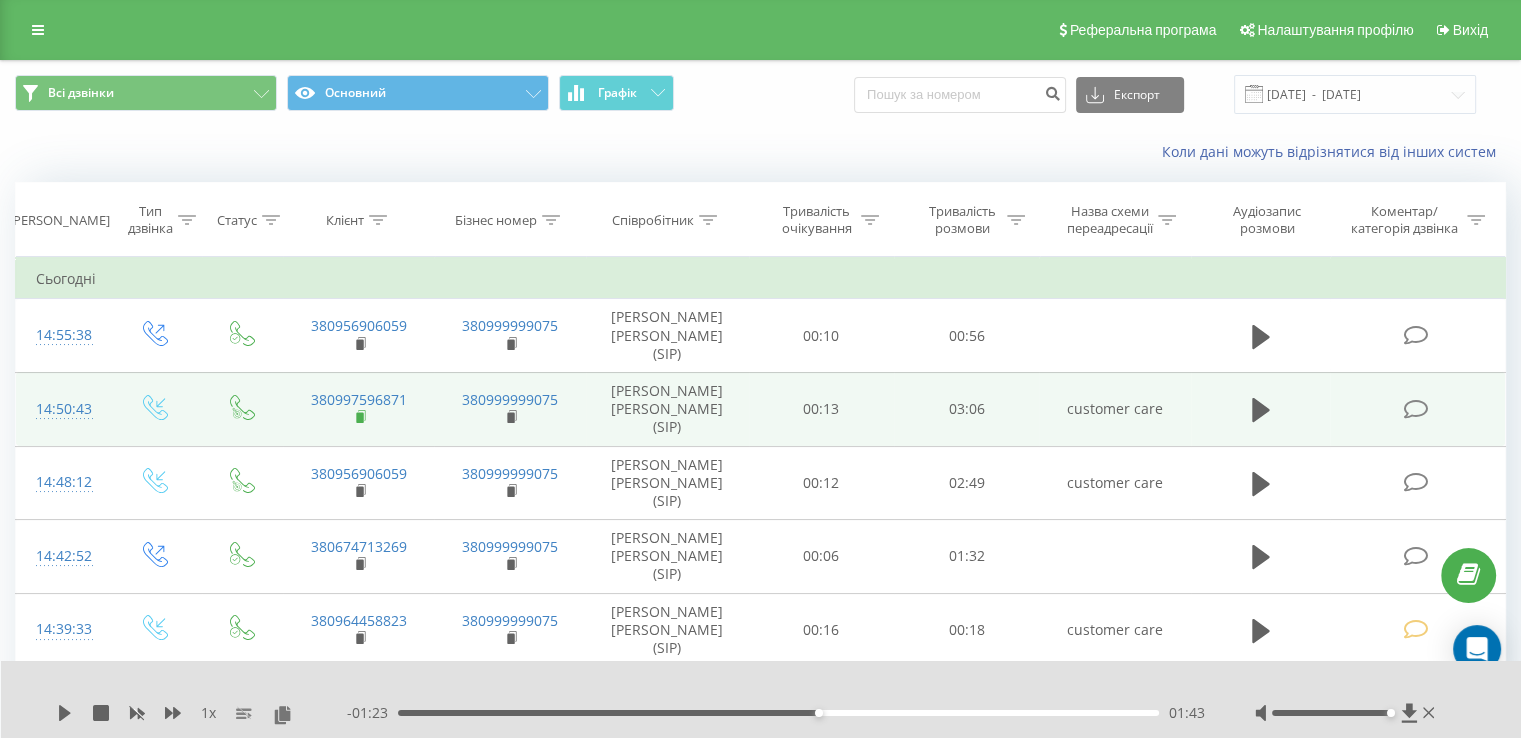 click 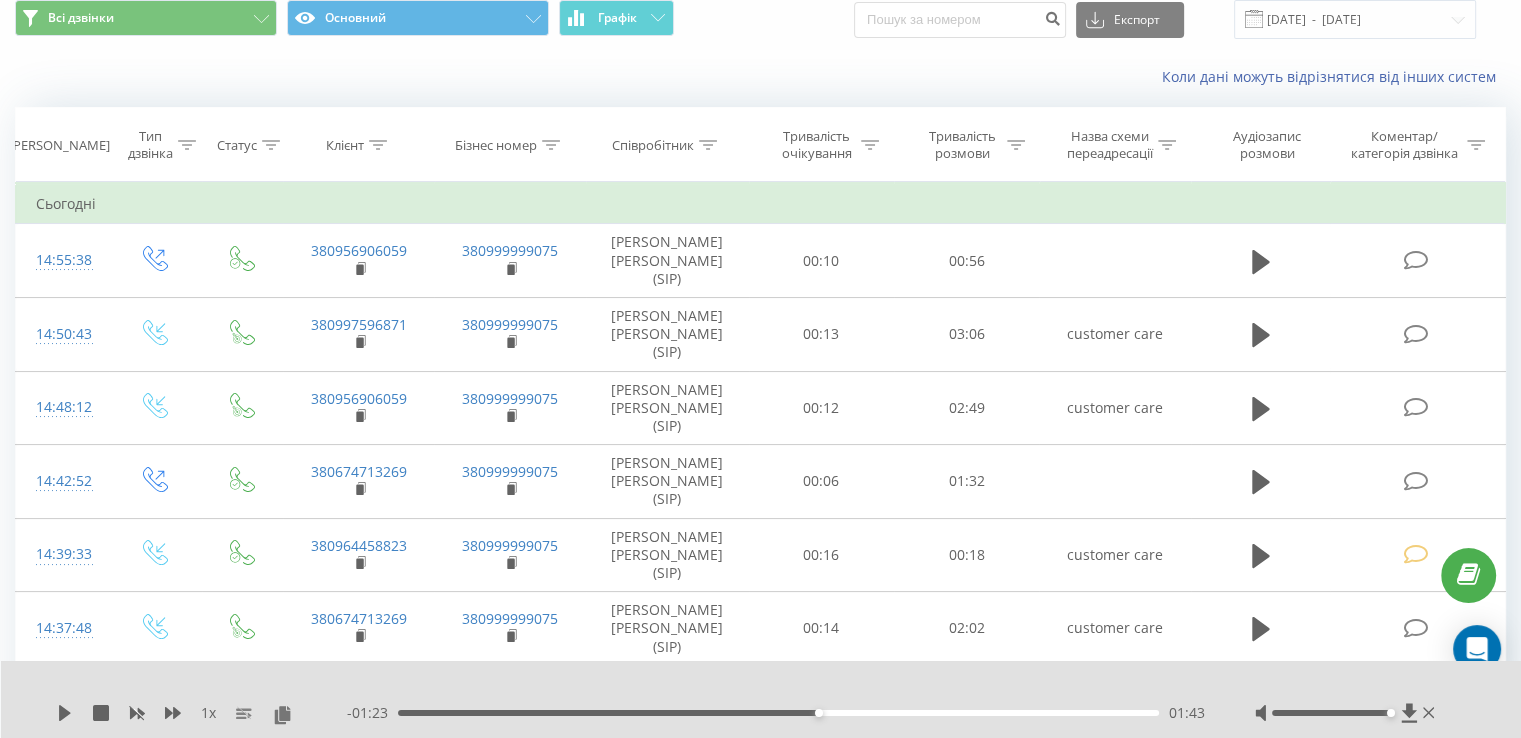 scroll, scrollTop: 100, scrollLeft: 0, axis: vertical 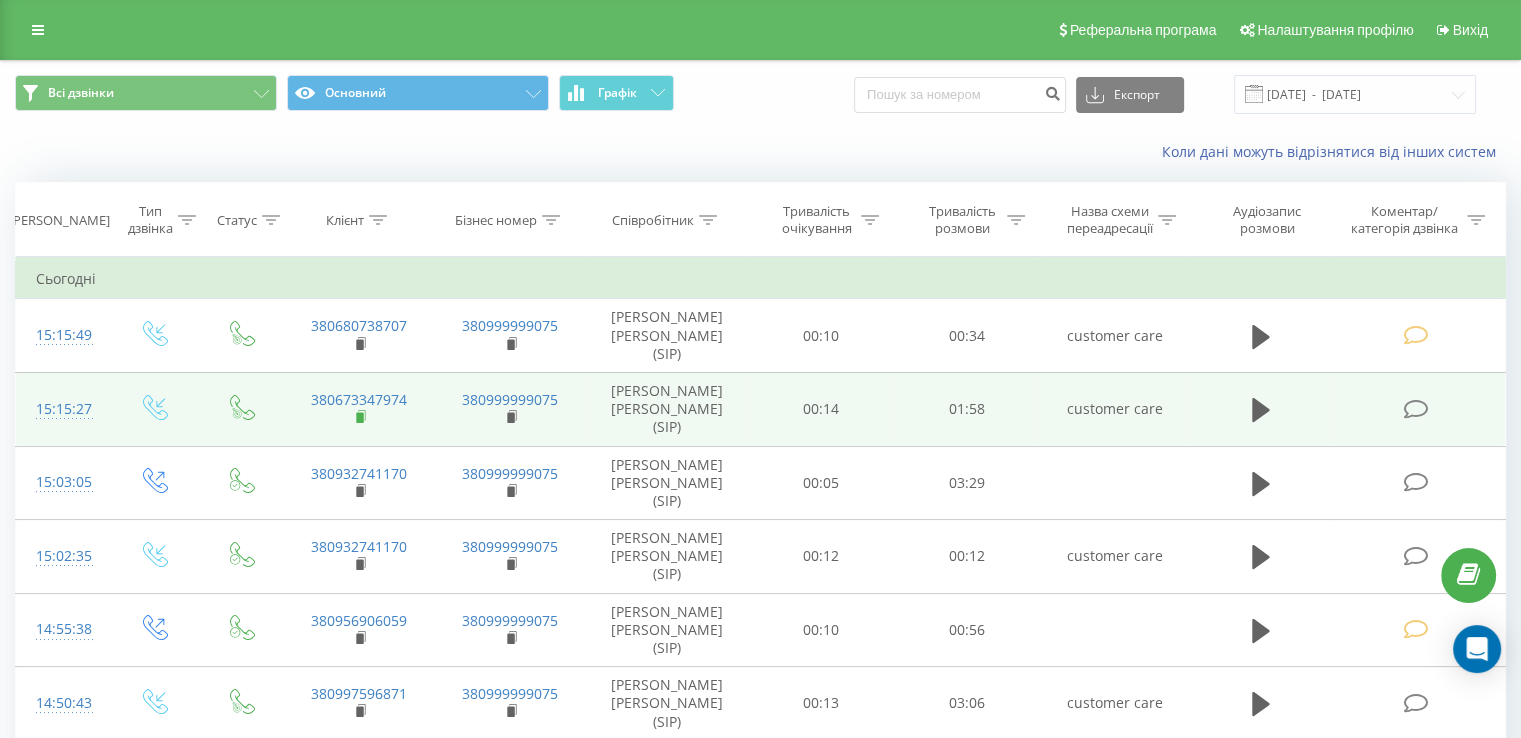 click 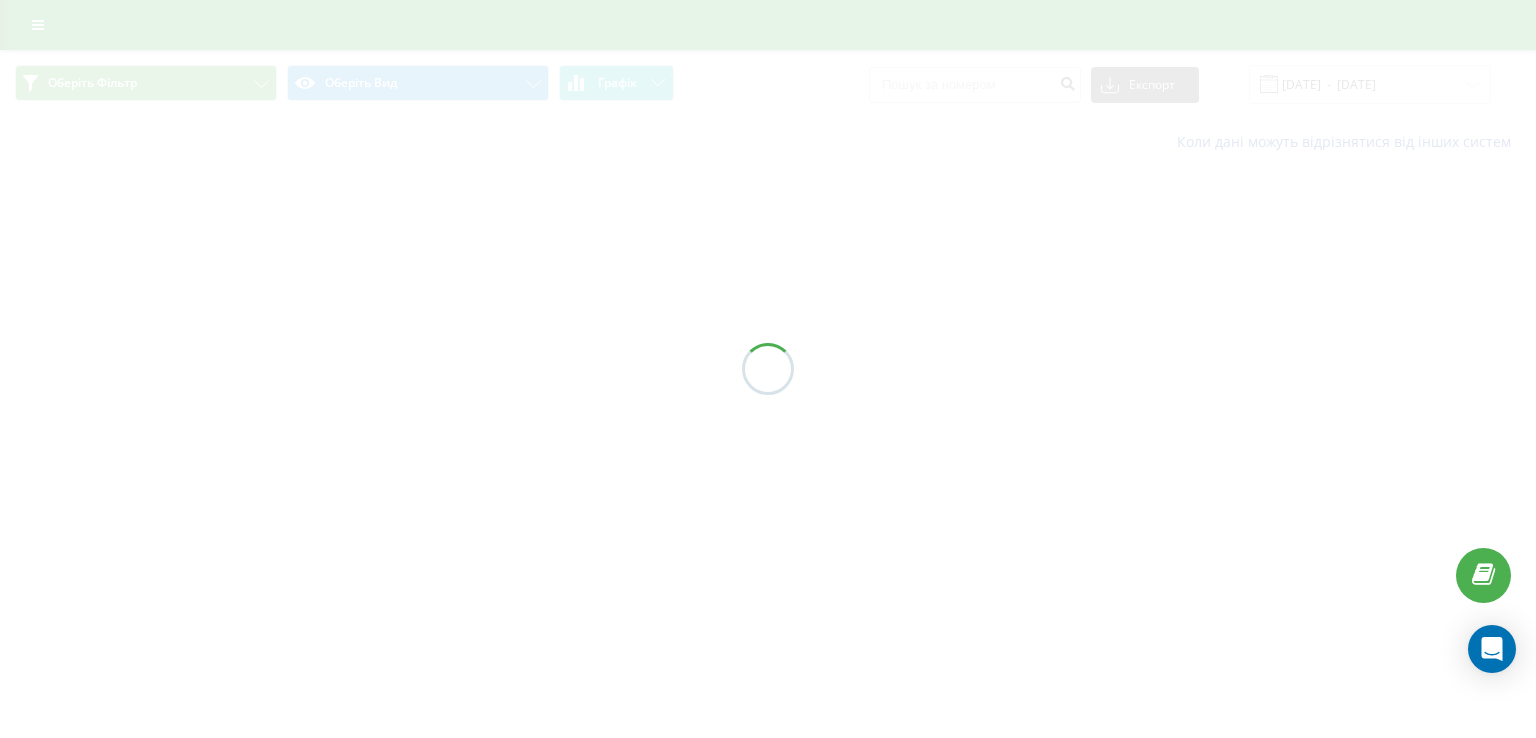 scroll, scrollTop: 0, scrollLeft: 0, axis: both 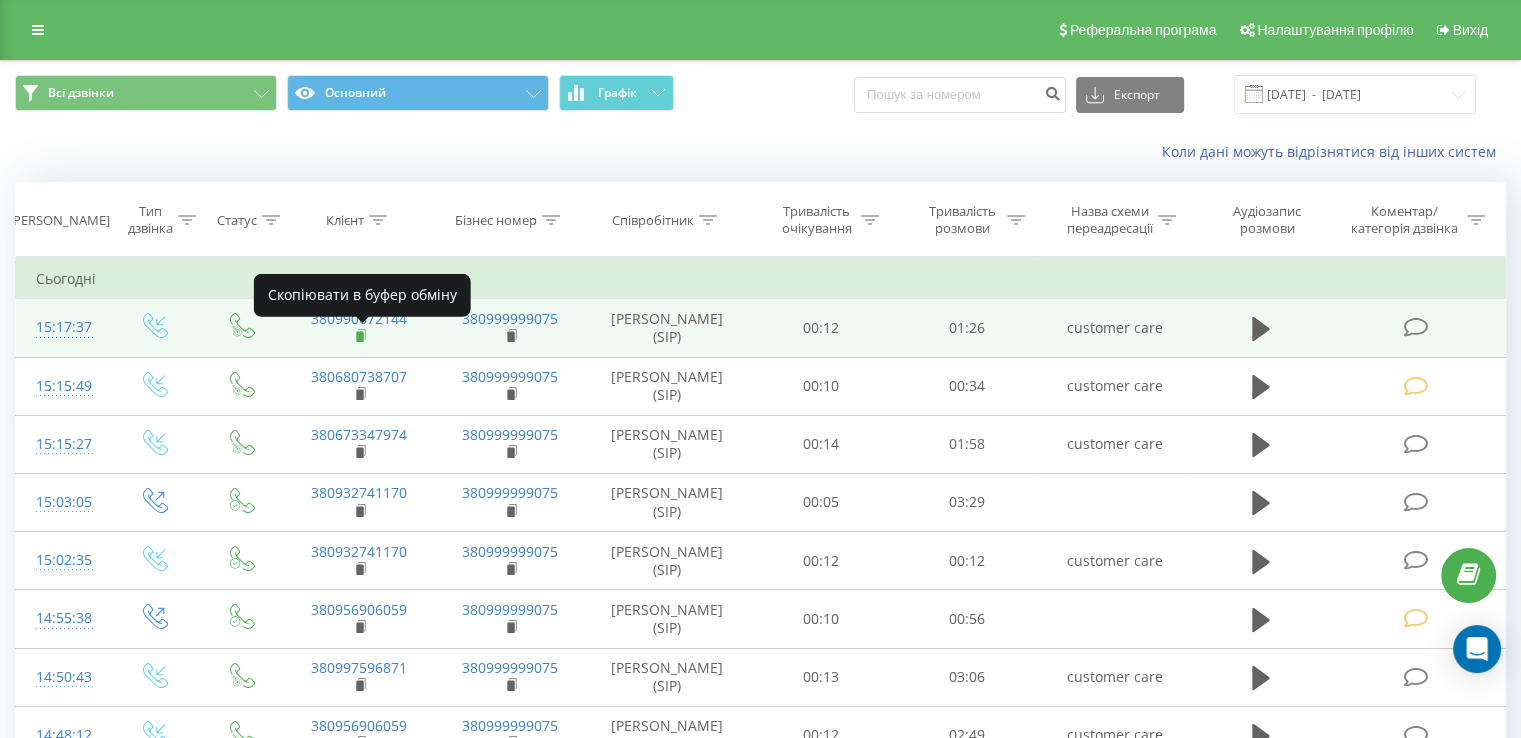 click 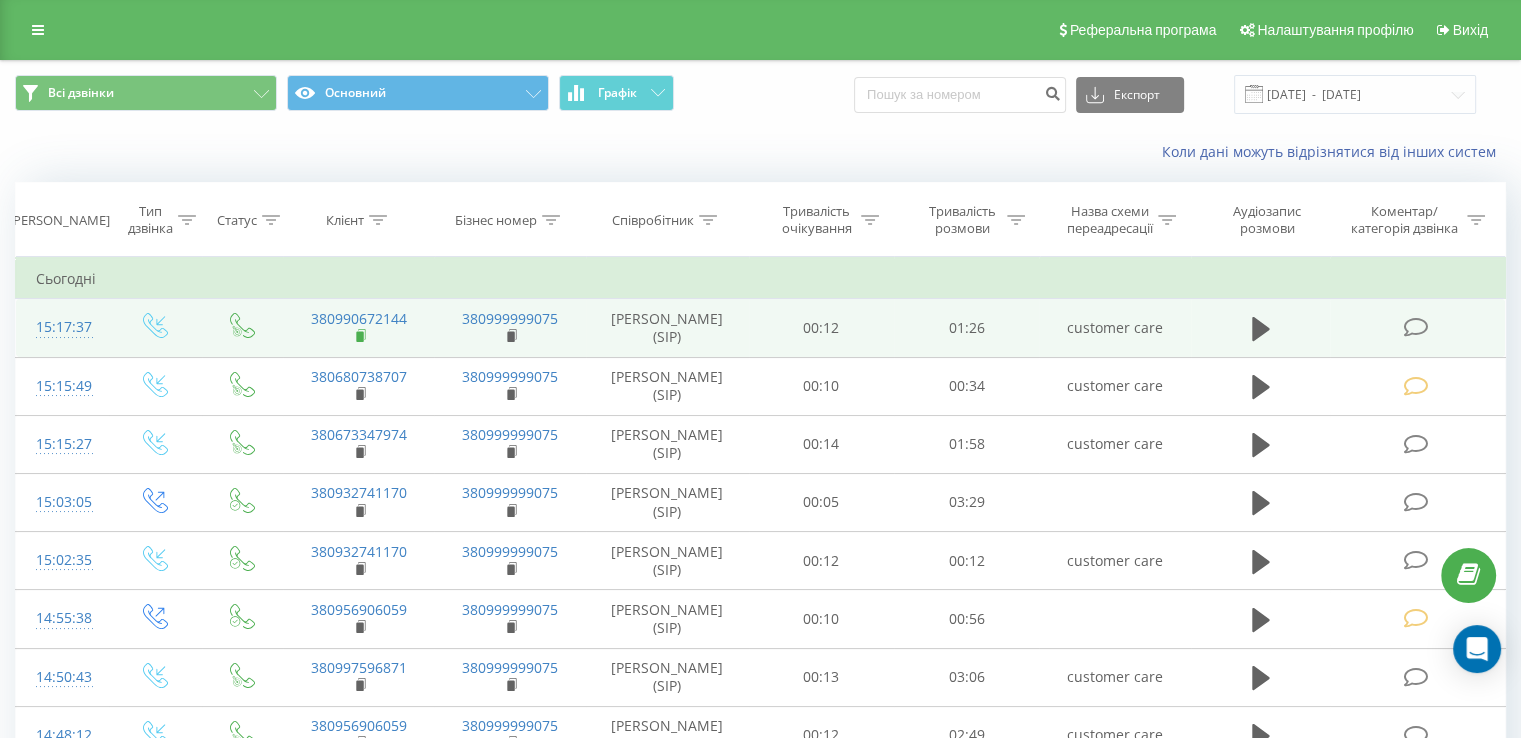 click 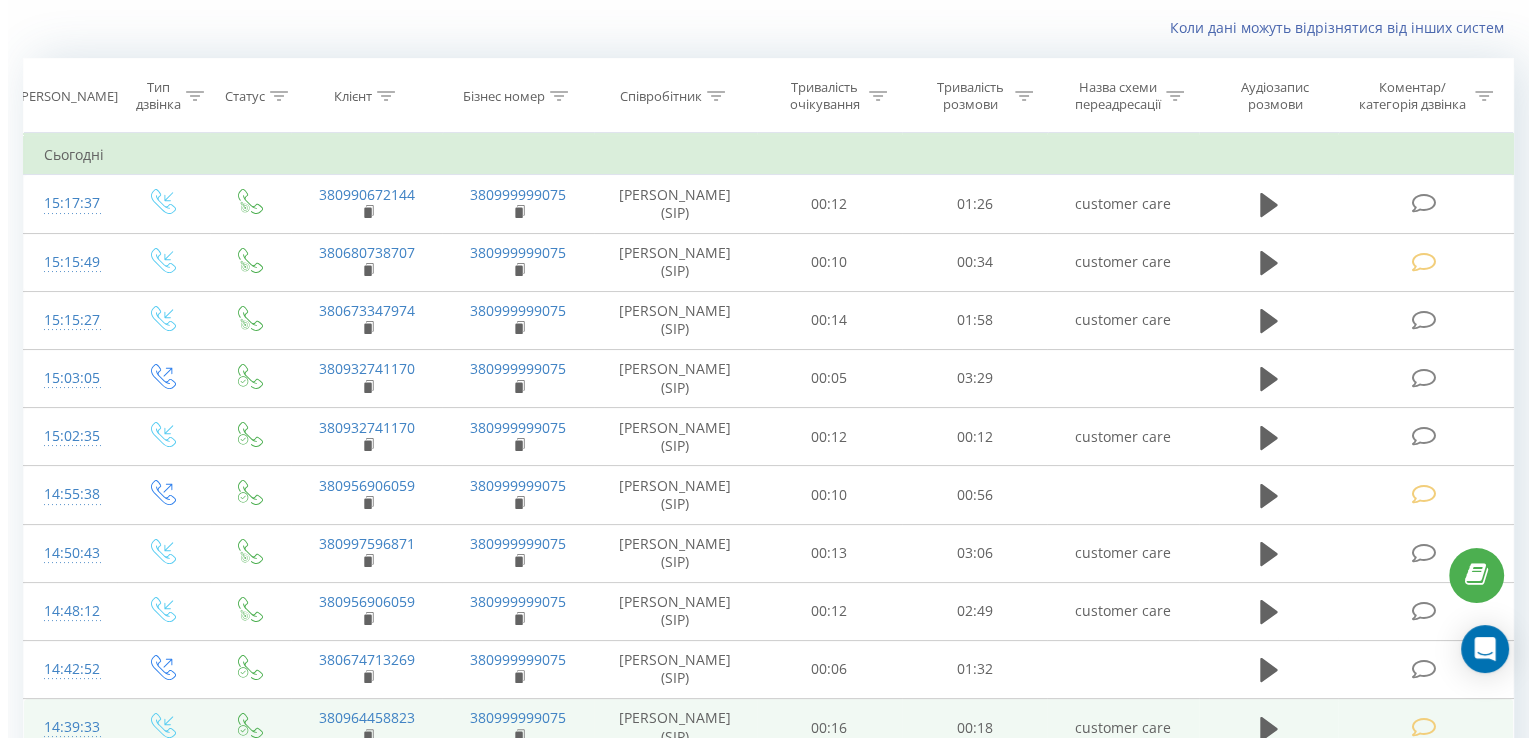 scroll, scrollTop: 200, scrollLeft: 0, axis: vertical 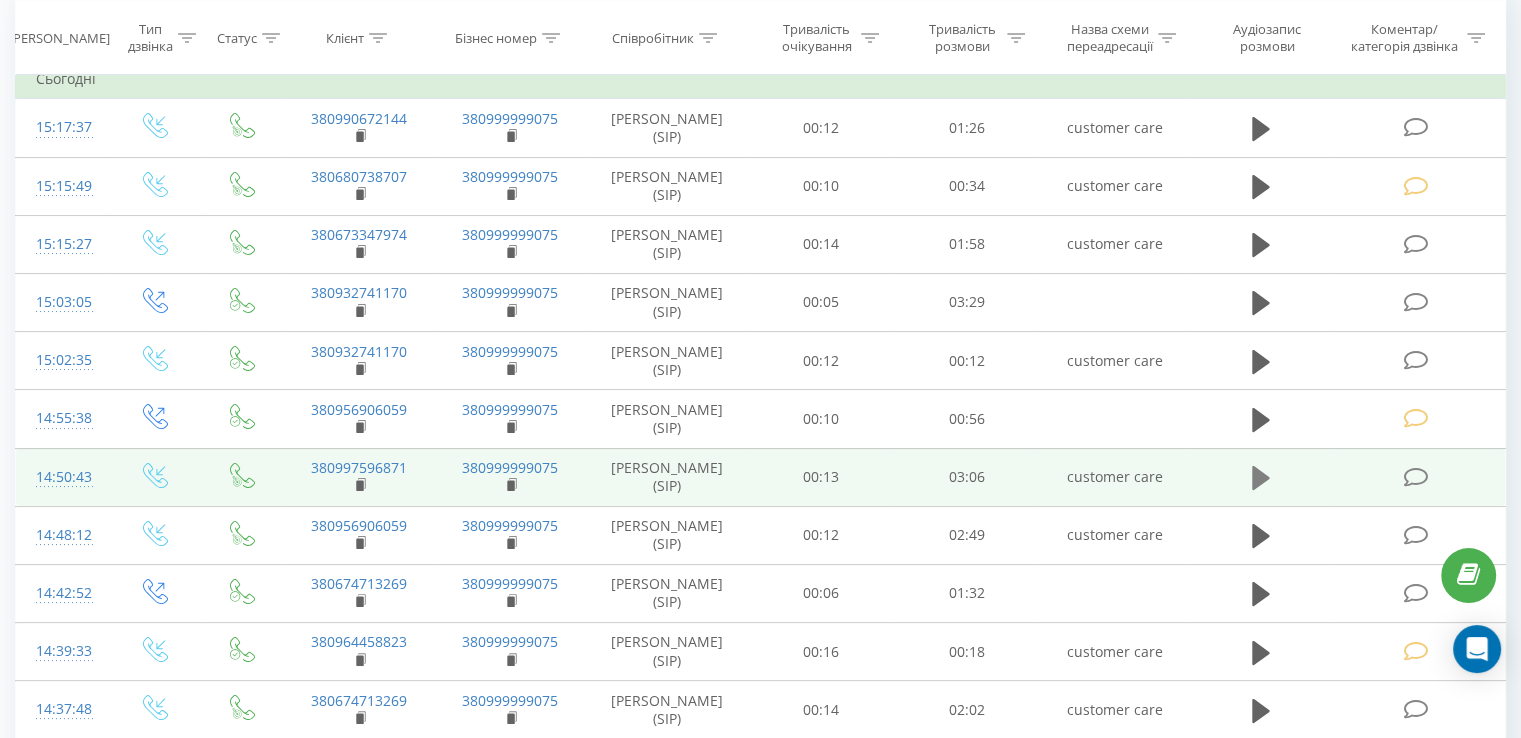 click at bounding box center (1261, 478) 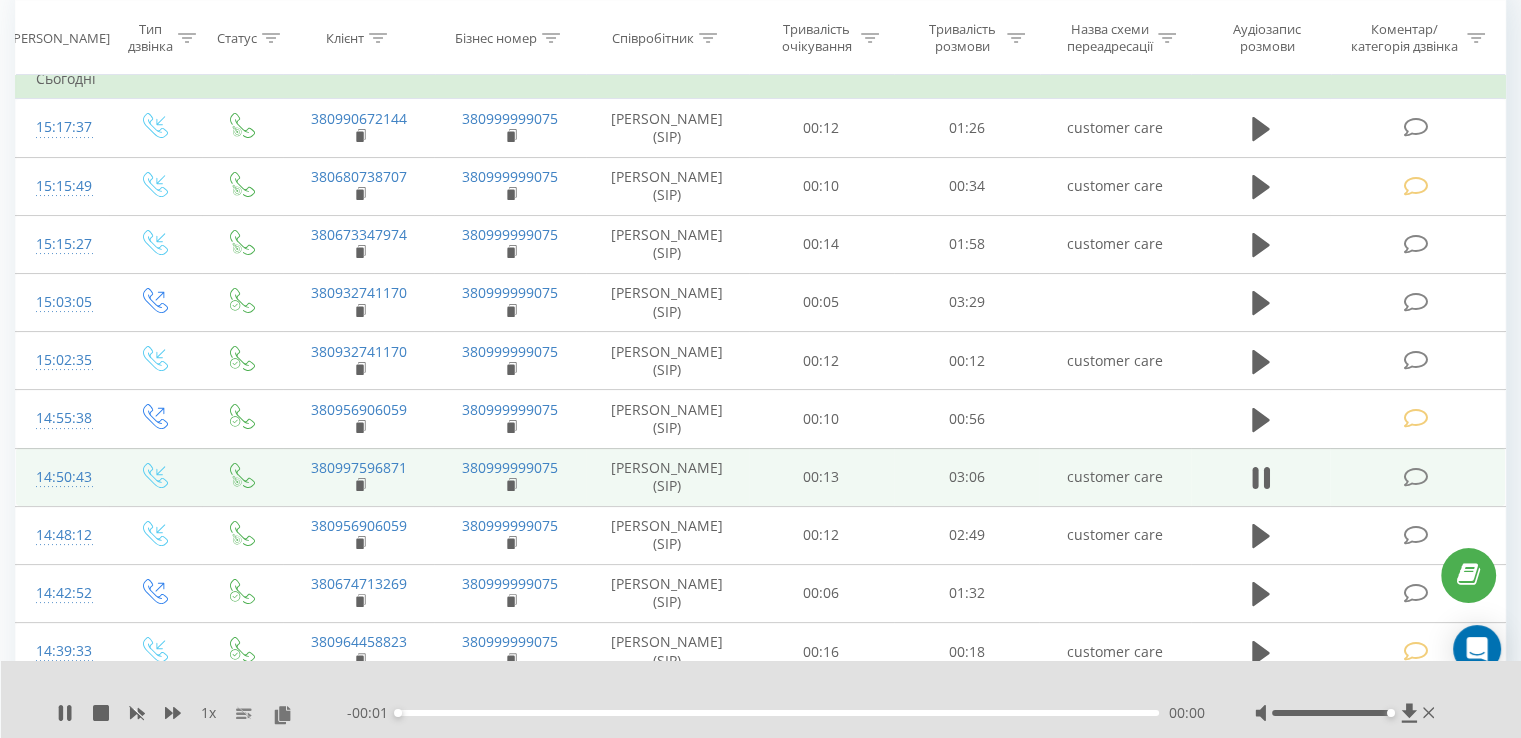 click on "00:00" at bounding box center [778, 713] 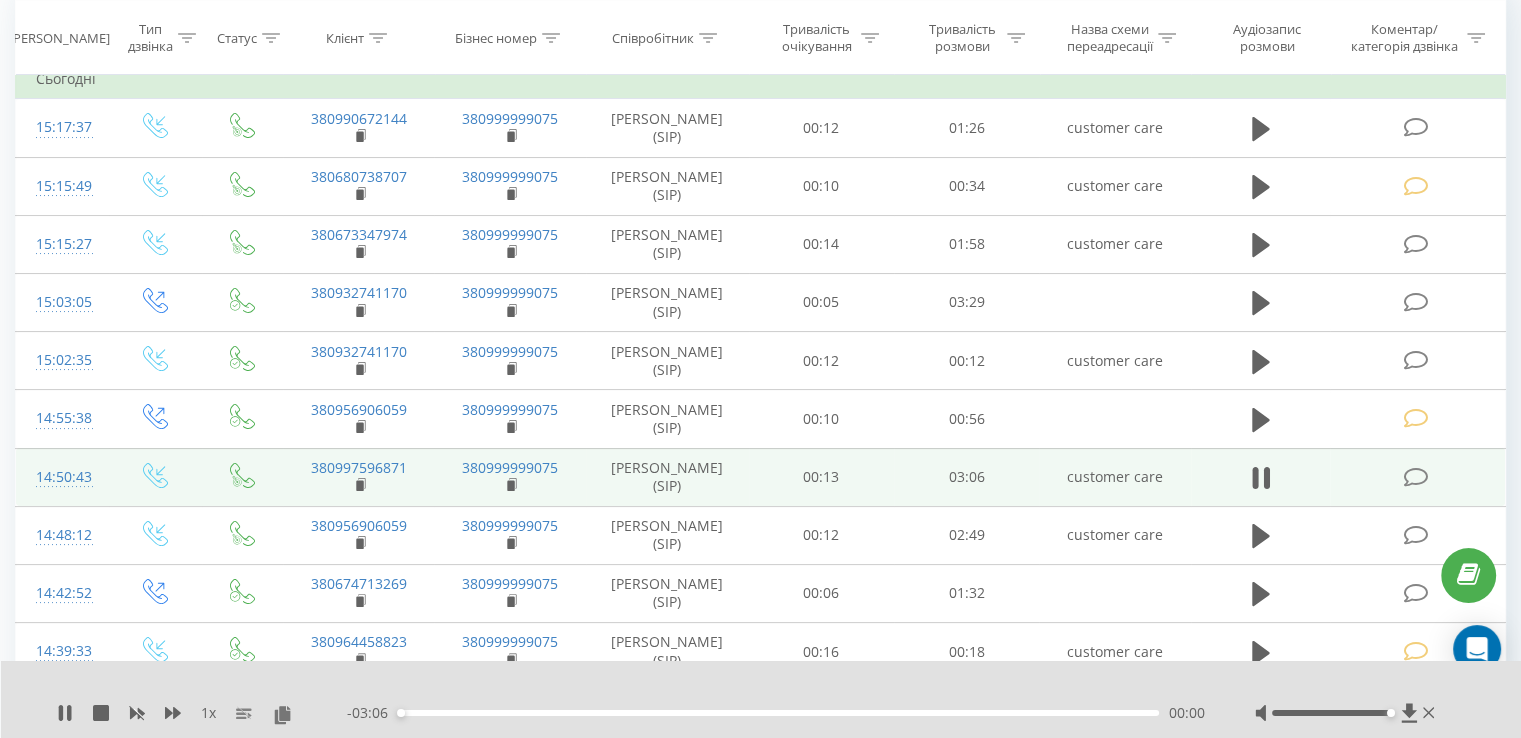 click on "00:00" at bounding box center [778, 713] 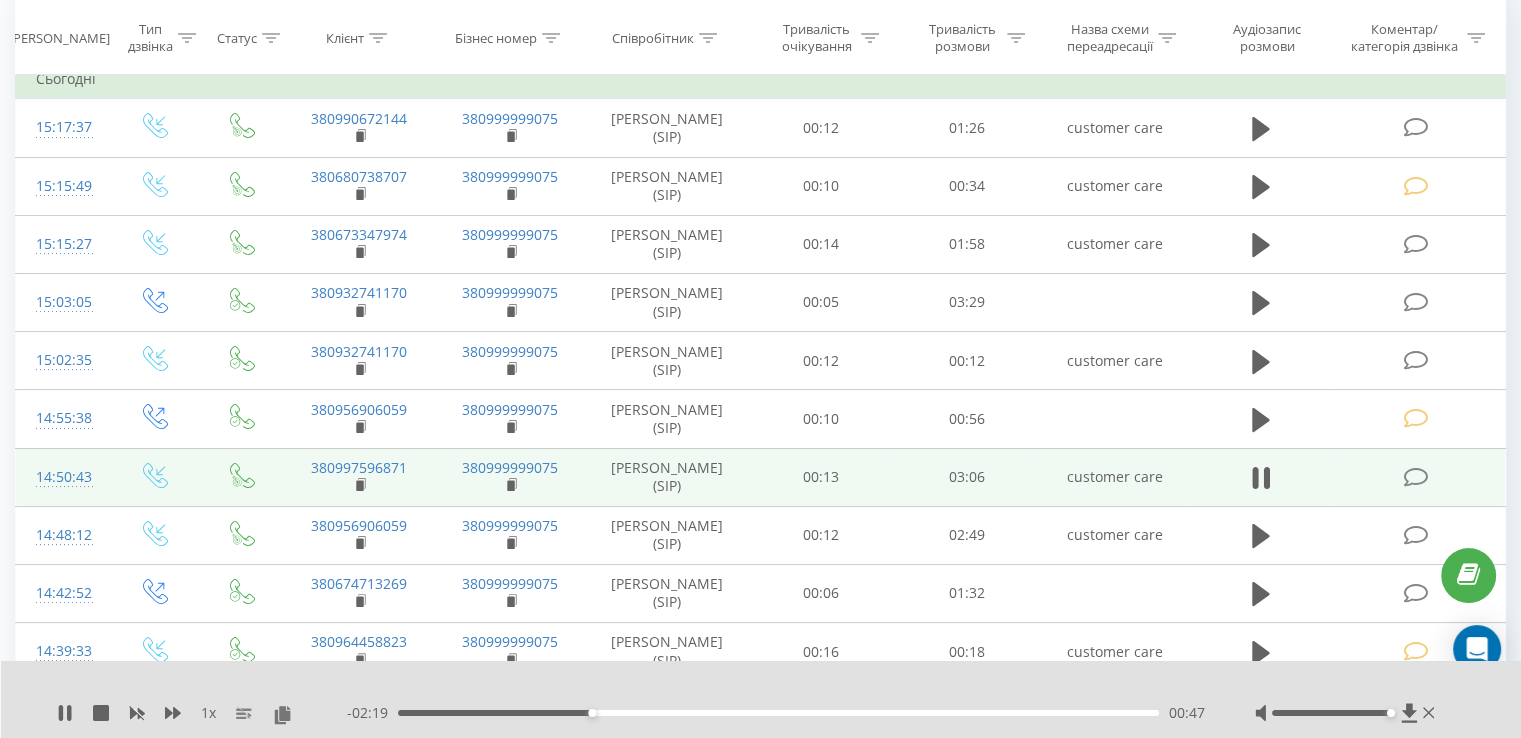 click on "00:47" at bounding box center [778, 713] 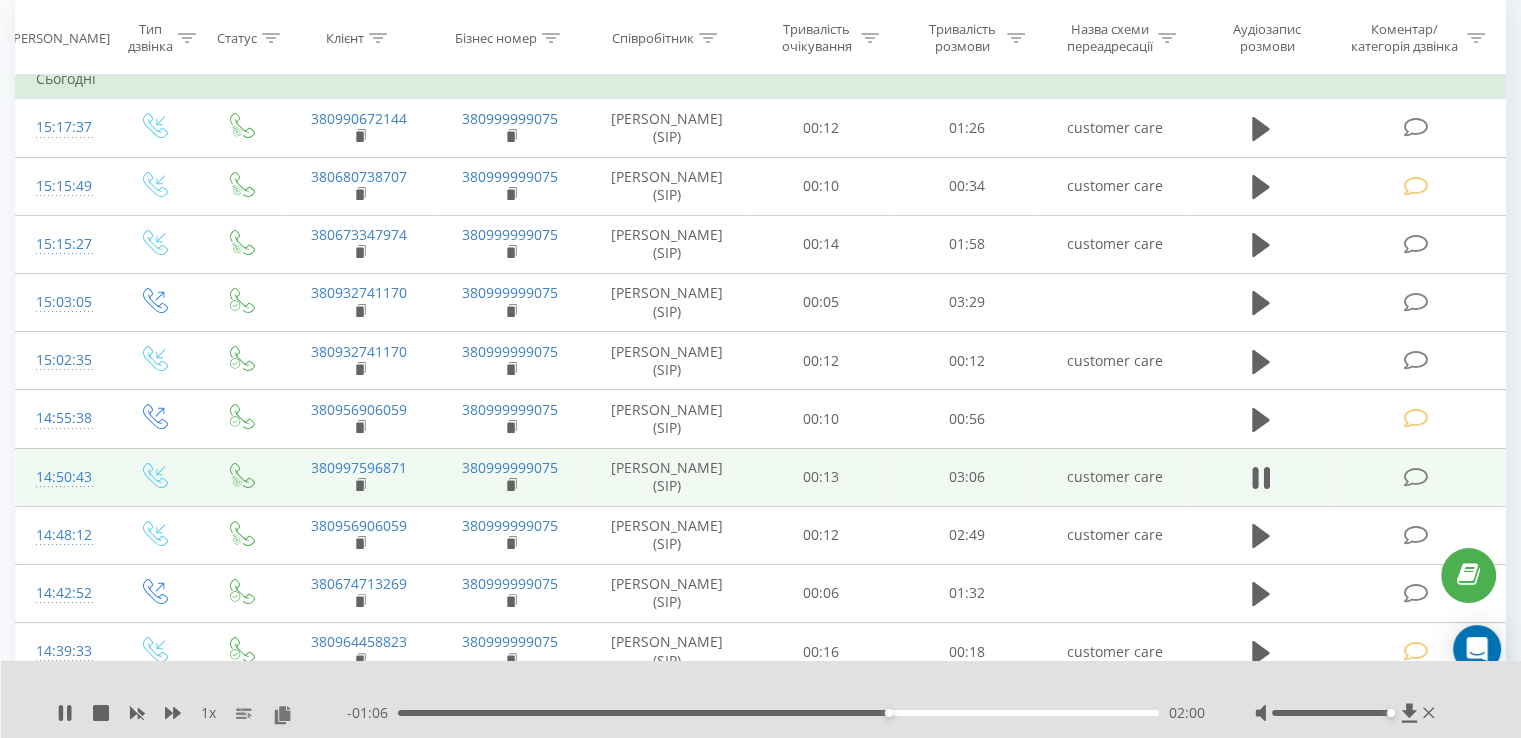 drag, startPoint x: 956, startPoint y: 710, endPoint x: 973, endPoint y: 710, distance: 17 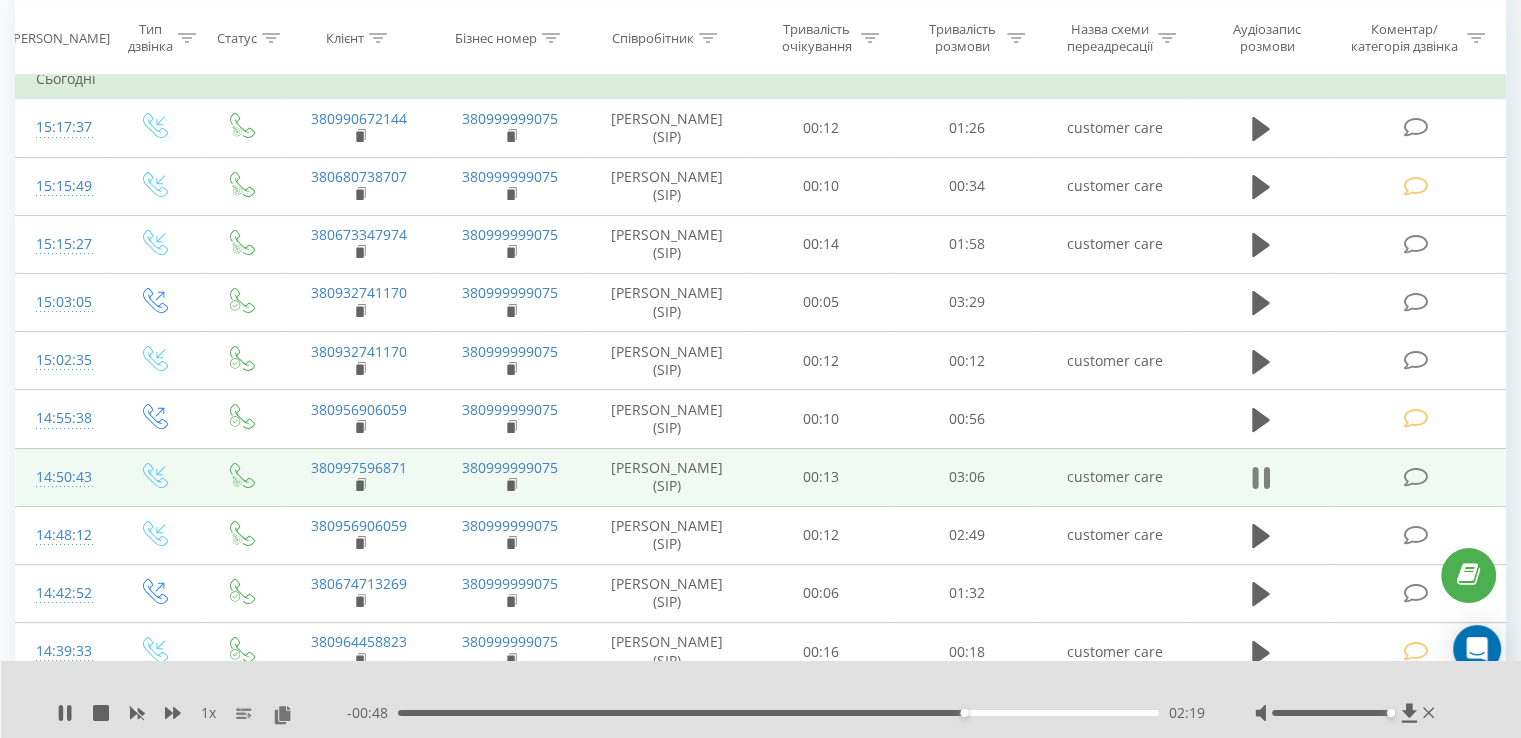 click at bounding box center [1261, 478] 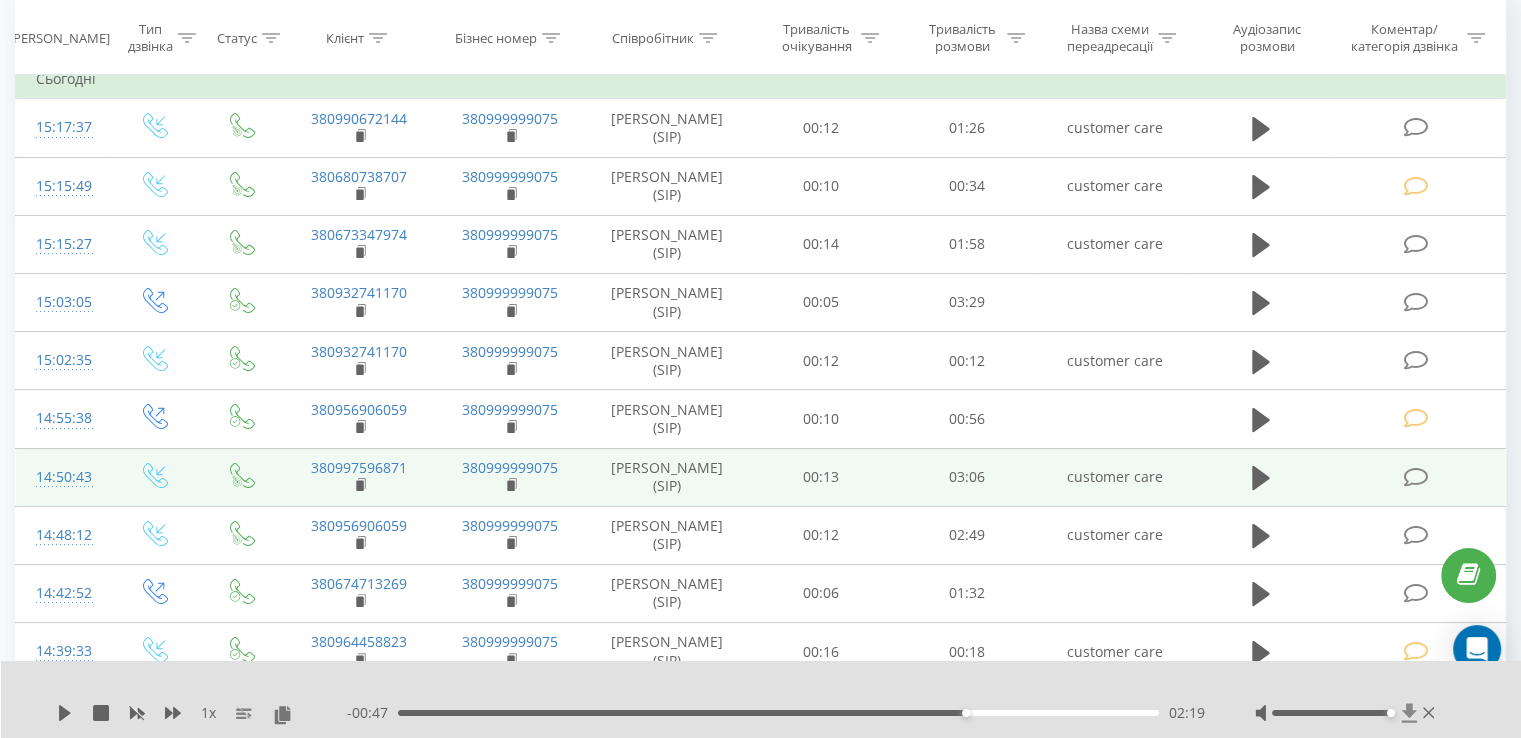 click 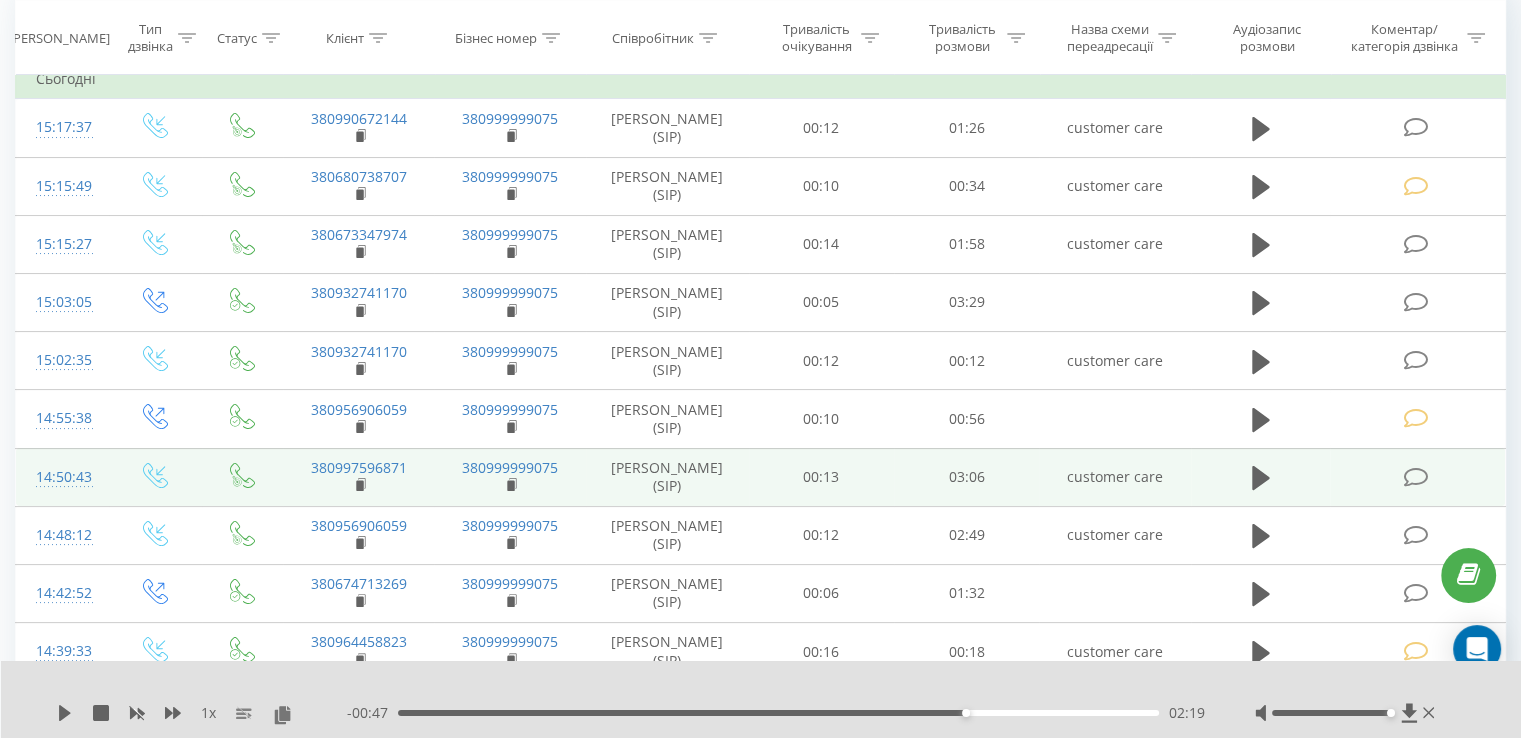 click at bounding box center [1415, 477] 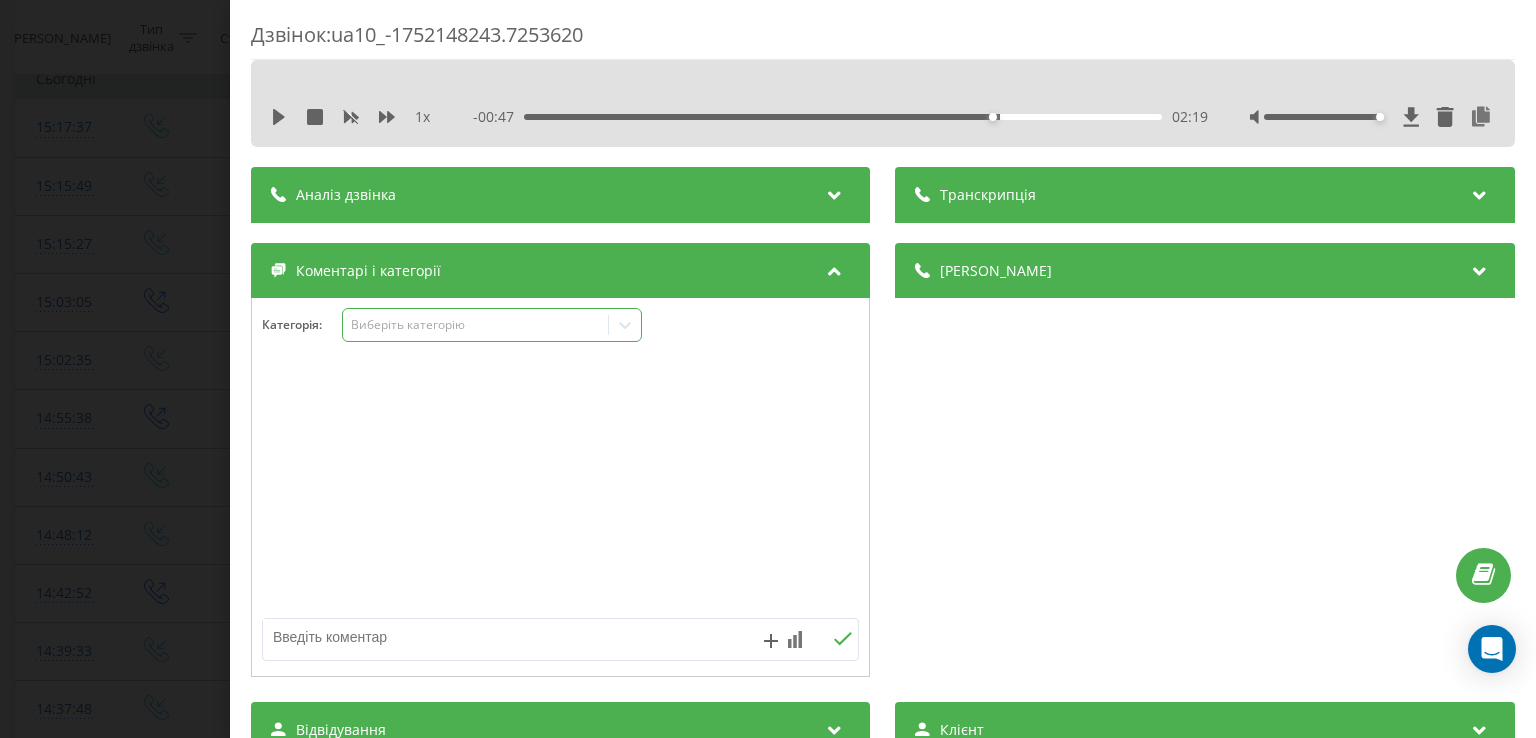 click on "Виберіть категорію" at bounding box center (476, 325) 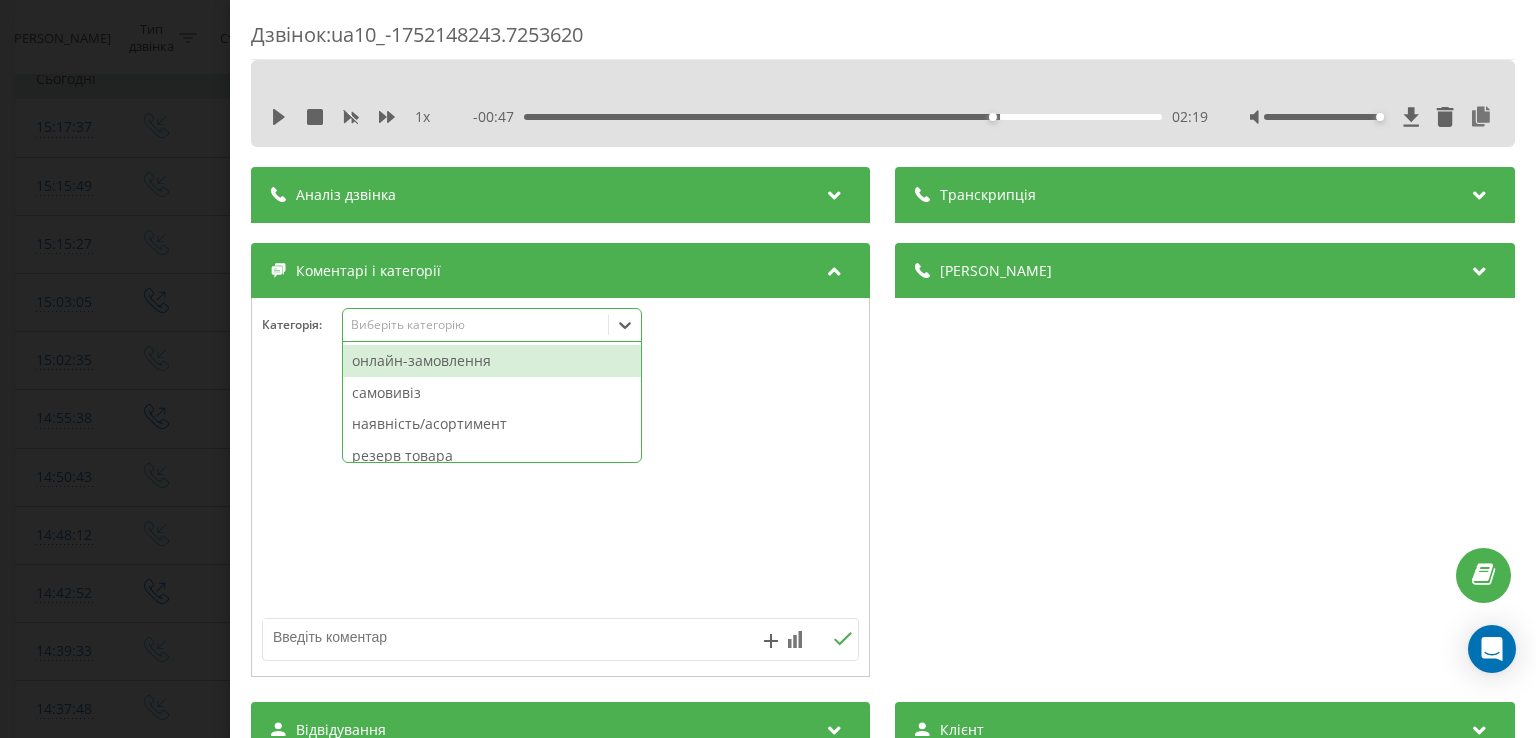 click on "онлайн-замовлення" at bounding box center [492, 361] 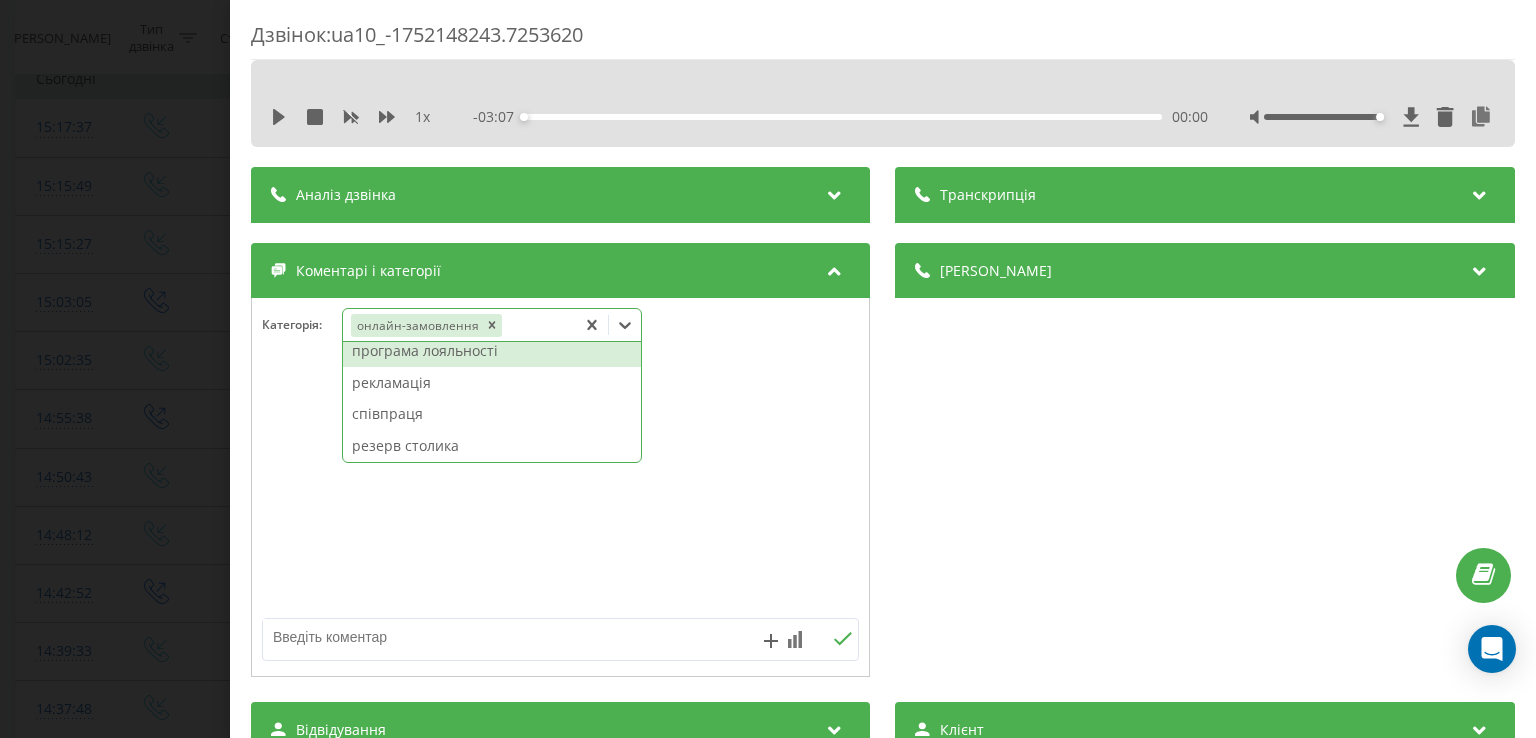 scroll, scrollTop: 200, scrollLeft: 0, axis: vertical 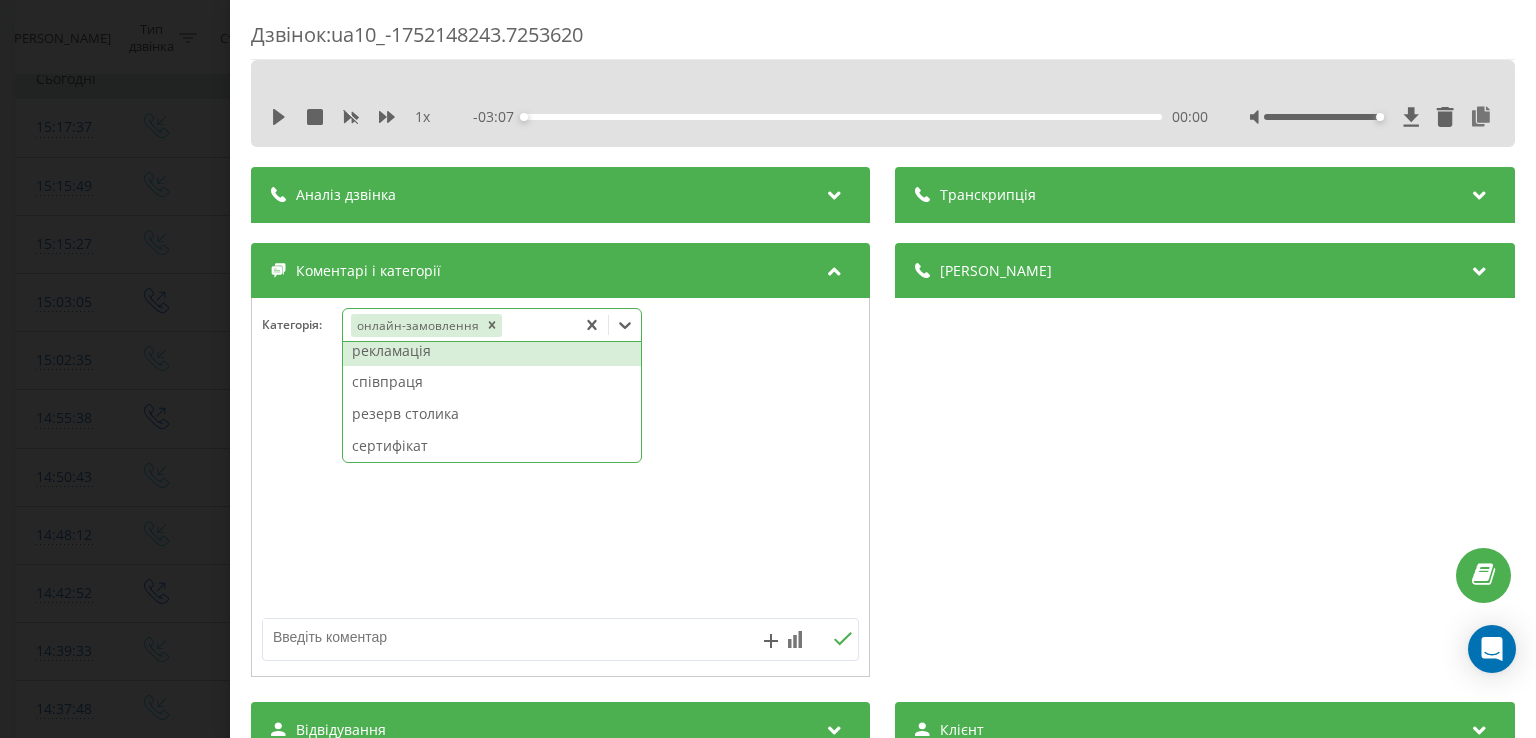 click on "рекламація" at bounding box center [492, 351] 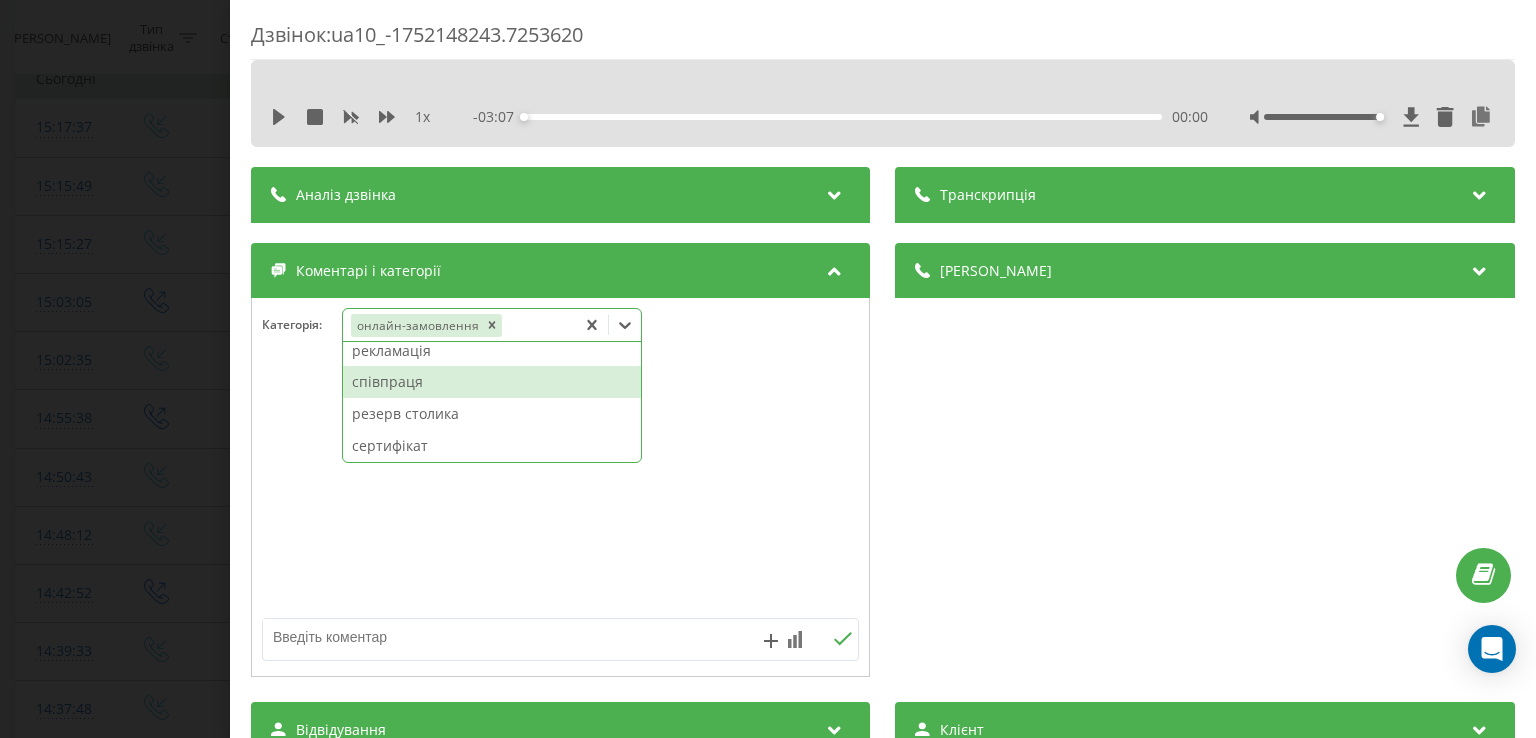 scroll, scrollTop: 168, scrollLeft: 0, axis: vertical 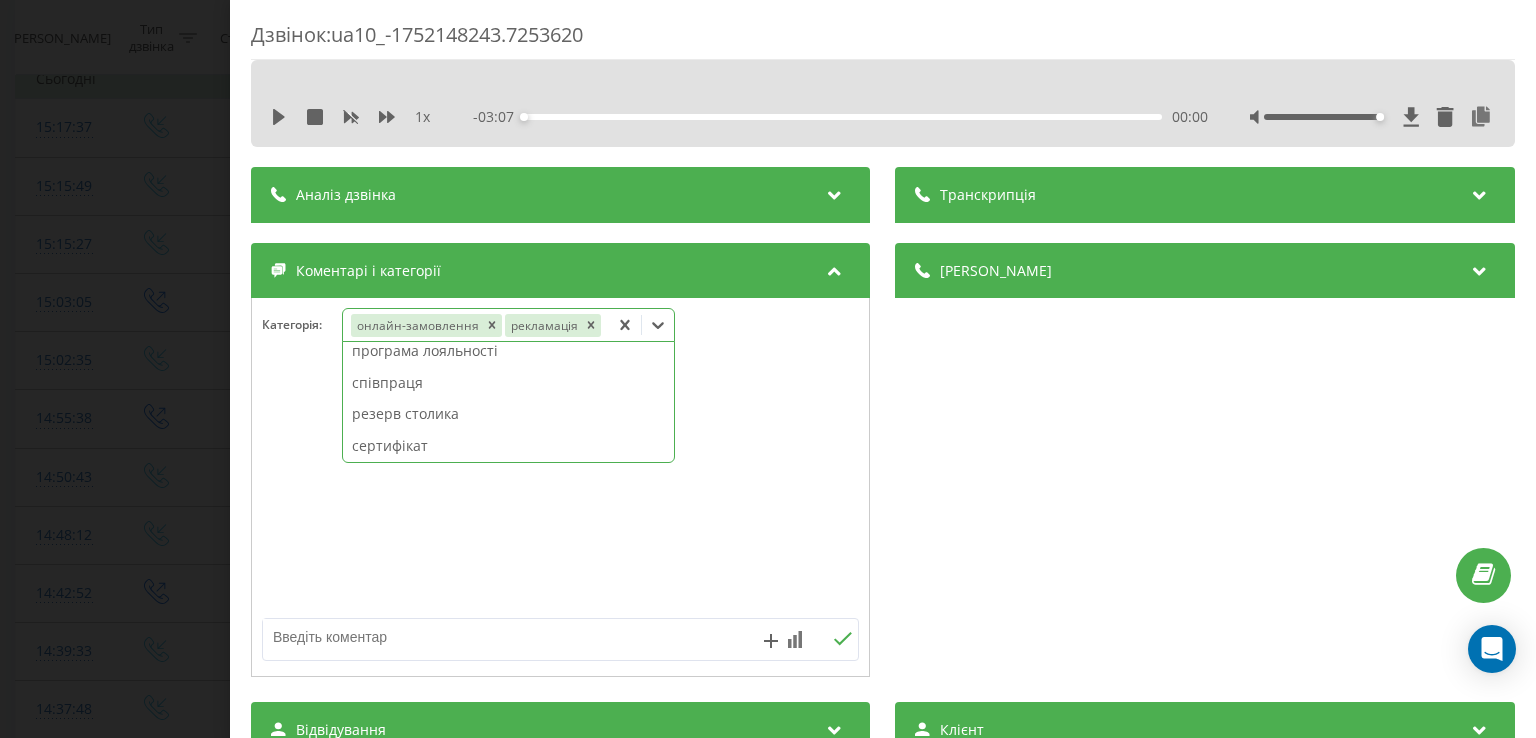 click on "Дзвінок :  ua10_-1752148243.7253620   1 x  - 03:07 00:00   00:00   Транскрипція Для AI-аналізу майбутніх дзвінків  налаштуйте та активуйте профіль на сторінці . Якщо профіль вже є і дзвінок відповідає його умовам, оновіть сторінку через 10 хвилин - AI аналізує поточний дзвінок. Аналіз дзвінка Для AI-аналізу майбутніх дзвінків  налаштуйте та активуйте профіль на сторінці . Якщо профіль вже є і дзвінок відповідає його умовам, оновіть сторінку через 10 хвилин - AI аналізує поточний дзвінок. Деталі дзвінка Загальне Дата дзвінка 2025-07-10 14:50:43 Тип дзвінка Вхідний Статус дзвінка Цільовий 380997596871 :" at bounding box center [768, 369] 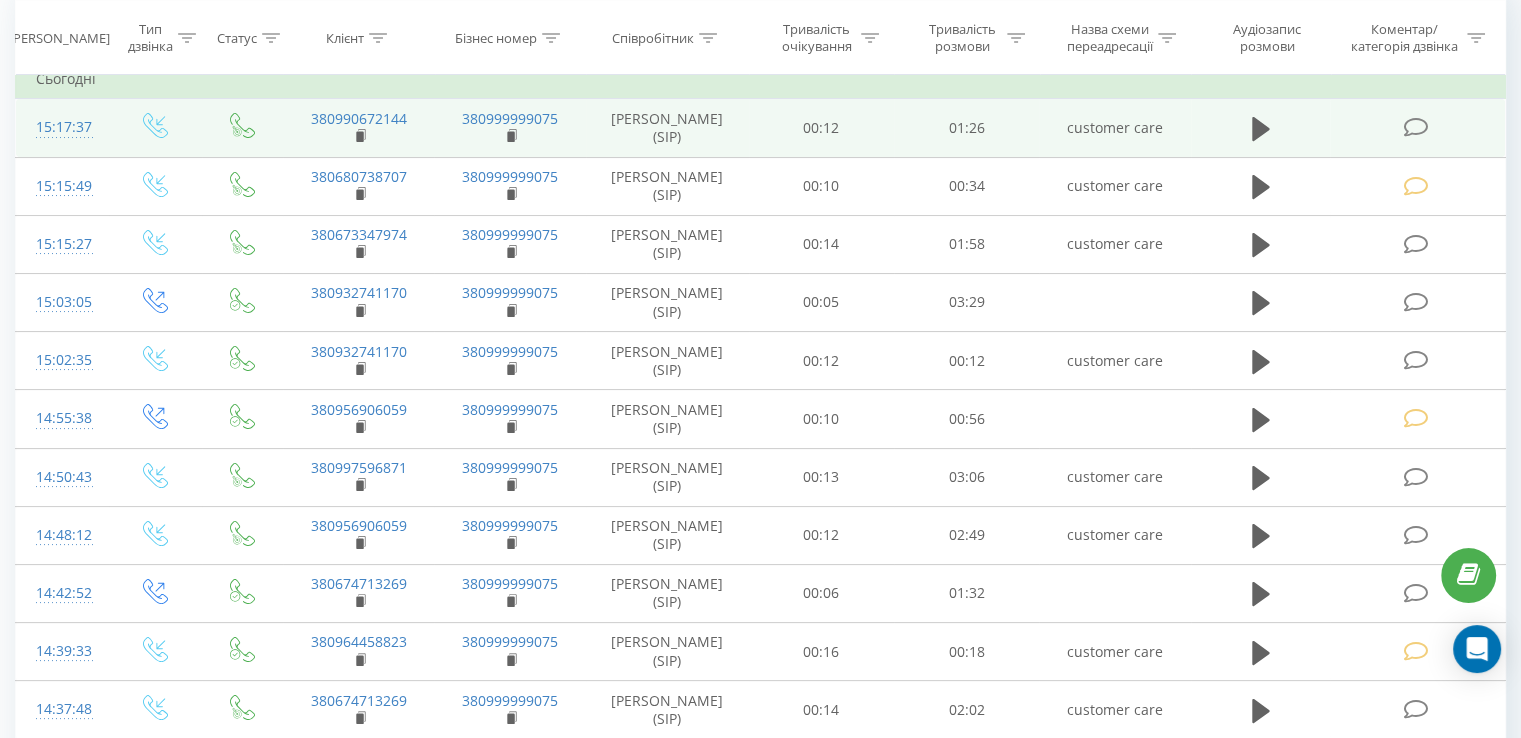 click at bounding box center (1415, 127) 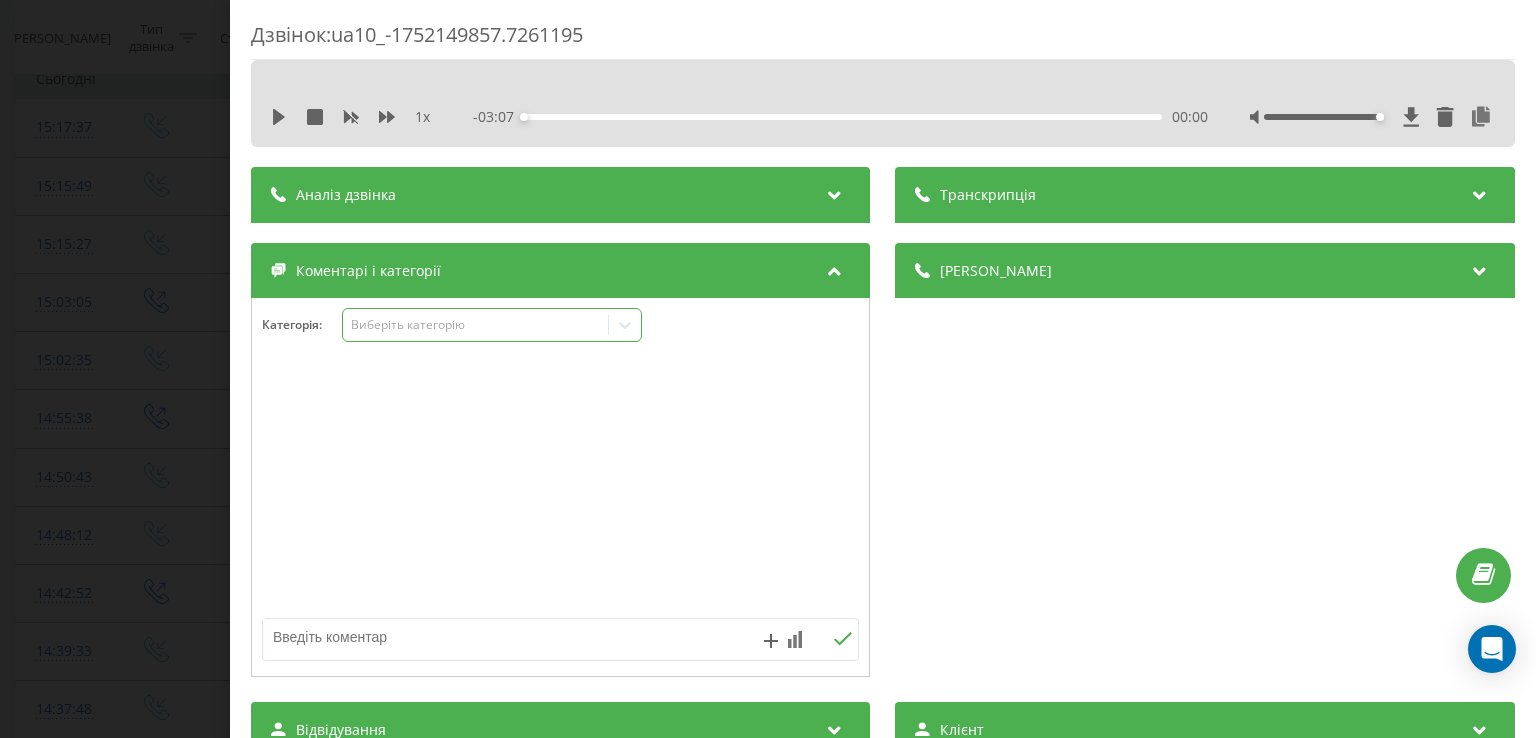 drag, startPoint x: 441, startPoint y: 325, endPoint x: 449, endPoint y: 337, distance: 14.422205 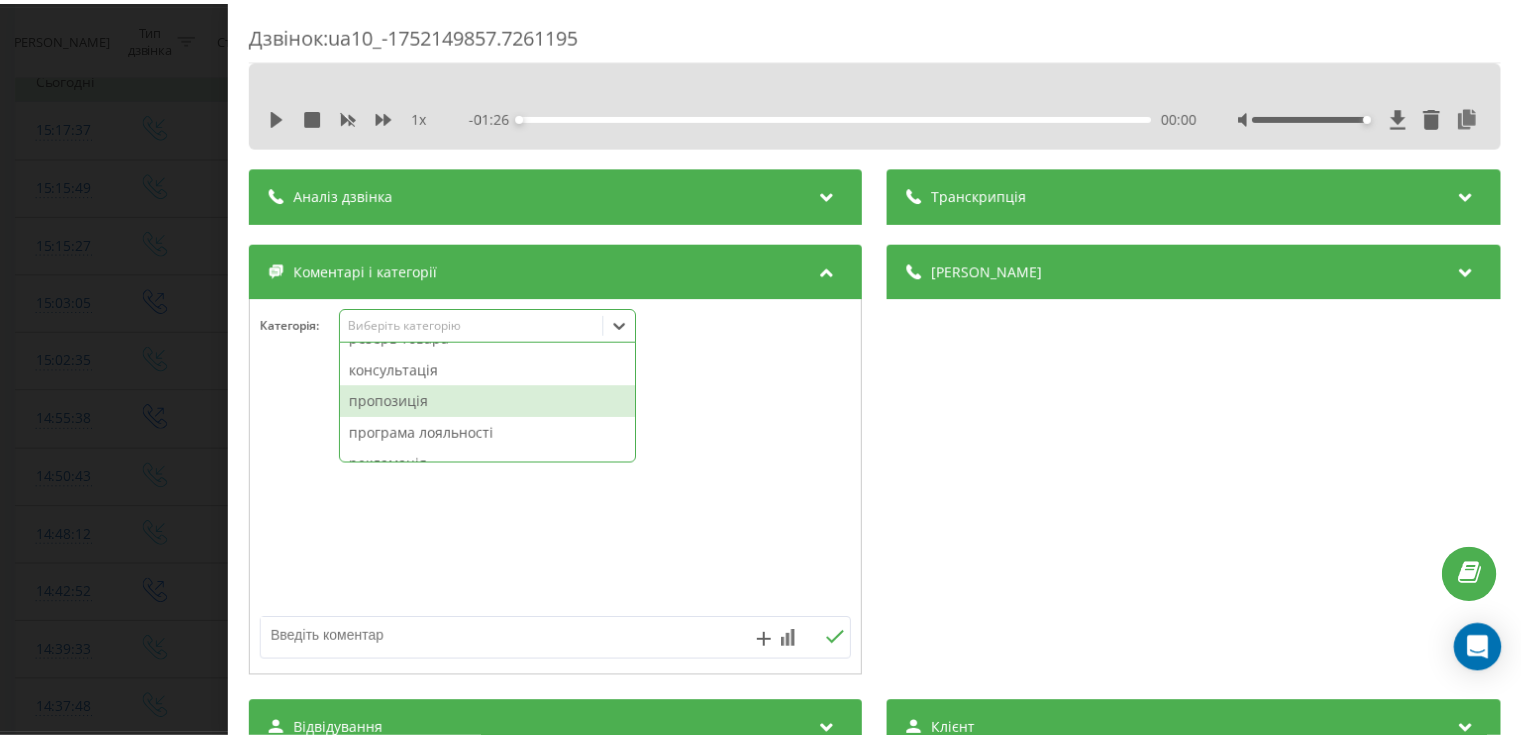 scroll, scrollTop: 100, scrollLeft: 0, axis: vertical 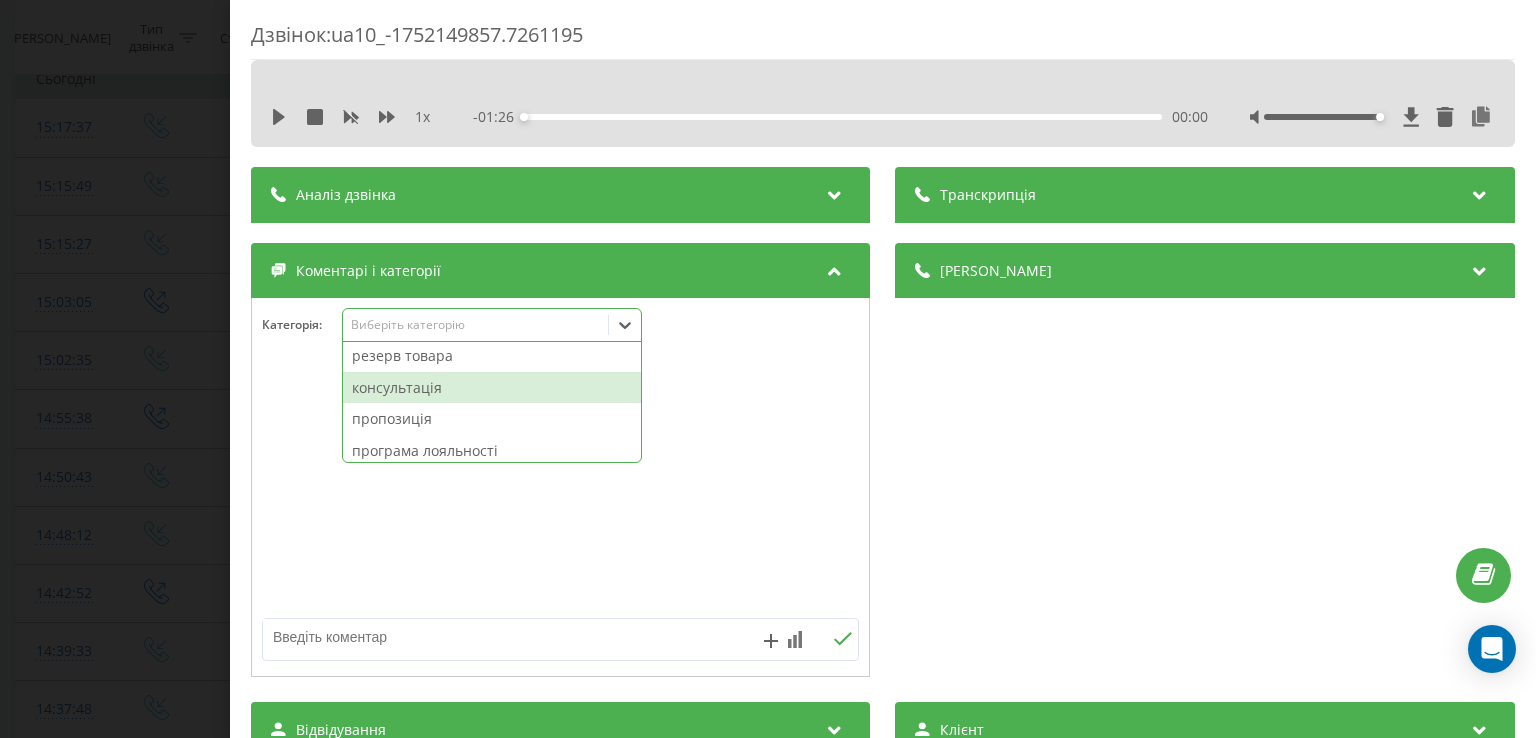 click on "консультація" at bounding box center [492, 388] 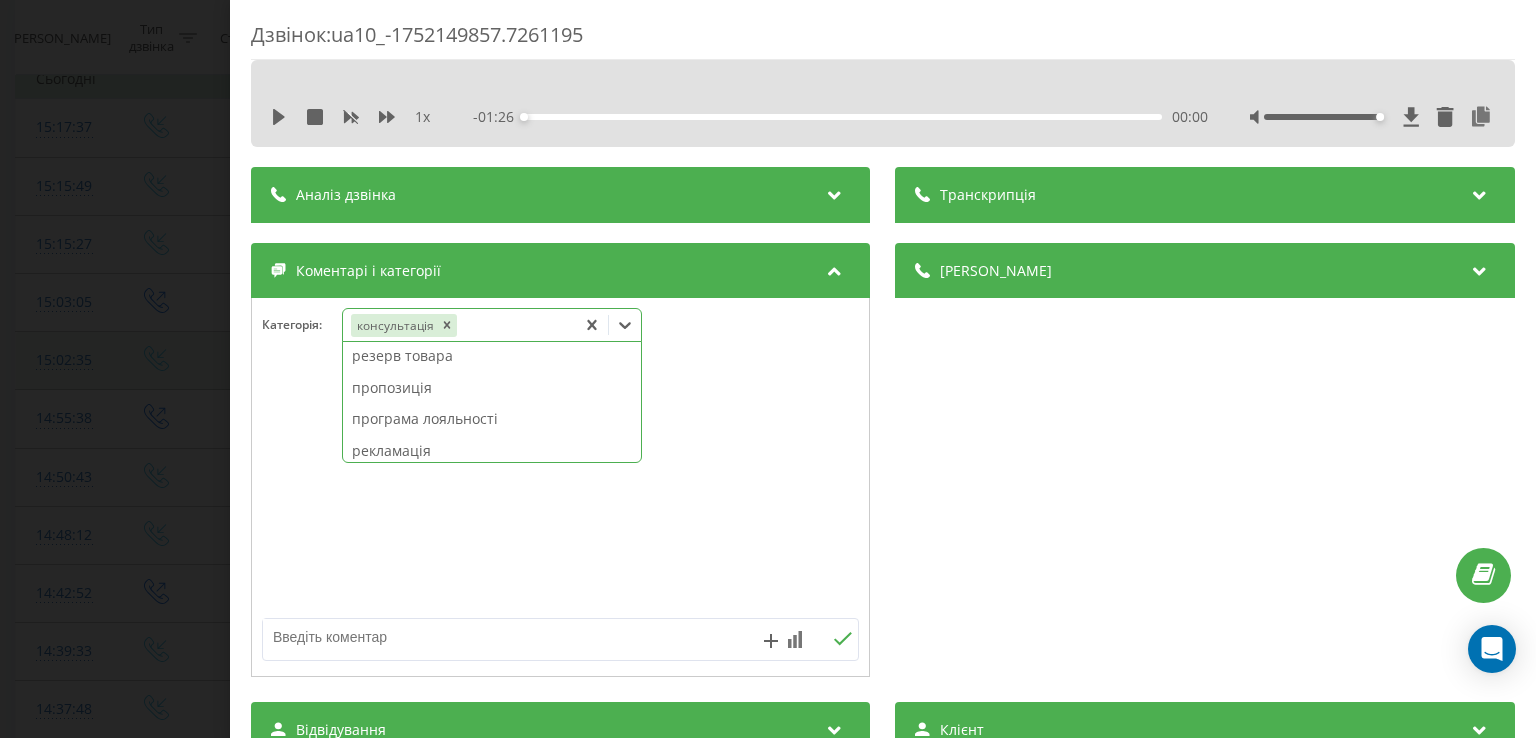 click on "Дзвінок :  ua10_-1752149857.7261195   1 x  - 01:26 00:00   00:00   Транскрипція Для AI-аналізу майбутніх дзвінків  налаштуйте та активуйте профіль на сторінці . Якщо профіль вже є і дзвінок відповідає його умовам, оновіть сторінку через 10 хвилин - AI аналізує поточний дзвінок. Аналіз дзвінка Для AI-аналізу майбутніх дзвінків  налаштуйте та активуйте профіль на сторінці . Якщо профіль вже є і дзвінок відповідає його умовам, оновіть сторінку через 10 хвилин - AI аналізує поточний дзвінок. Деталі дзвінка Загальне Дата дзвінка 2025-07-10 15:17:37 Тип дзвінка Вхідний Статус дзвінка Цільовий 380990672144 :" at bounding box center [768, 369] 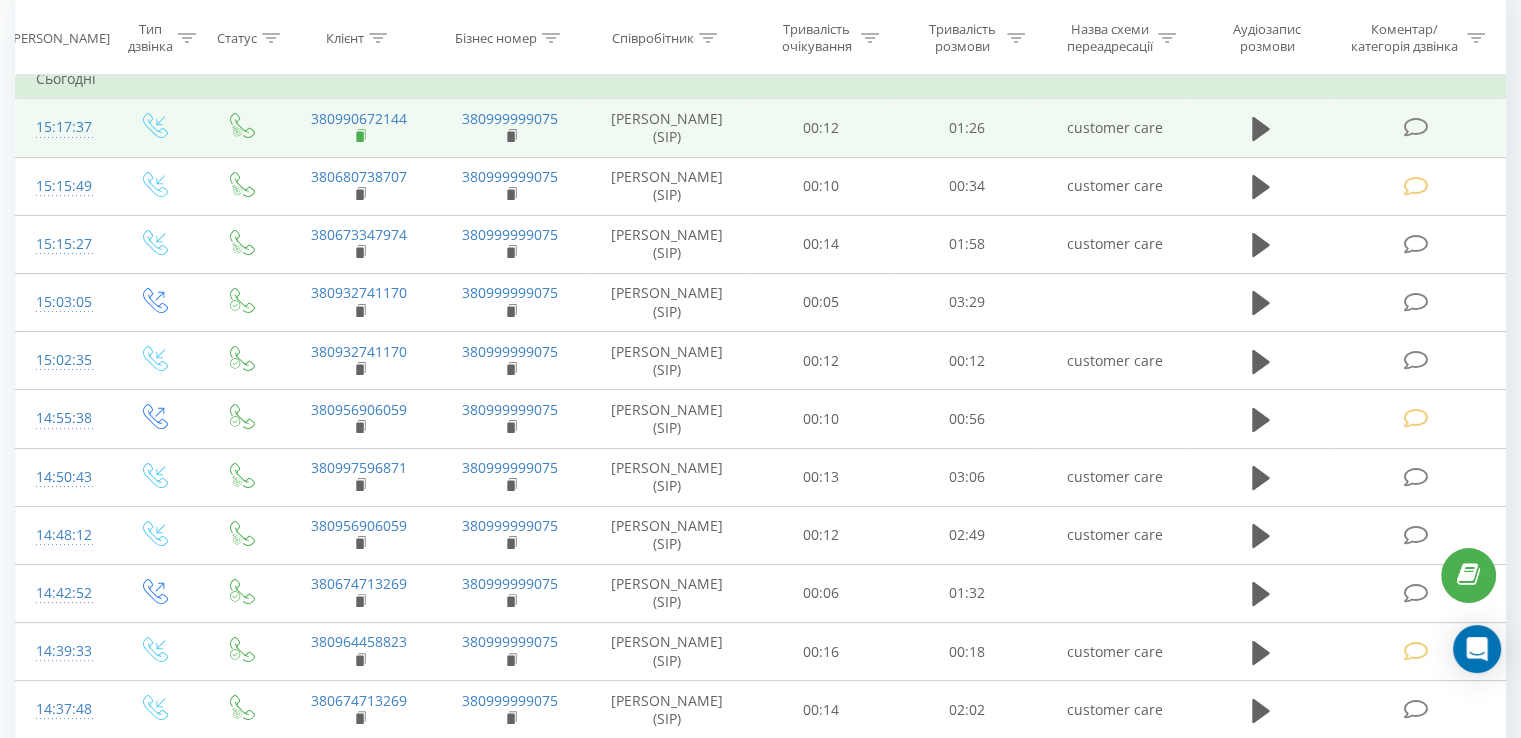 click 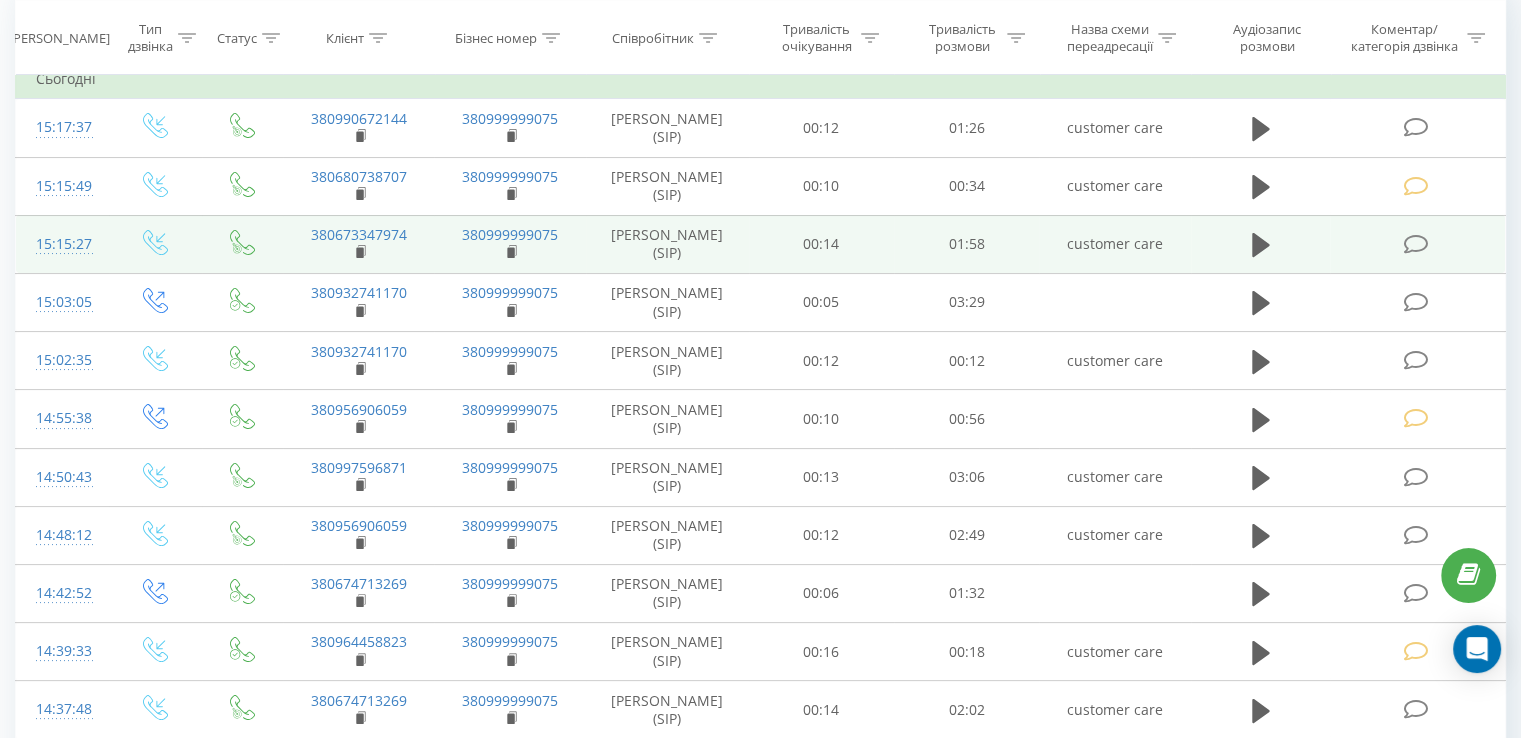 click at bounding box center [1415, 244] 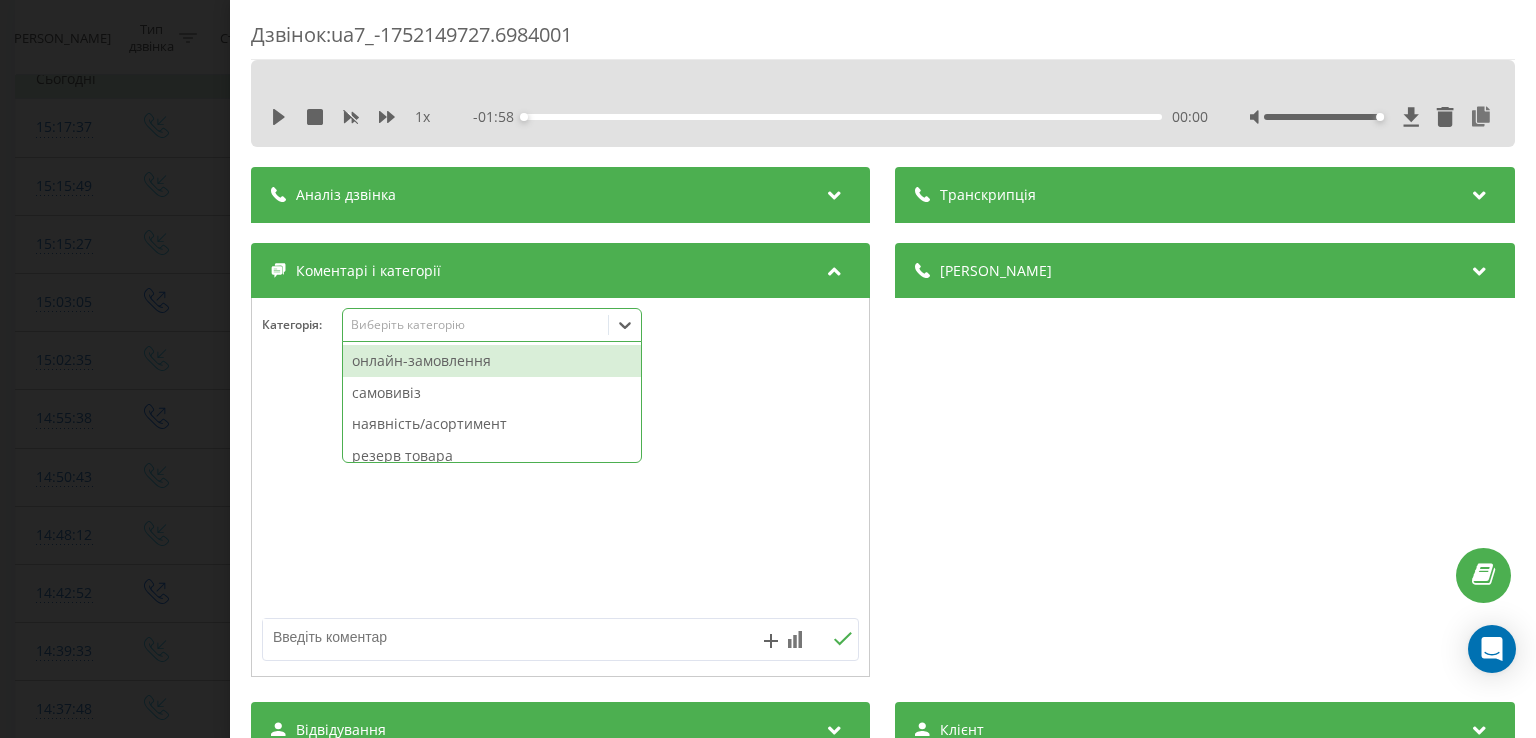drag, startPoint x: 473, startPoint y: 325, endPoint x: 461, endPoint y: 344, distance: 22.472204 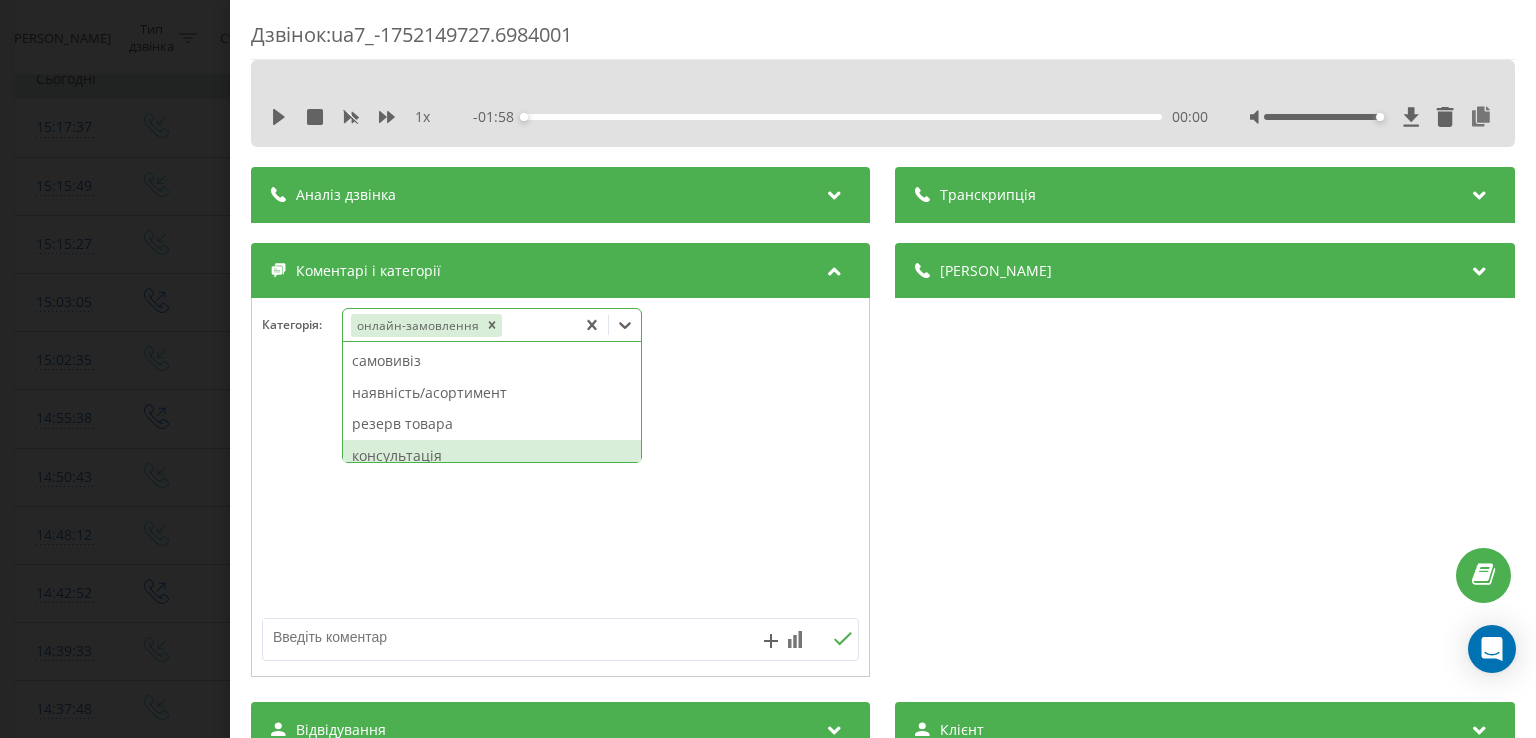 click on "консультація" at bounding box center [492, 456] 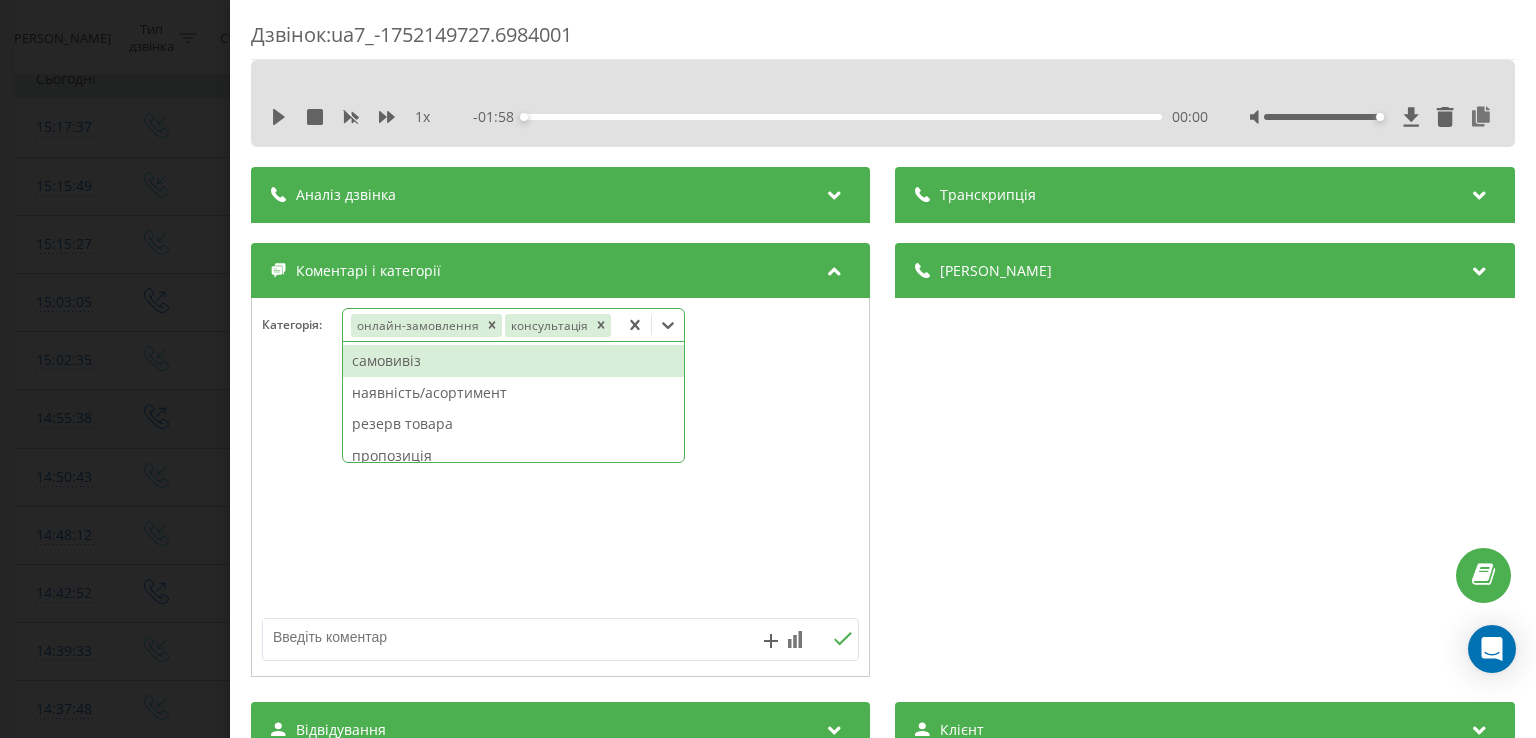 click on "Дзвінок :  ua7_-1752149727.6984001   1 x  - 01:58 00:00   00:00   Транскрипція Для AI-аналізу майбутніх дзвінків  налаштуйте та активуйте профіль на сторінці . Якщо профіль вже є і дзвінок відповідає його умовам, оновіть сторінку через 10 хвилин - AI аналізує поточний дзвінок. Аналіз дзвінка Для AI-аналізу майбутніх дзвінків  налаштуйте та активуйте профіль на сторінці . Якщо профіль вже є і дзвінок відповідає його умовам, оновіть сторінку через 10 хвилин - AI аналізує поточний дзвінок. Деталі дзвінка Загальне Дата дзвінка 2025-07-10 15:15:27 Тип дзвінка Вхідний Статус дзвінка Цільовий 380673347974 :" at bounding box center [768, 369] 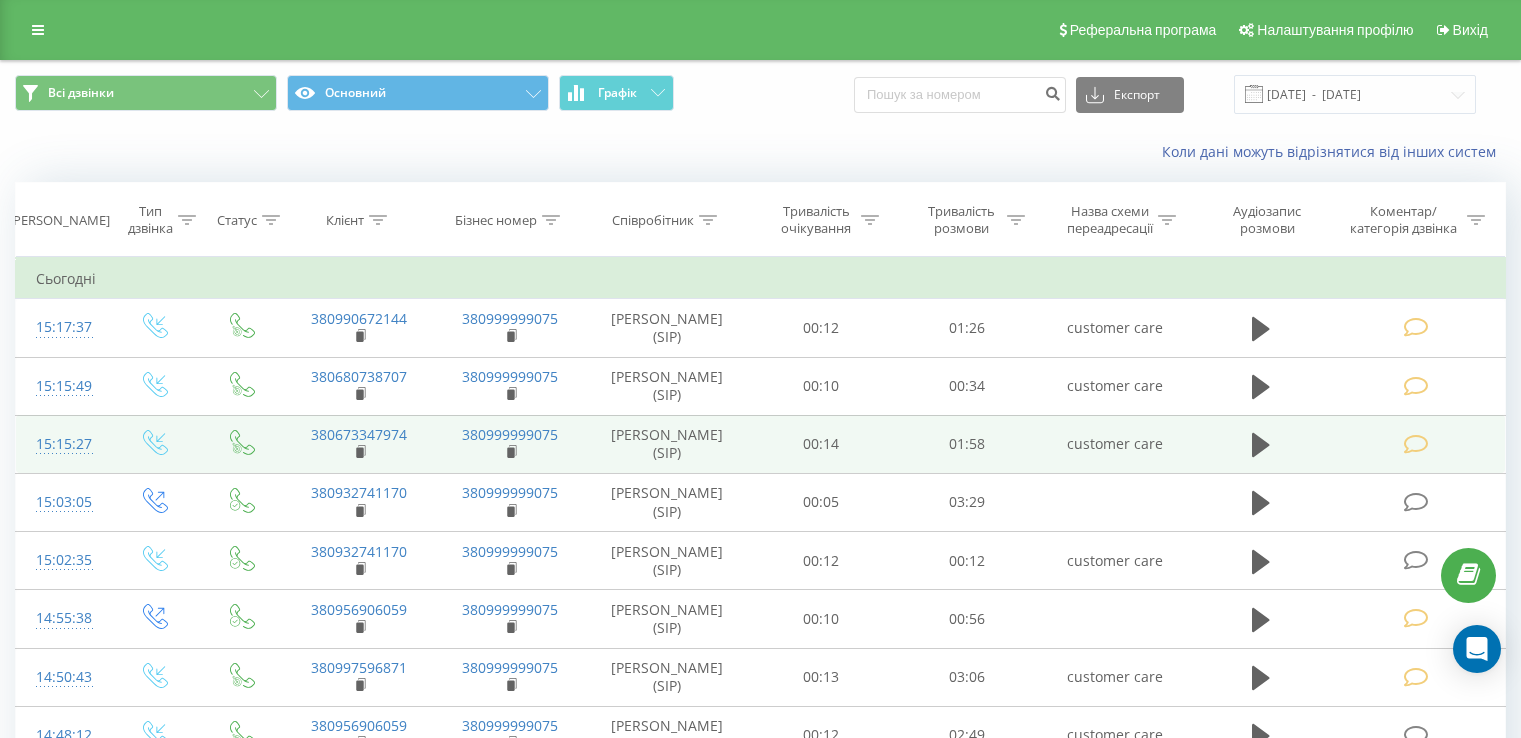 scroll, scrollTop: 0, scrollLeft: 0, axis: both 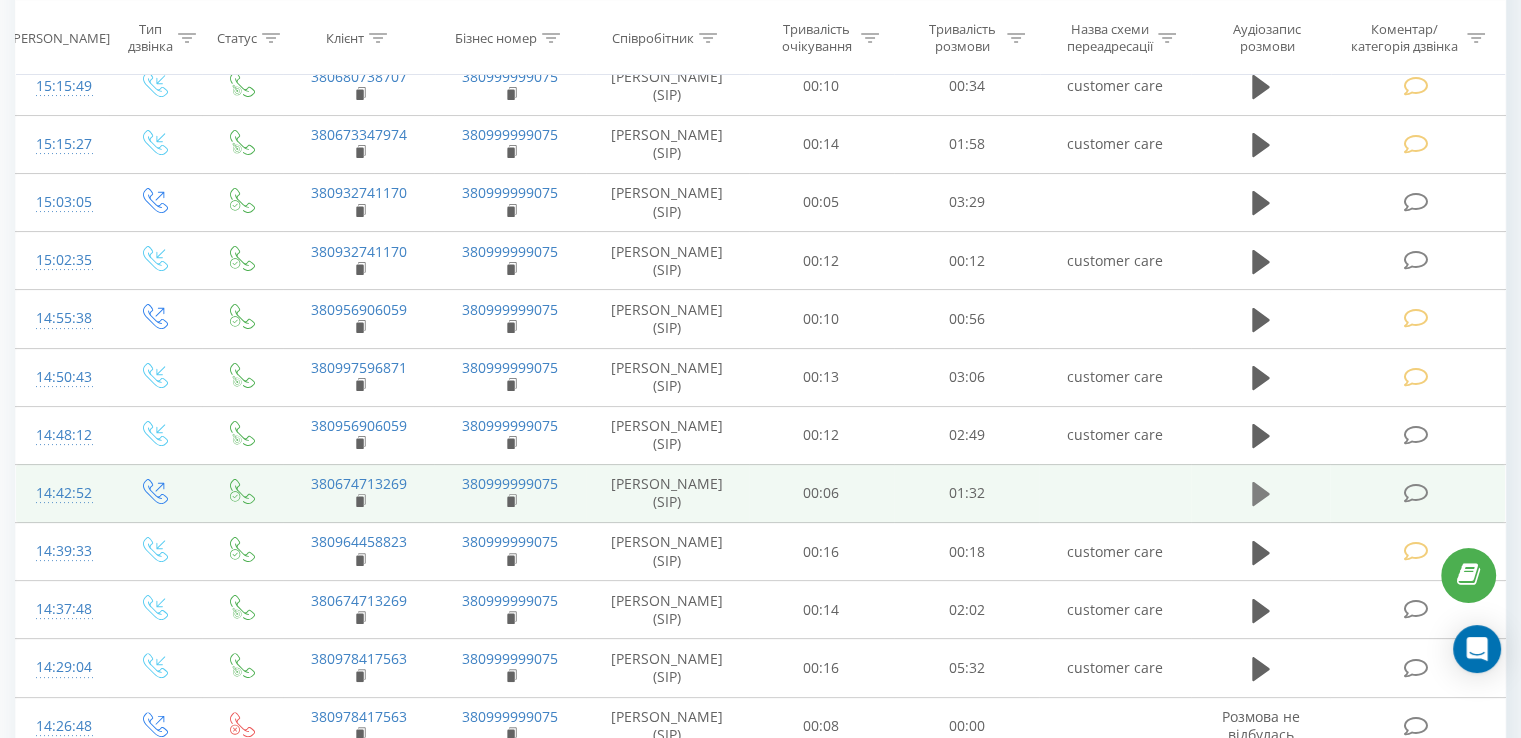 click 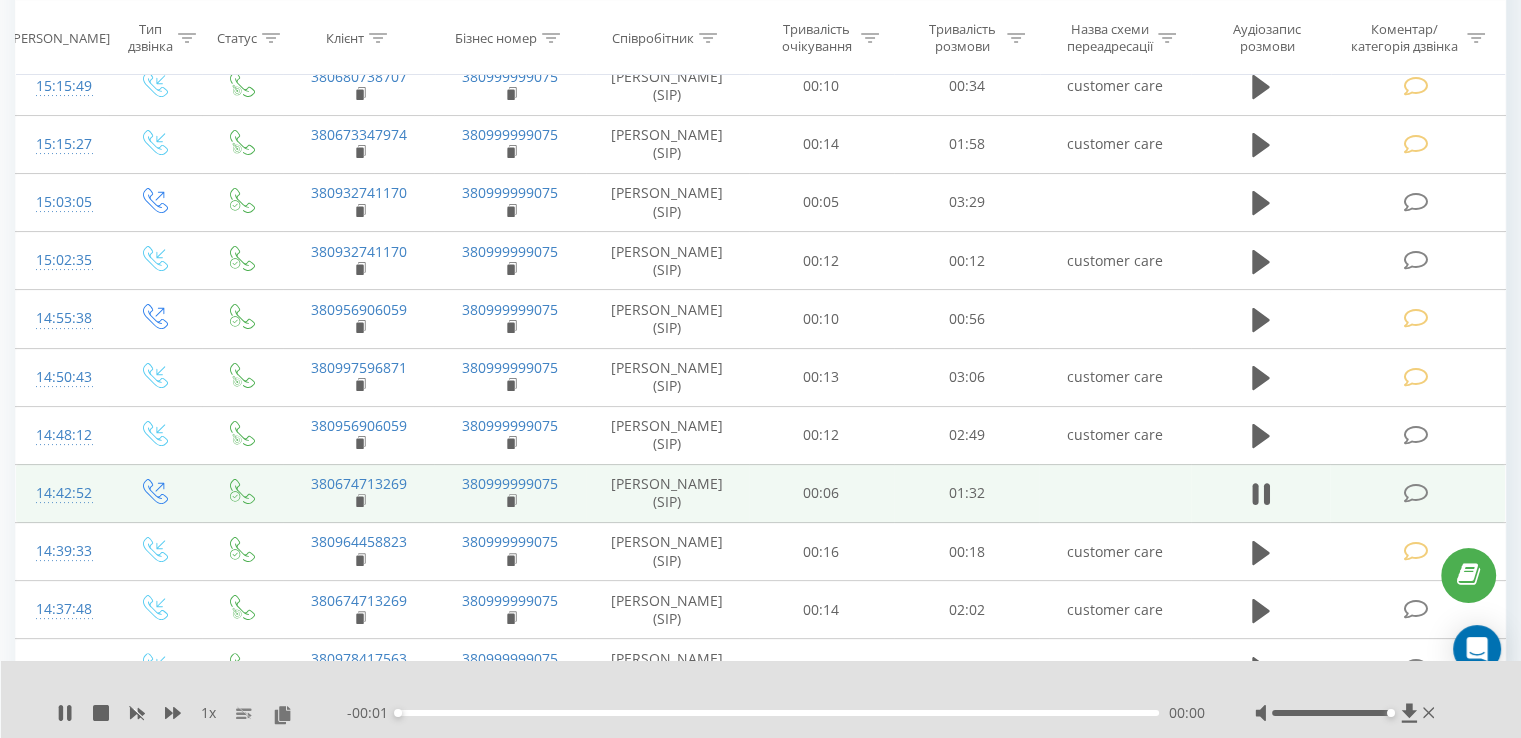 click on "- 00:01 00:00   00:00" at bounding box center (776, 713) 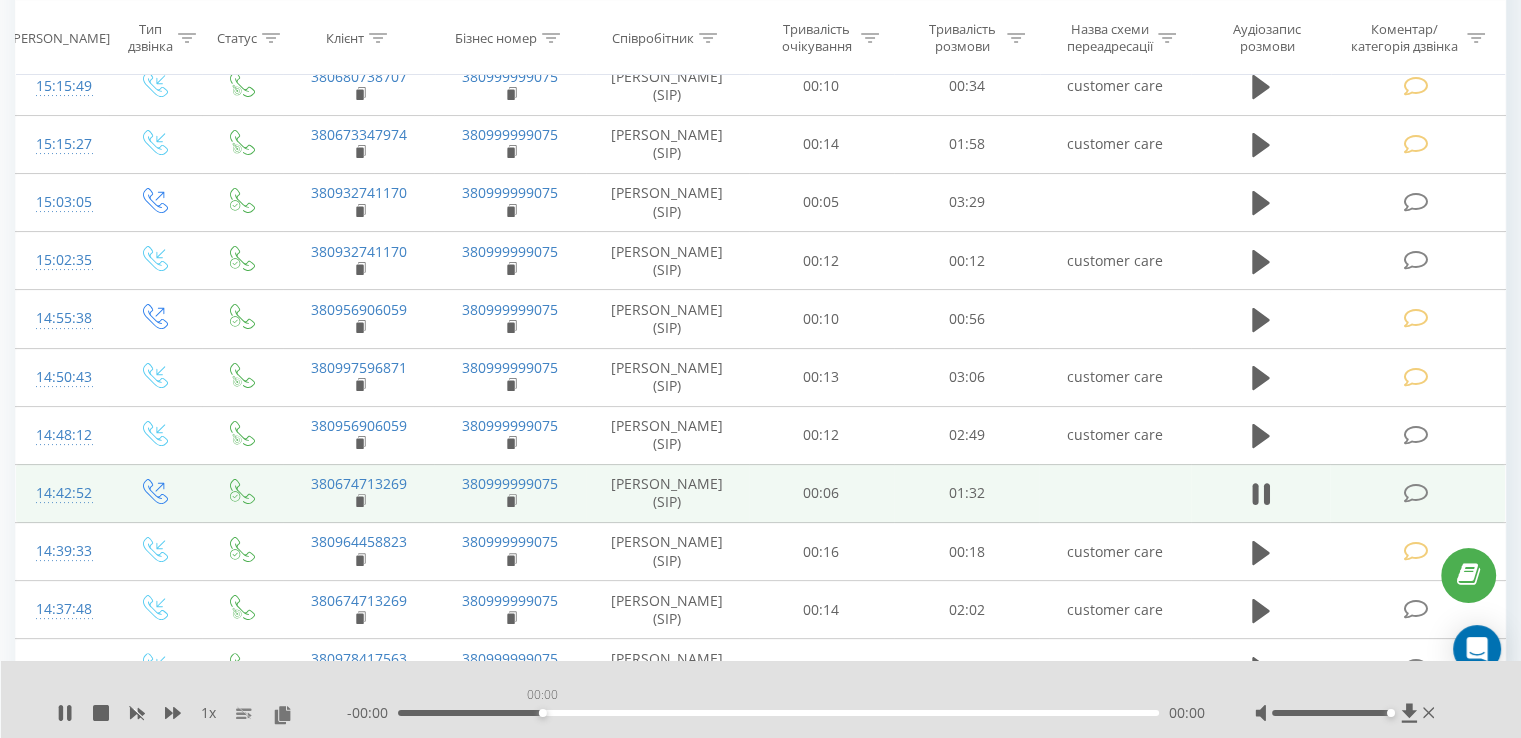 click on "00:00" at bounding box center [778, 713] 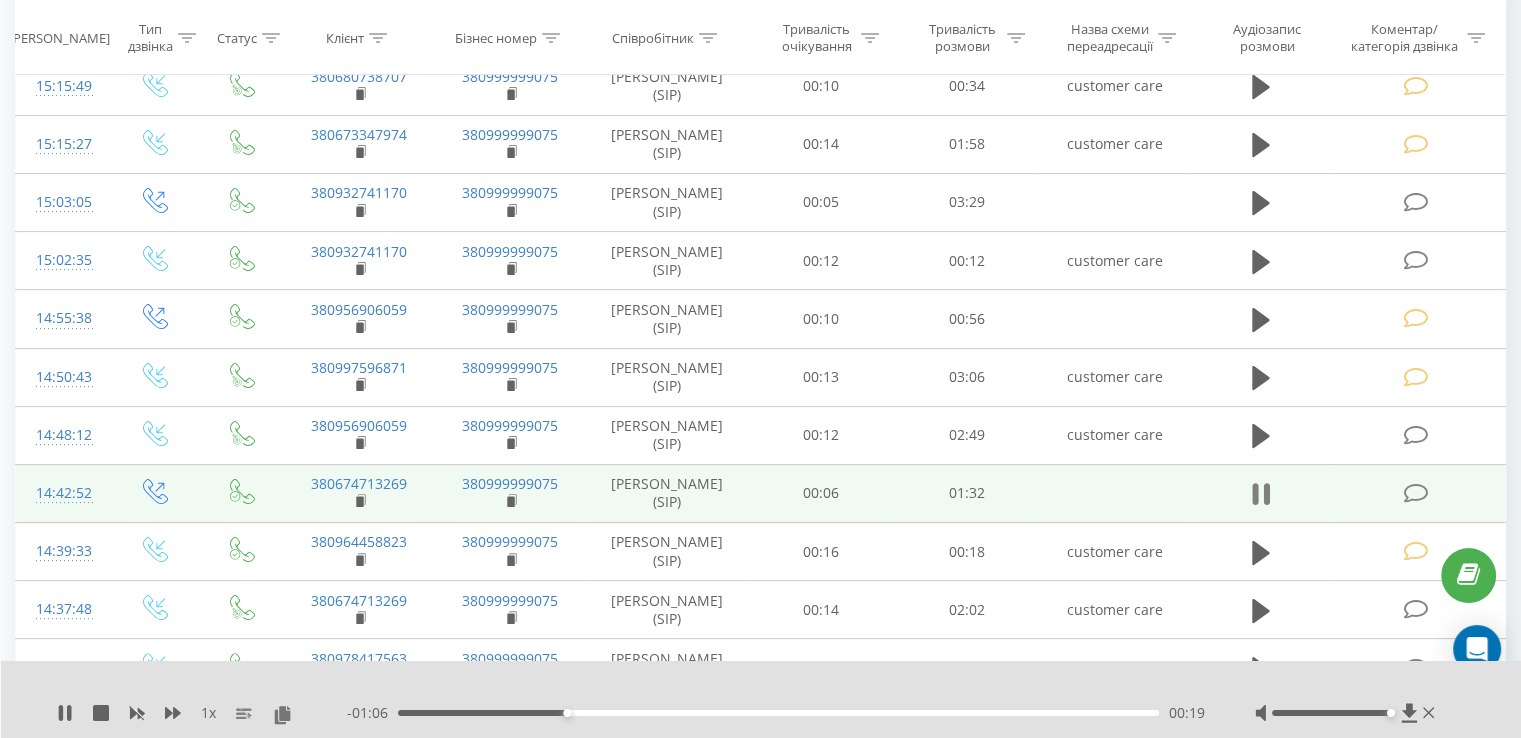 click 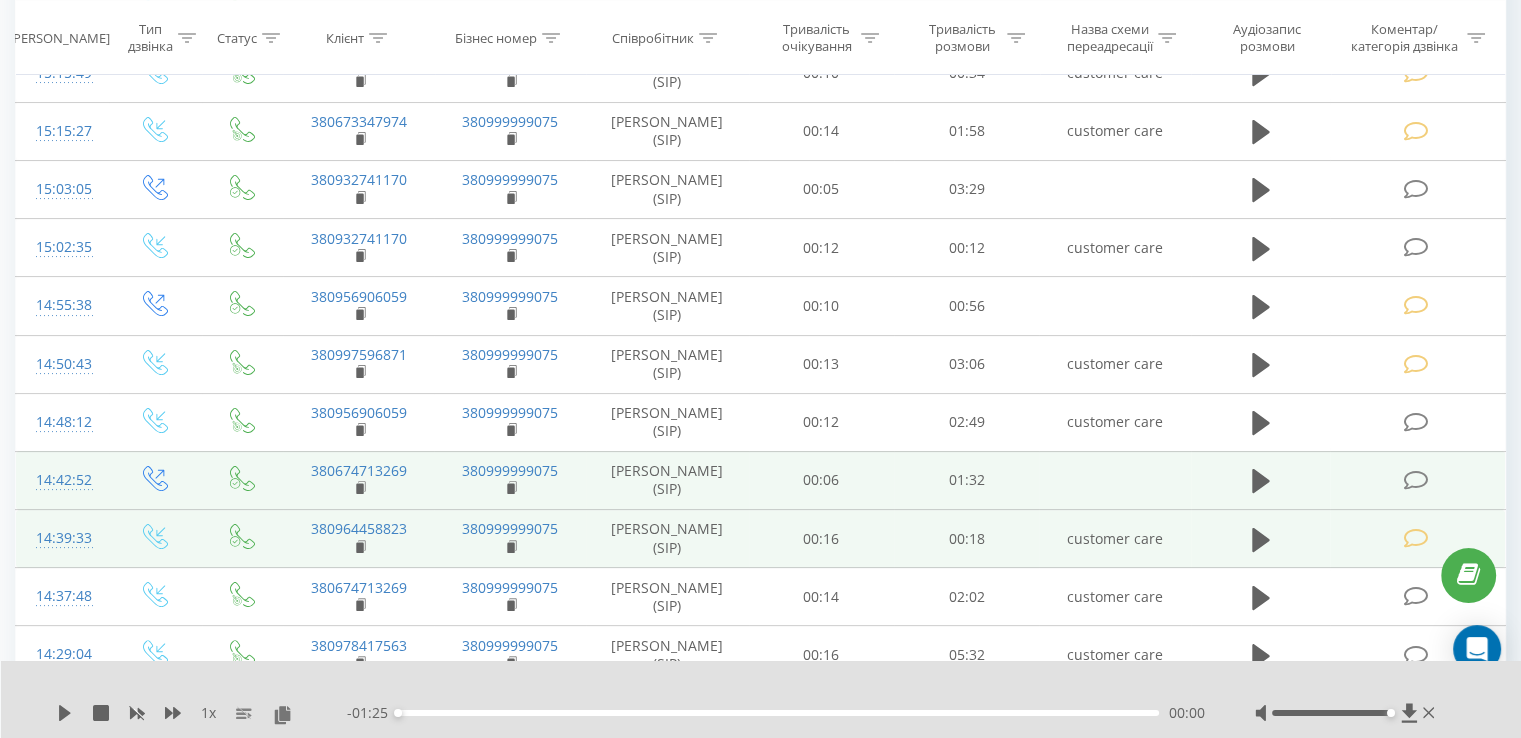 scroll, scrollTop: 500, scrollLeft: 0, axis: vertical 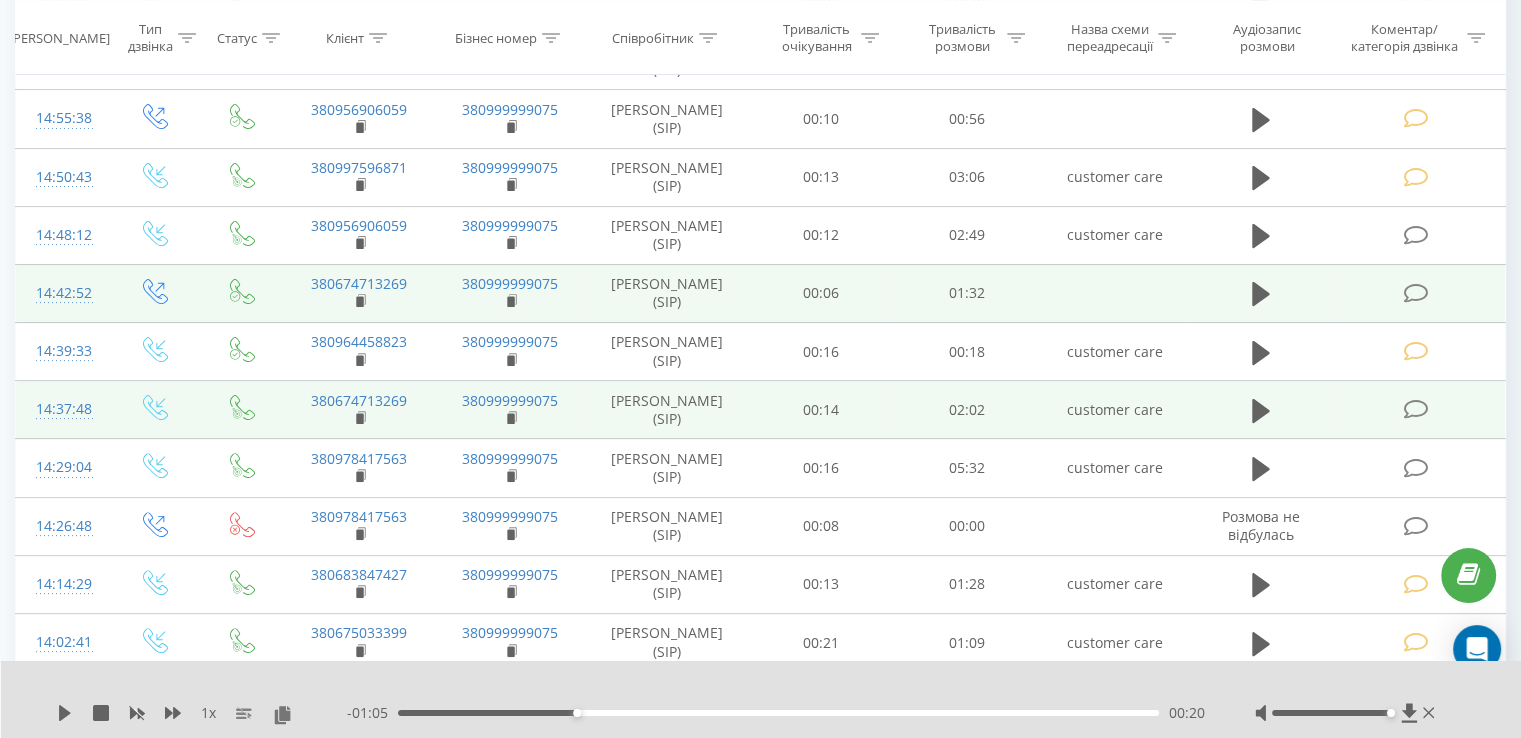 click at bounding box center [1415, 409] 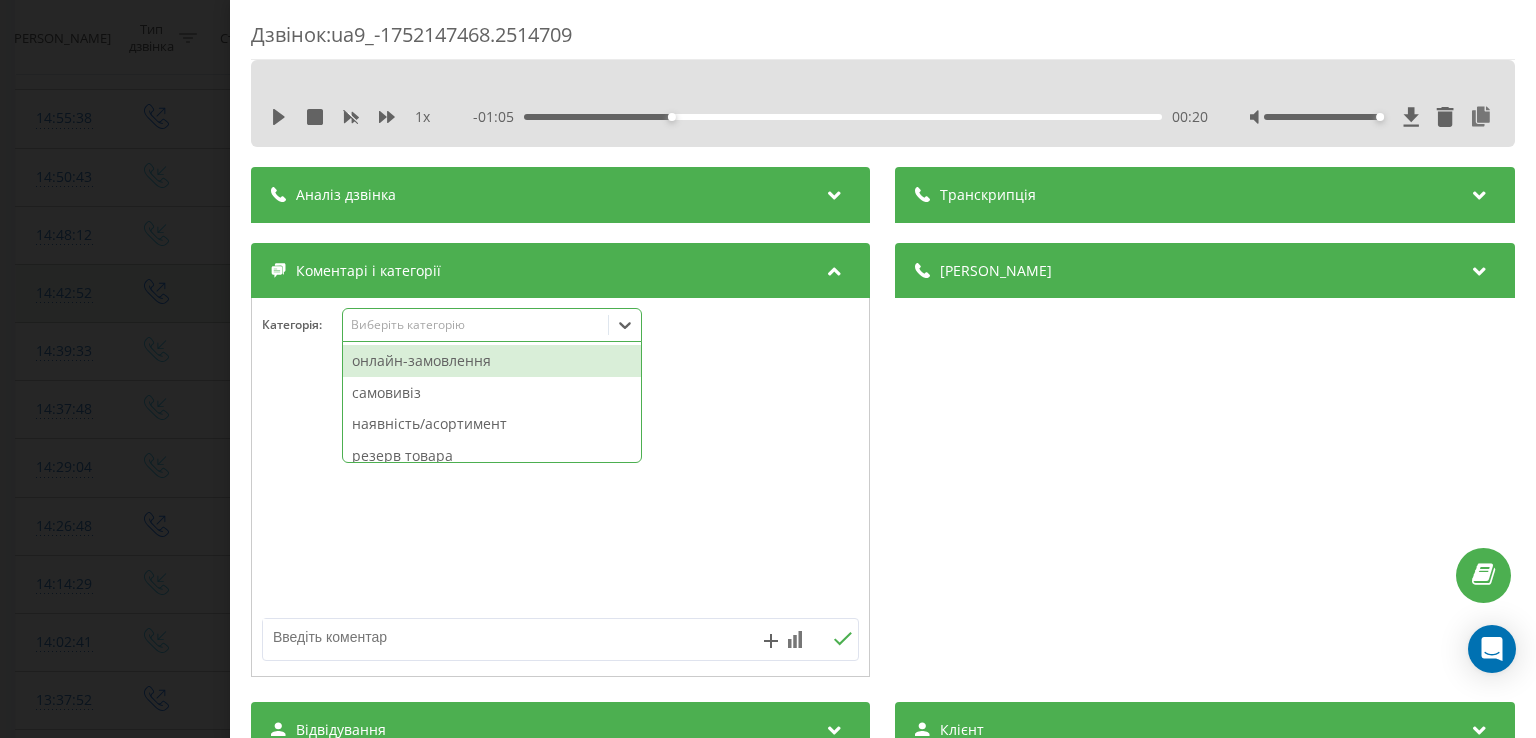 drag, startPoint x: 496, startPoint y: 318, endPoint x: 497, endPoint y: 352, distance: 34.0147 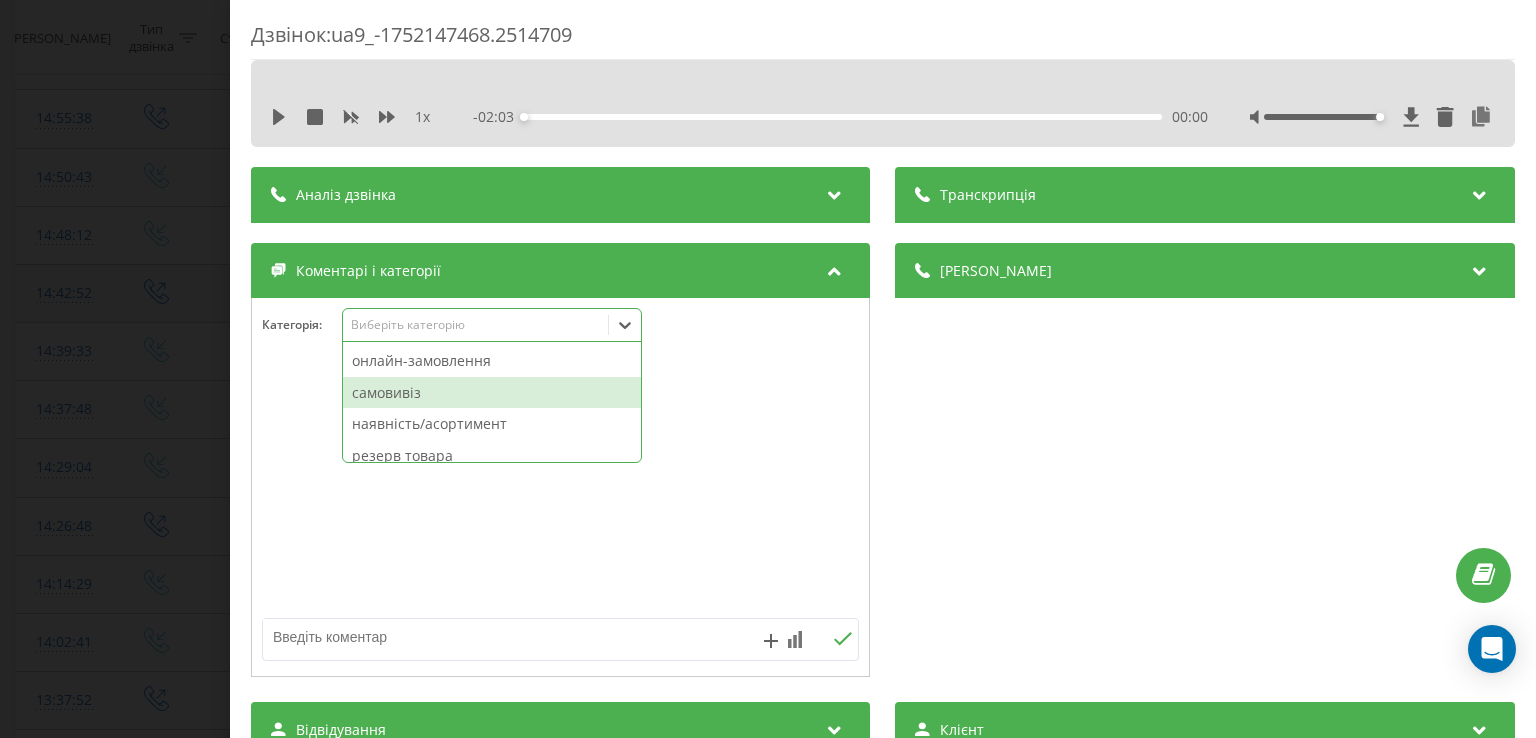 drag, startPoint x: 409, startPoint y: 396, endPoint x: 422, endPoint y: 370, distance: 29.068884 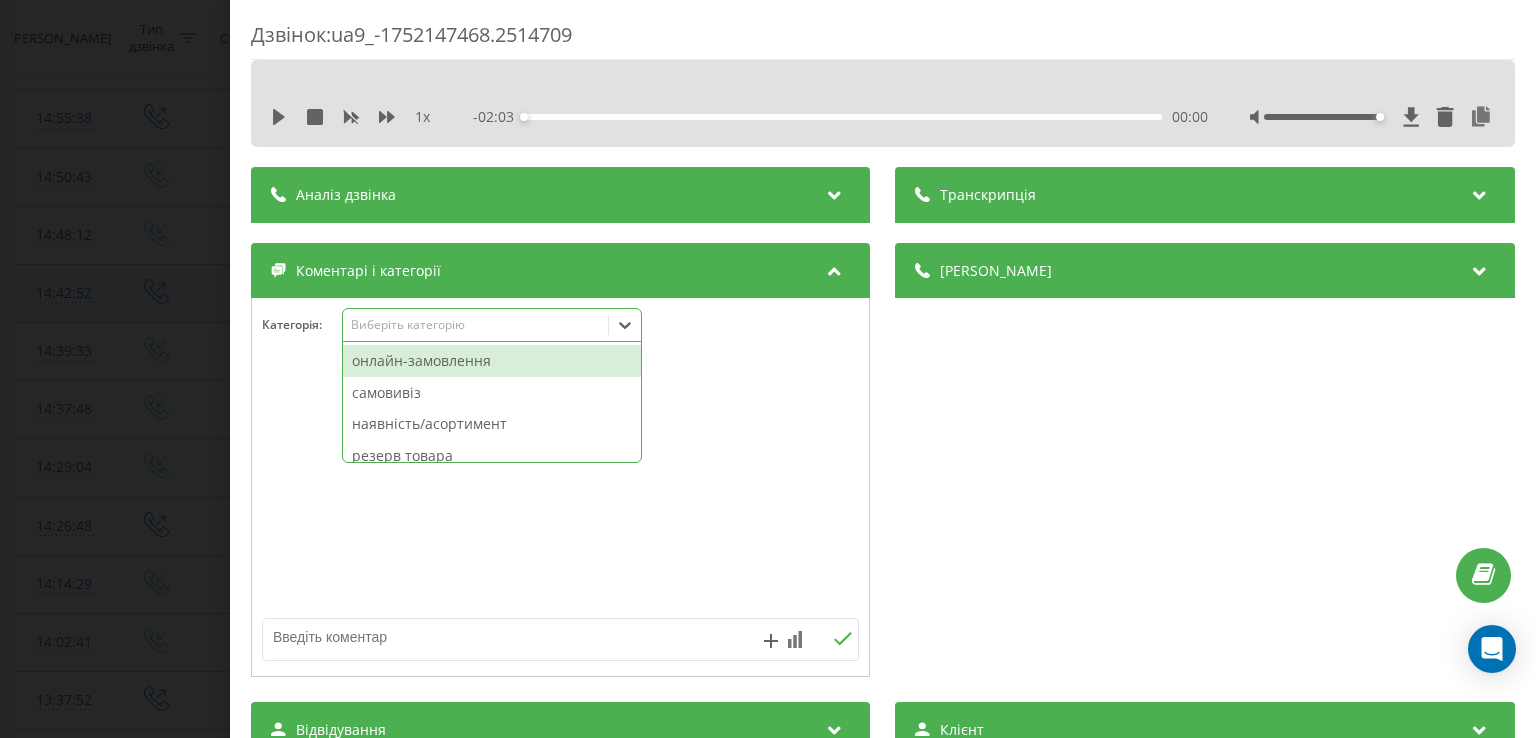 click on "онлайн-замовлення" at bounding box center [492, 361] 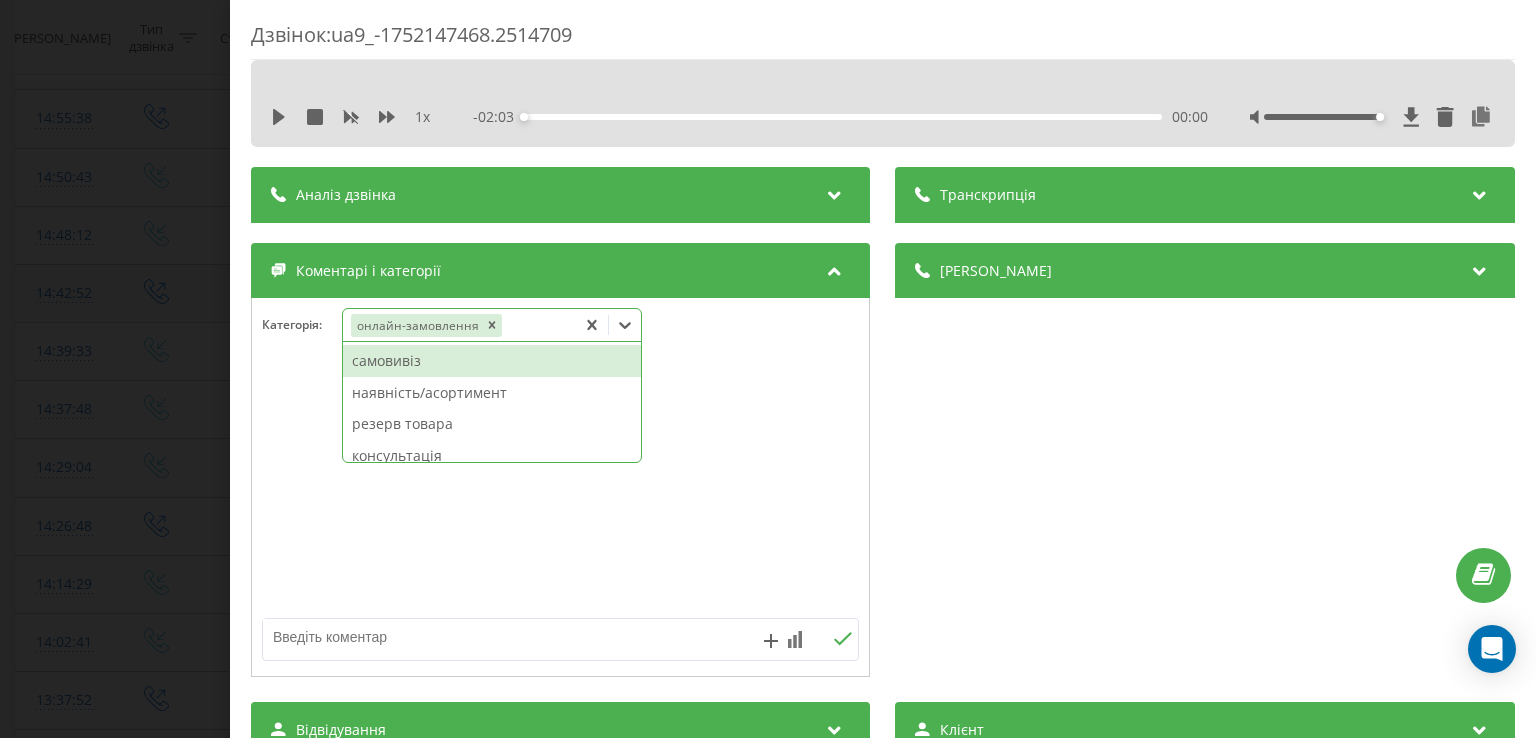 click on "самовивіз" at bounding box center [492, 361] 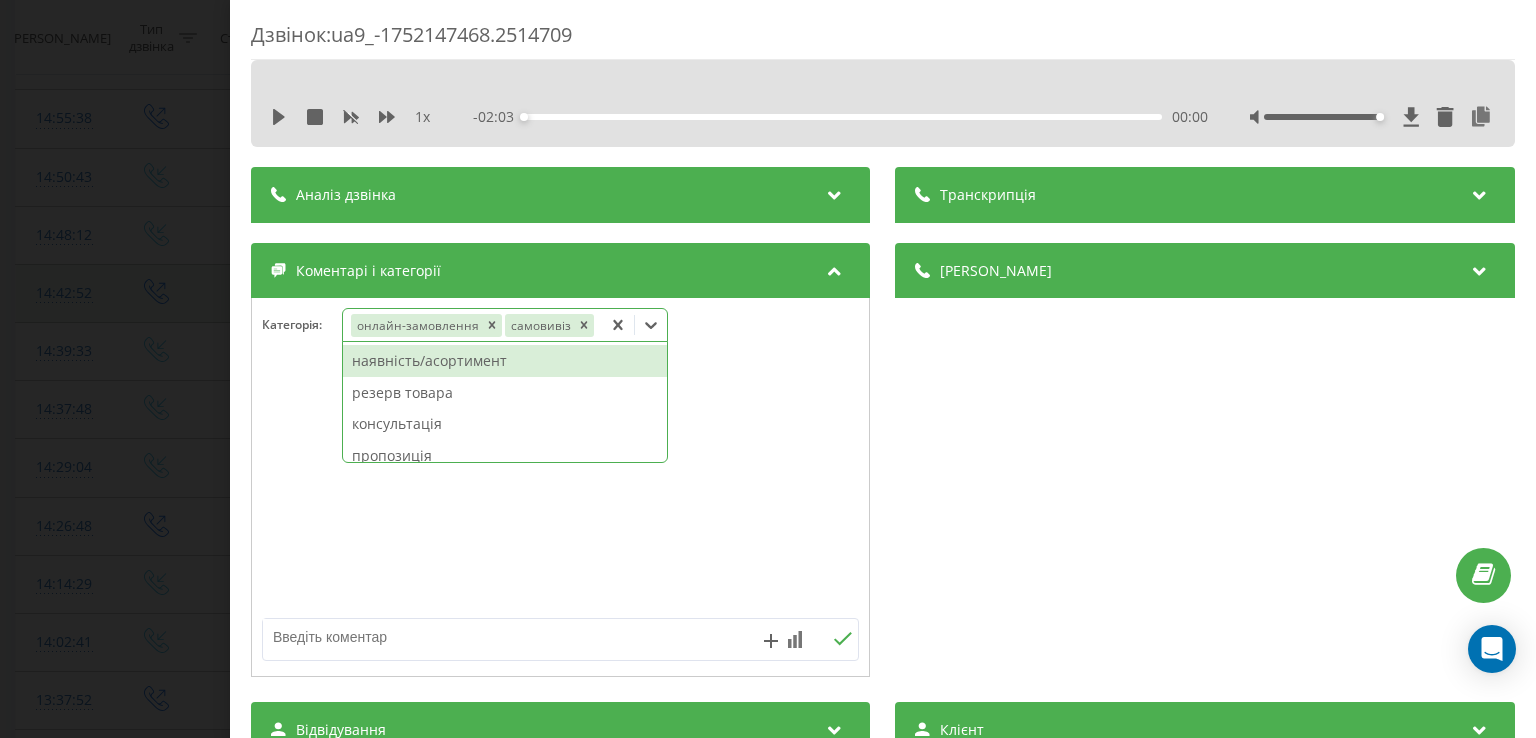 click on "Дзвінок :  ua9_-1752147468.2514709   1 x  - 02:03 00:00   00:00   Транскрипція Для AI-аналізу майбутніх дзвінків  налаштуйте та активуйте профіль на сторінці . Якщо профіль вже є і дзвінок відповідає його умовам, оновіть сторінку через 10 хвилин - AI аналізує поточний дзвінок. Аналіз дзвінка Для AI-аналізу майбутніх дзвінків  налаштуйте та активуйте профіль на сторінці . Якщо профіль вже є і дзвінок відповідає його умовам, оновіть сторінку через 10 хвилин - AI аналізує поточний дзвінок. Деталі дзвінка Загальне Дата дзвінка 2025-07-10 14:37:48 Тип дзвінка Вхідний Статус дзвінка Цільовий 380674713269 :" at bounding box center (768, 369) 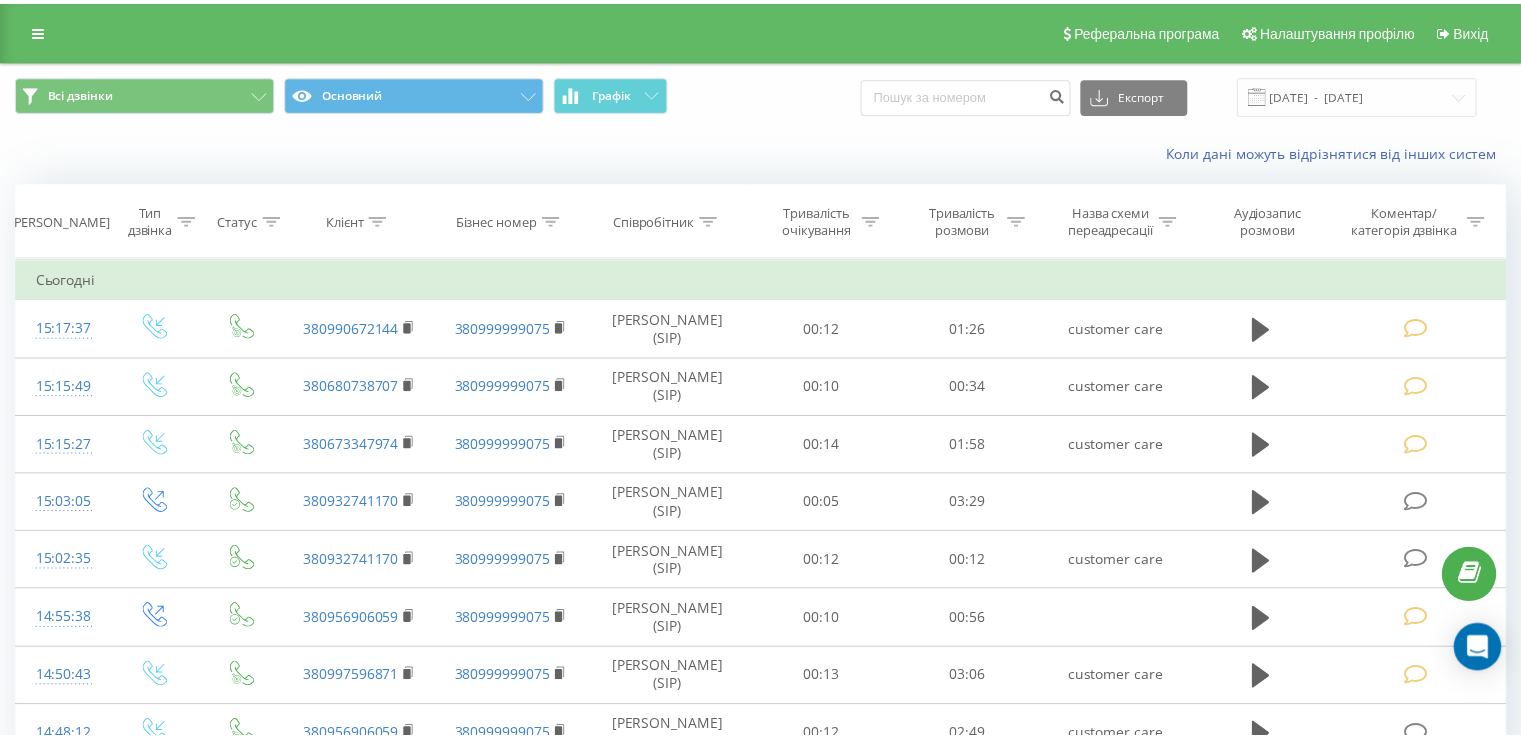 scroll, scrollTop: 0, scrollLeft: 0, axis: both 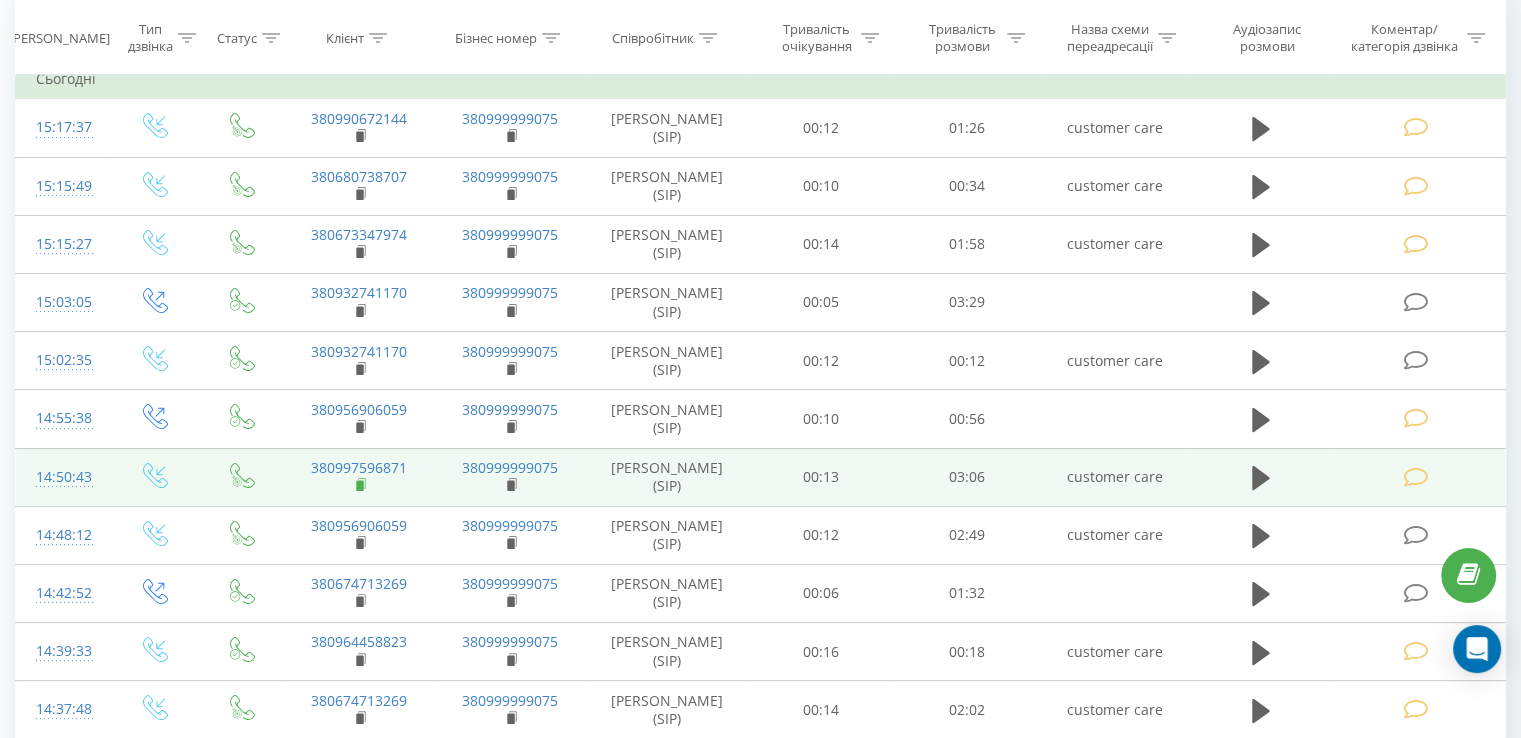 click 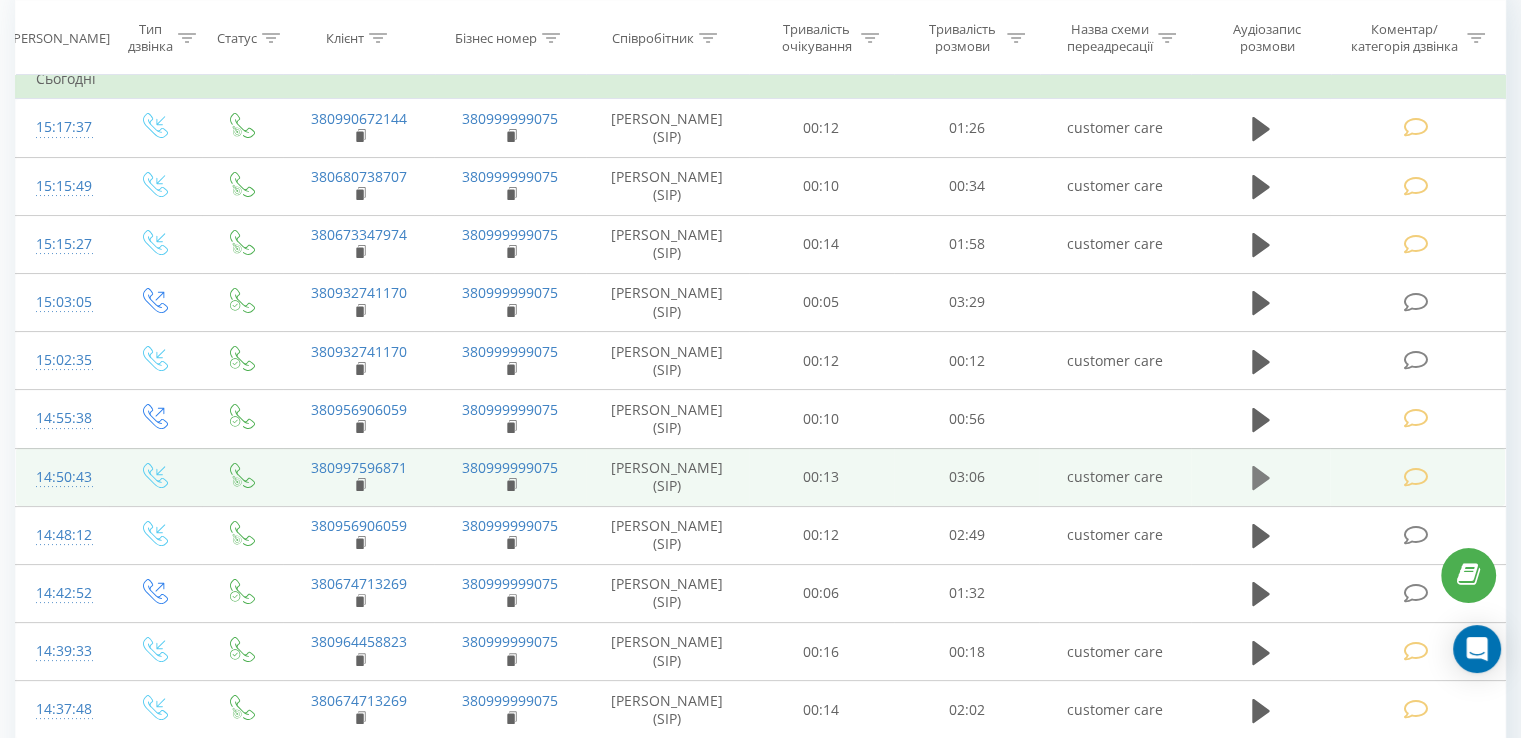 click 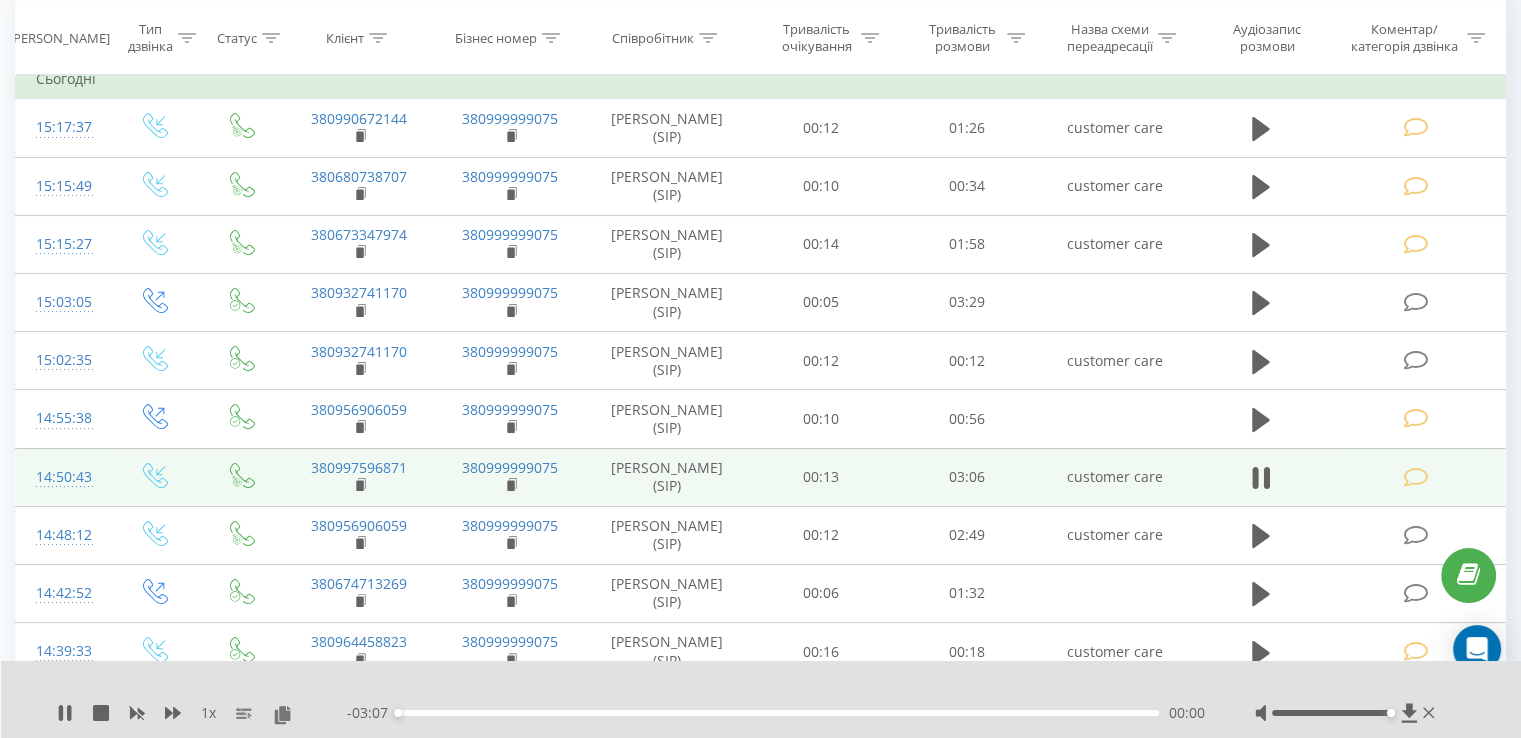 click on "00:00" at bounding box center [778, 713] 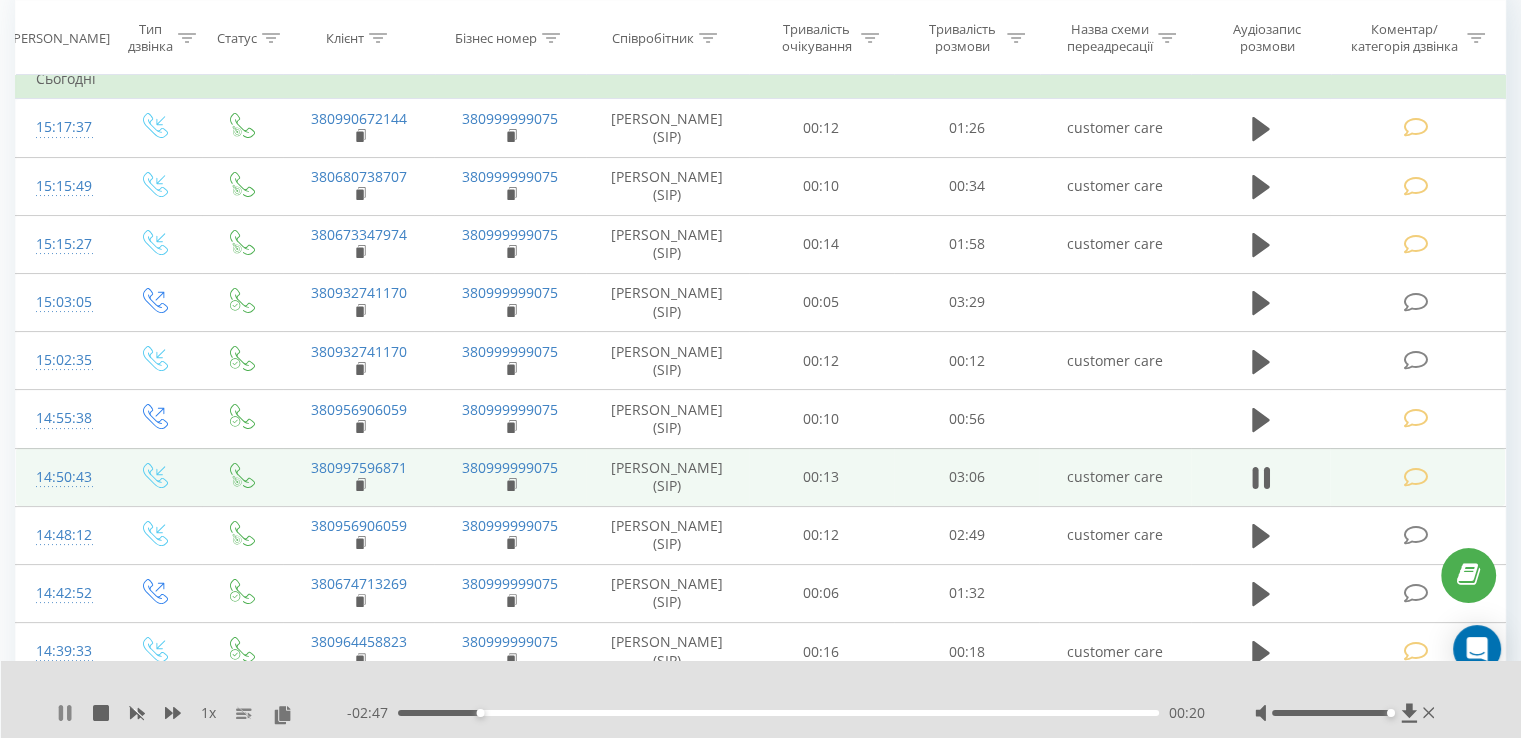 click 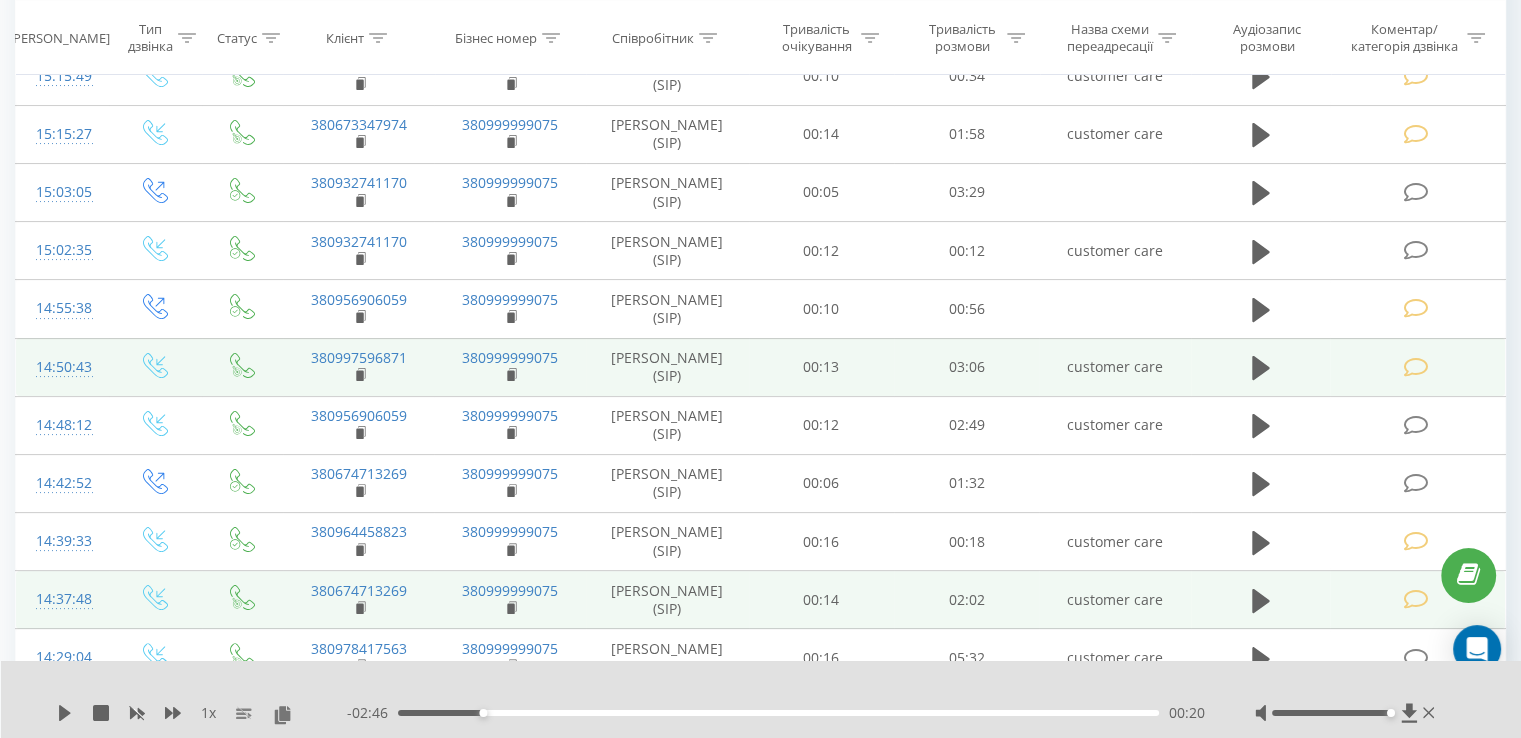 scroll, scrollTop: 400, scrollLeft: 0, axis: vertical 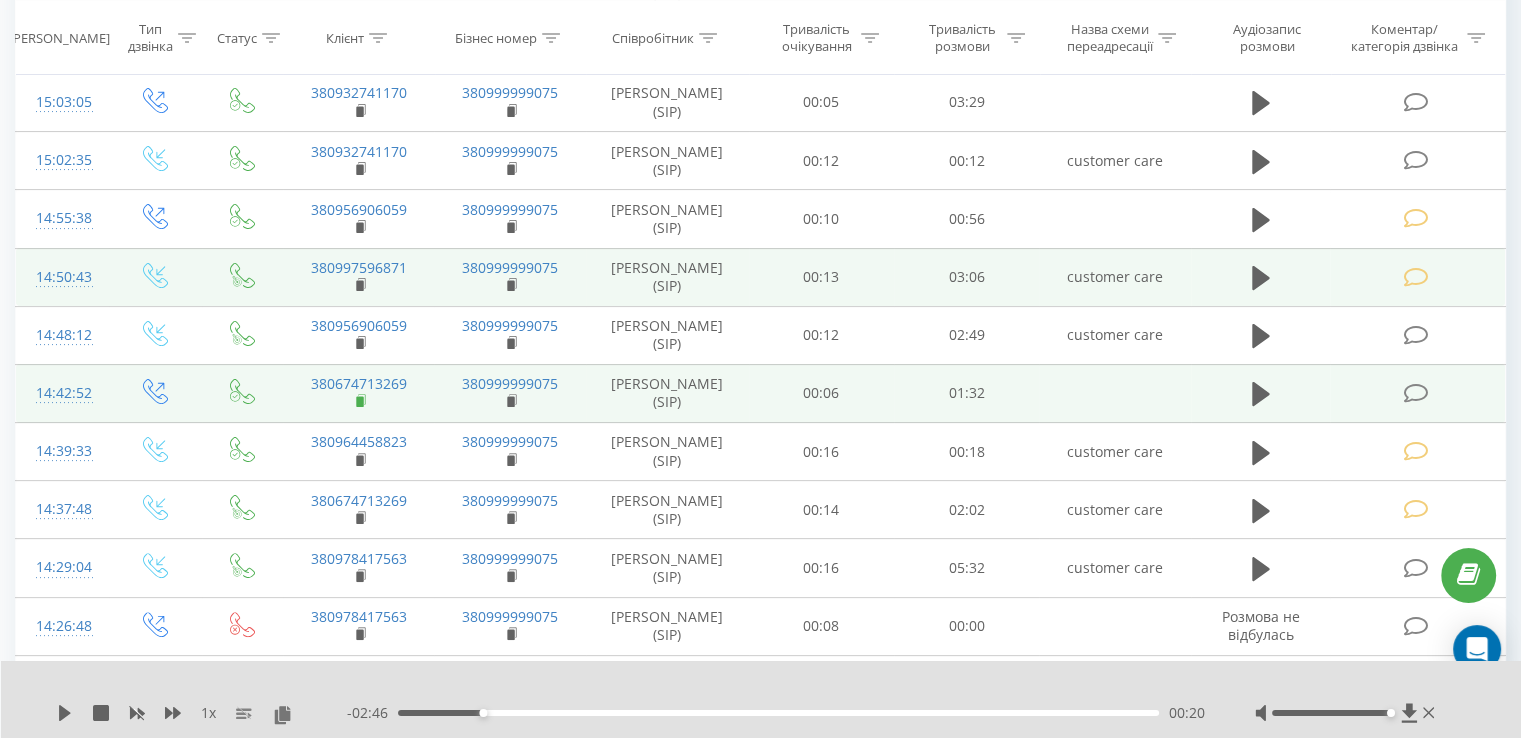 click 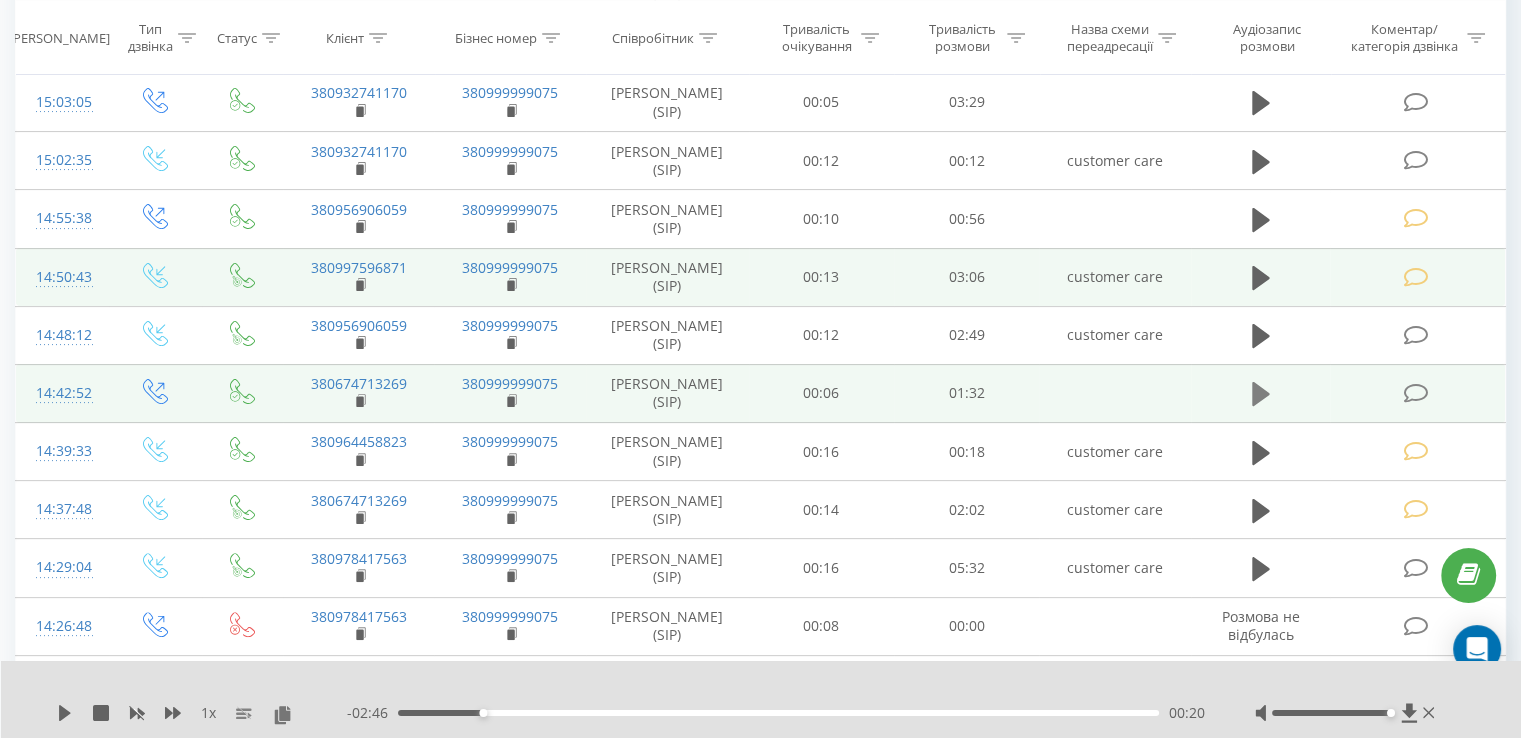 click at bounding box center [1261, 394] 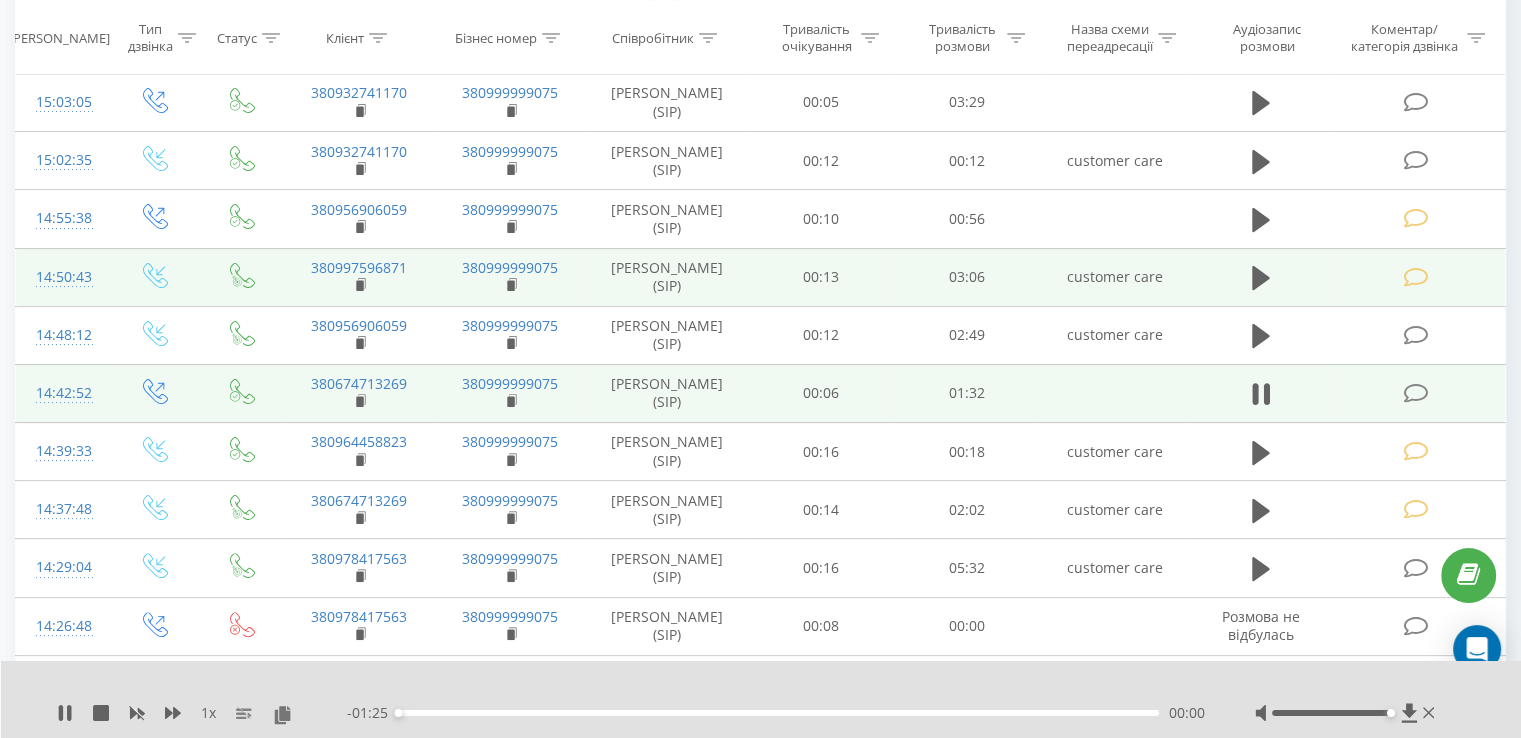 click on "00:00" at bounding box center [778, 713] 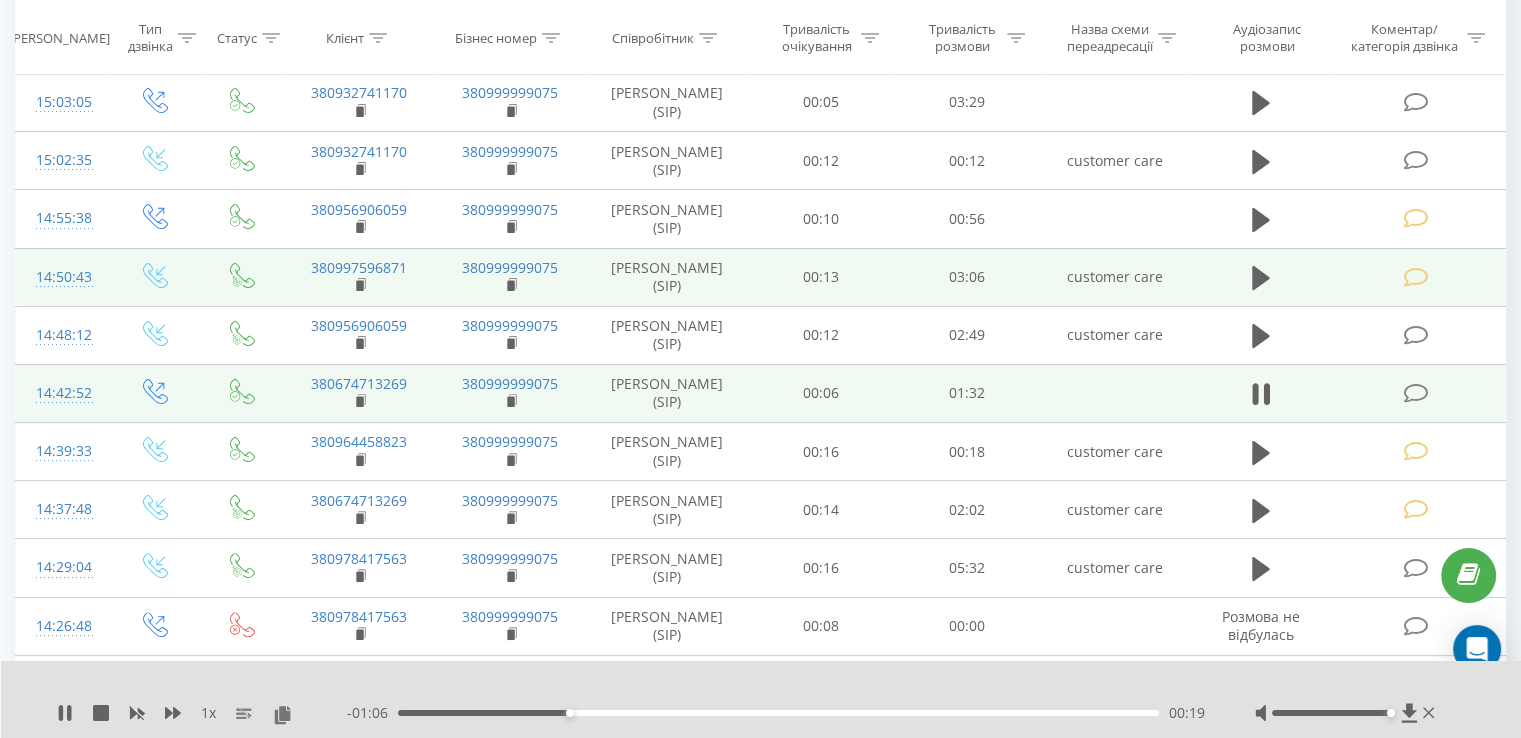 click on "00:19" at bounding box center [778, 713] 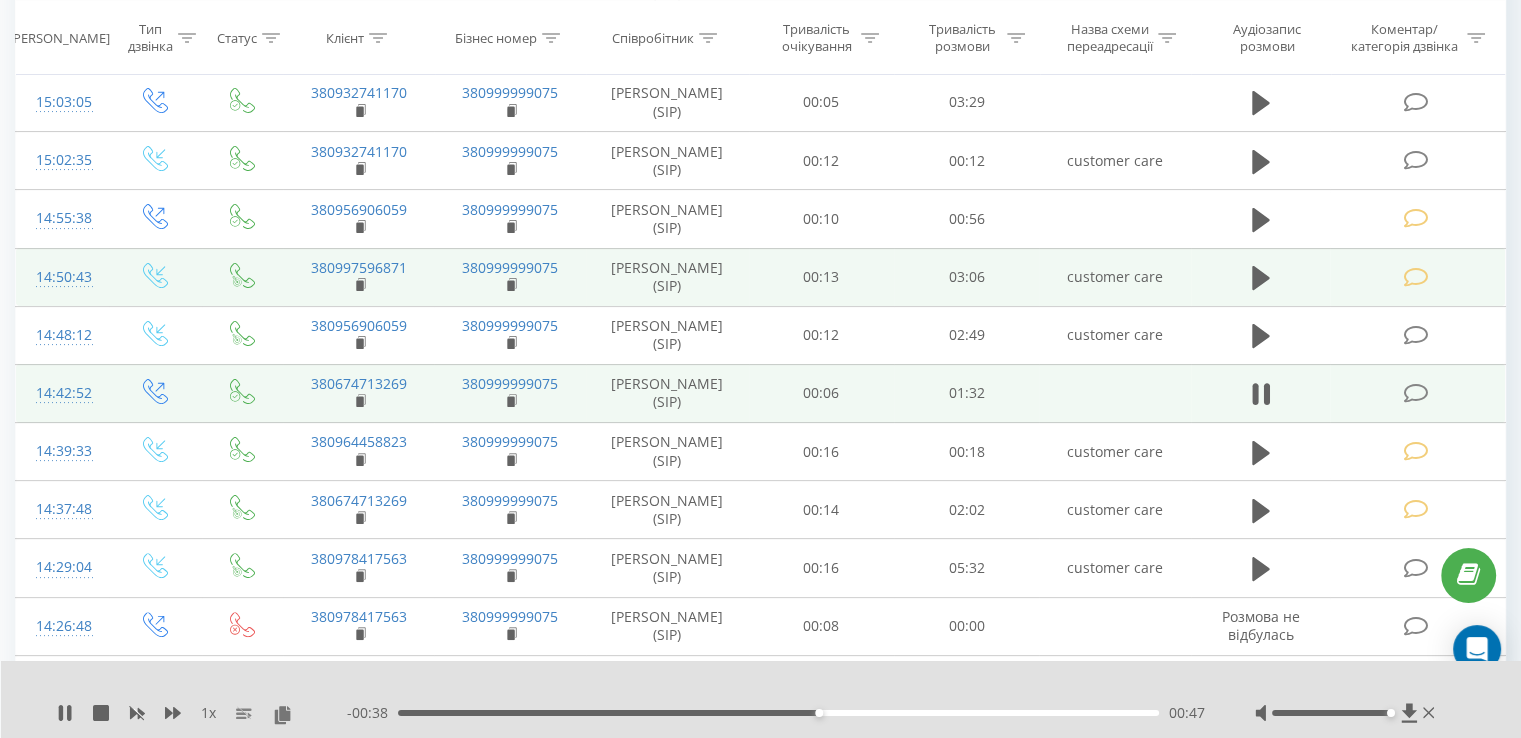 drag, startPoint x: 1323, startPoint y: 716, endPoint x: 1302, endPoint y: 714, distance: 21.095022 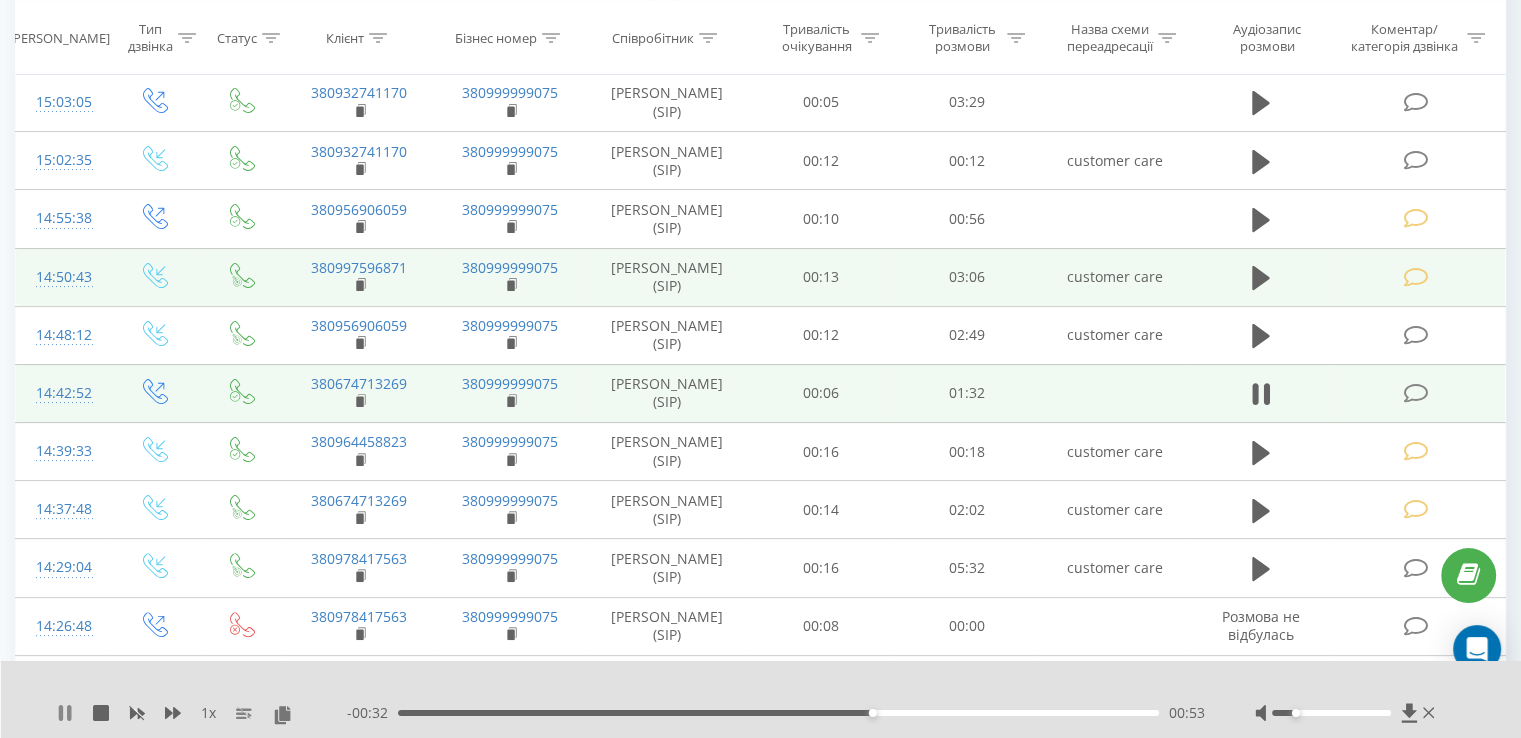 click 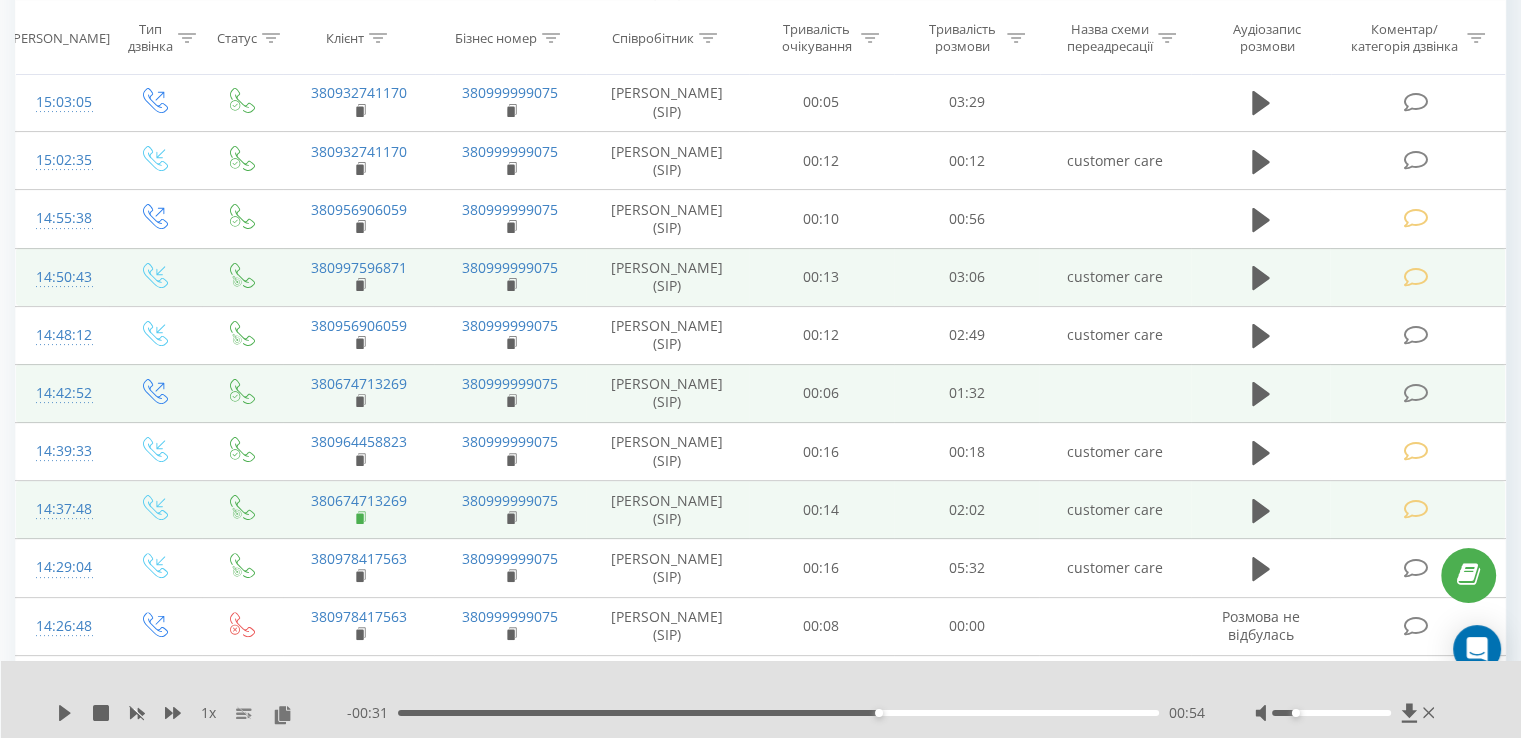 click 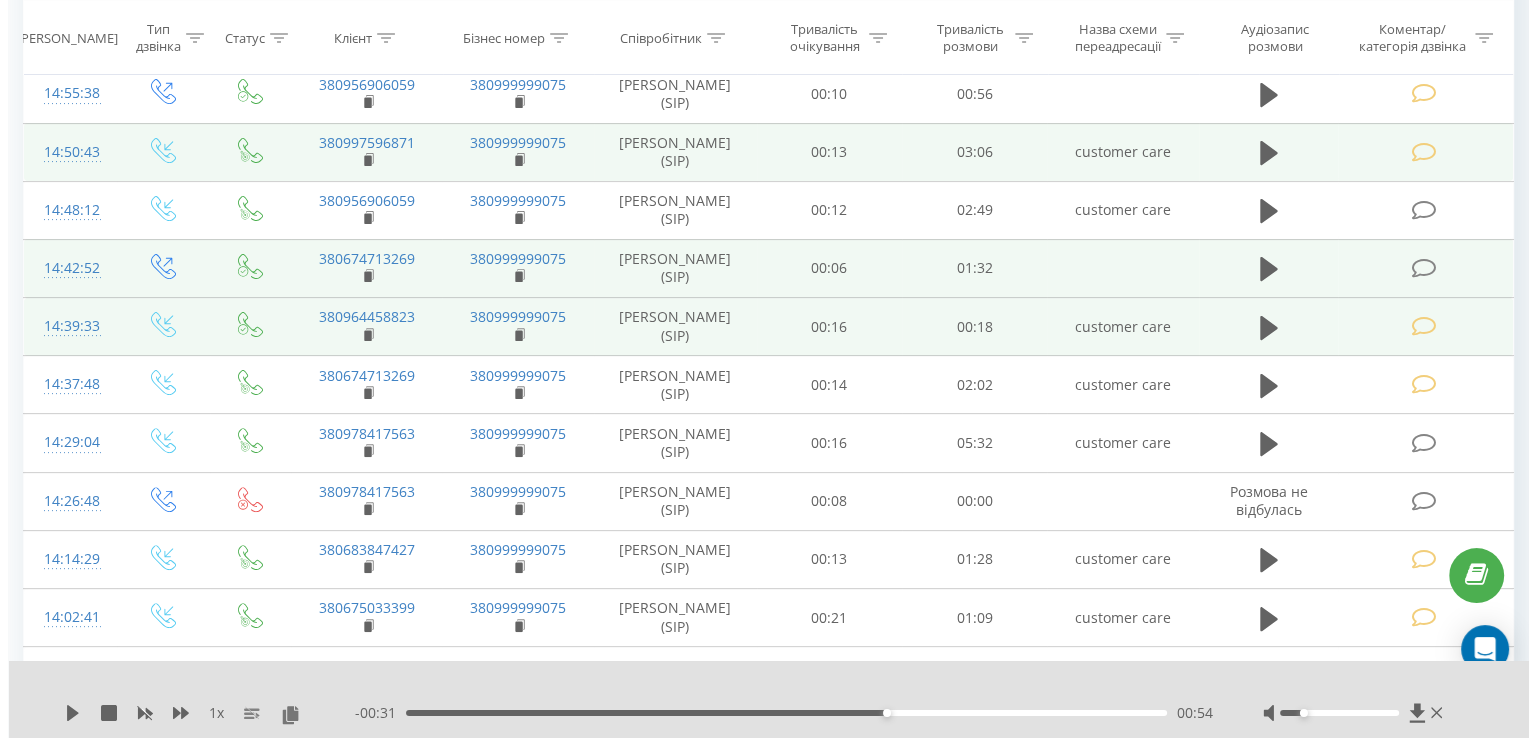 scroll, scrollTop: 600, scrollLeft: 0, axis: vertical 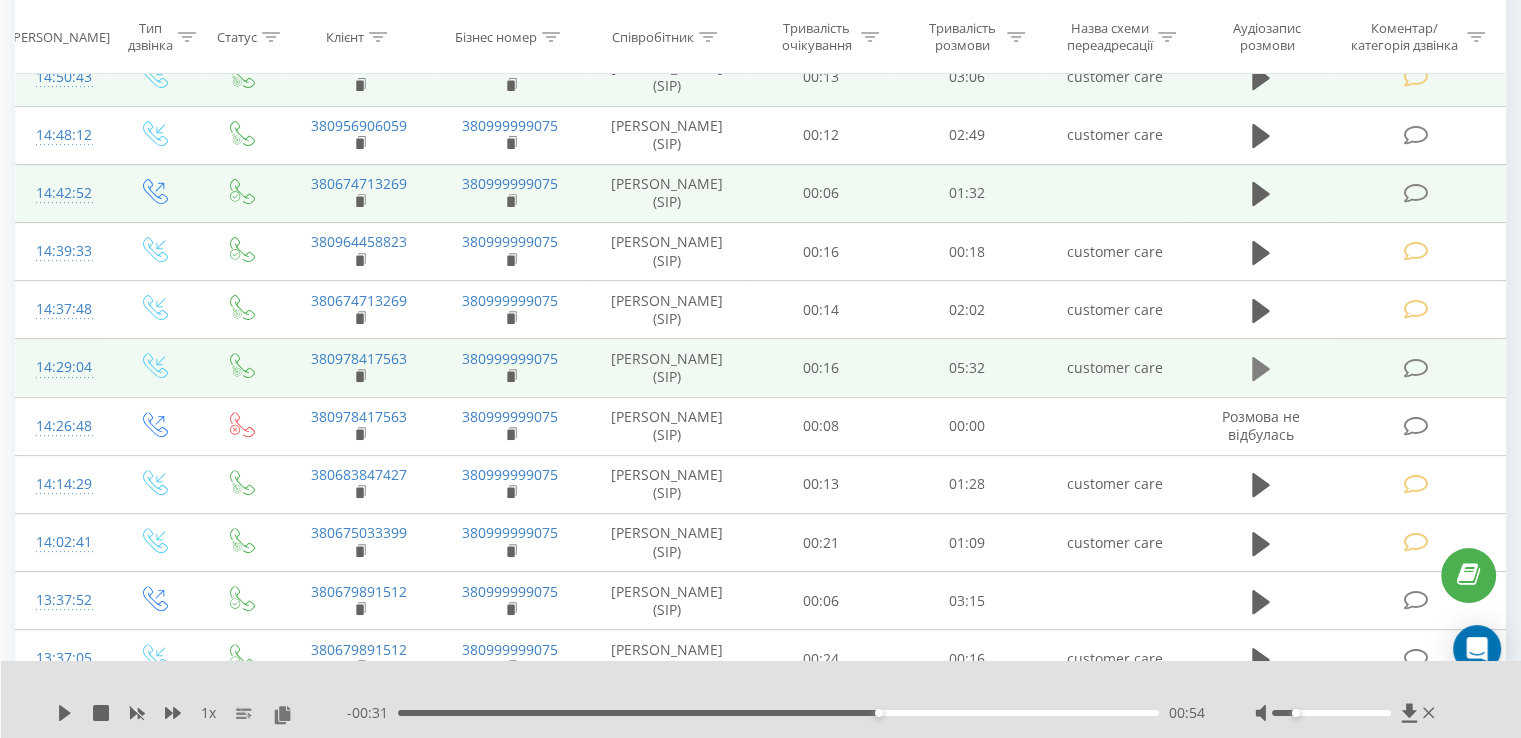 click 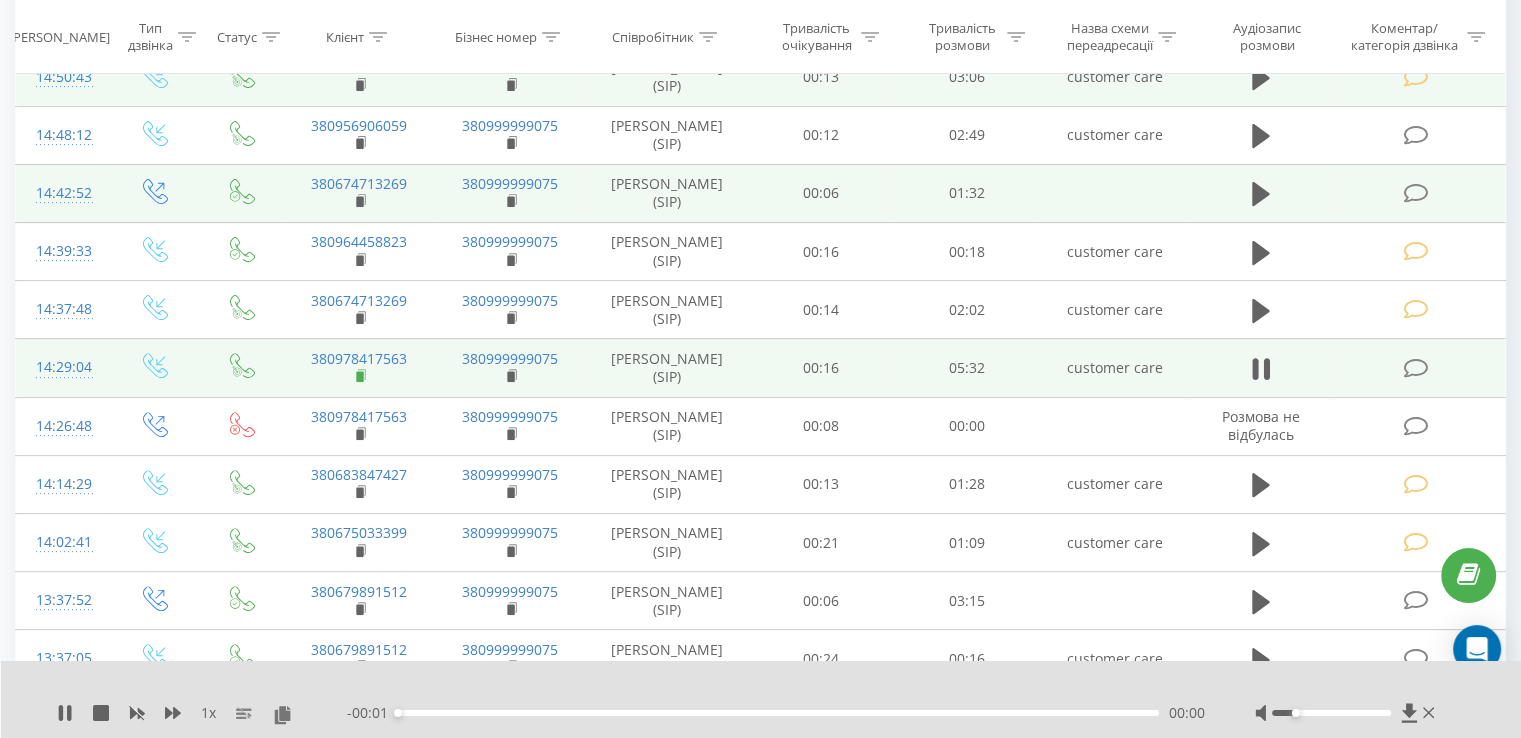 click 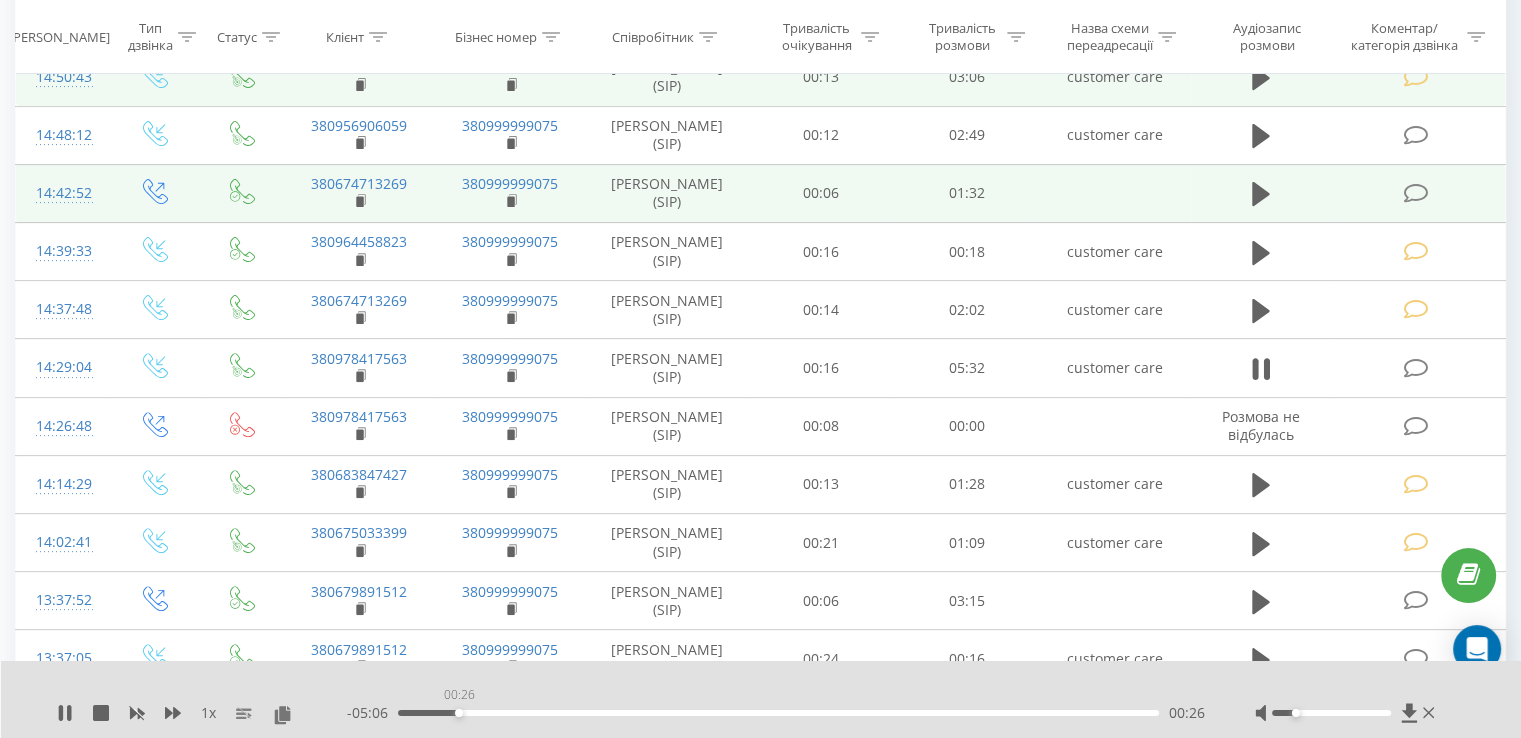 click on "00:26" at bounding box center [778, 713] 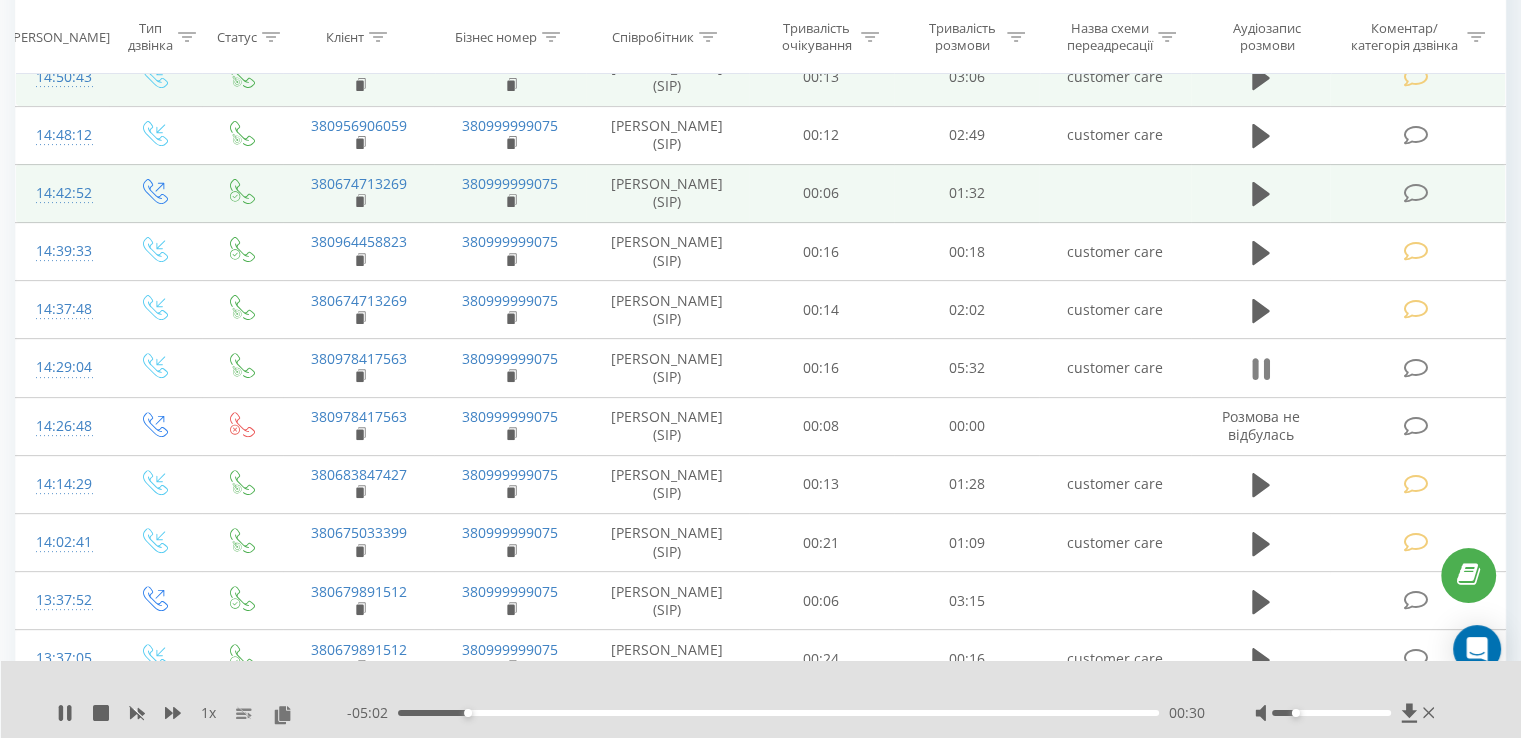 click 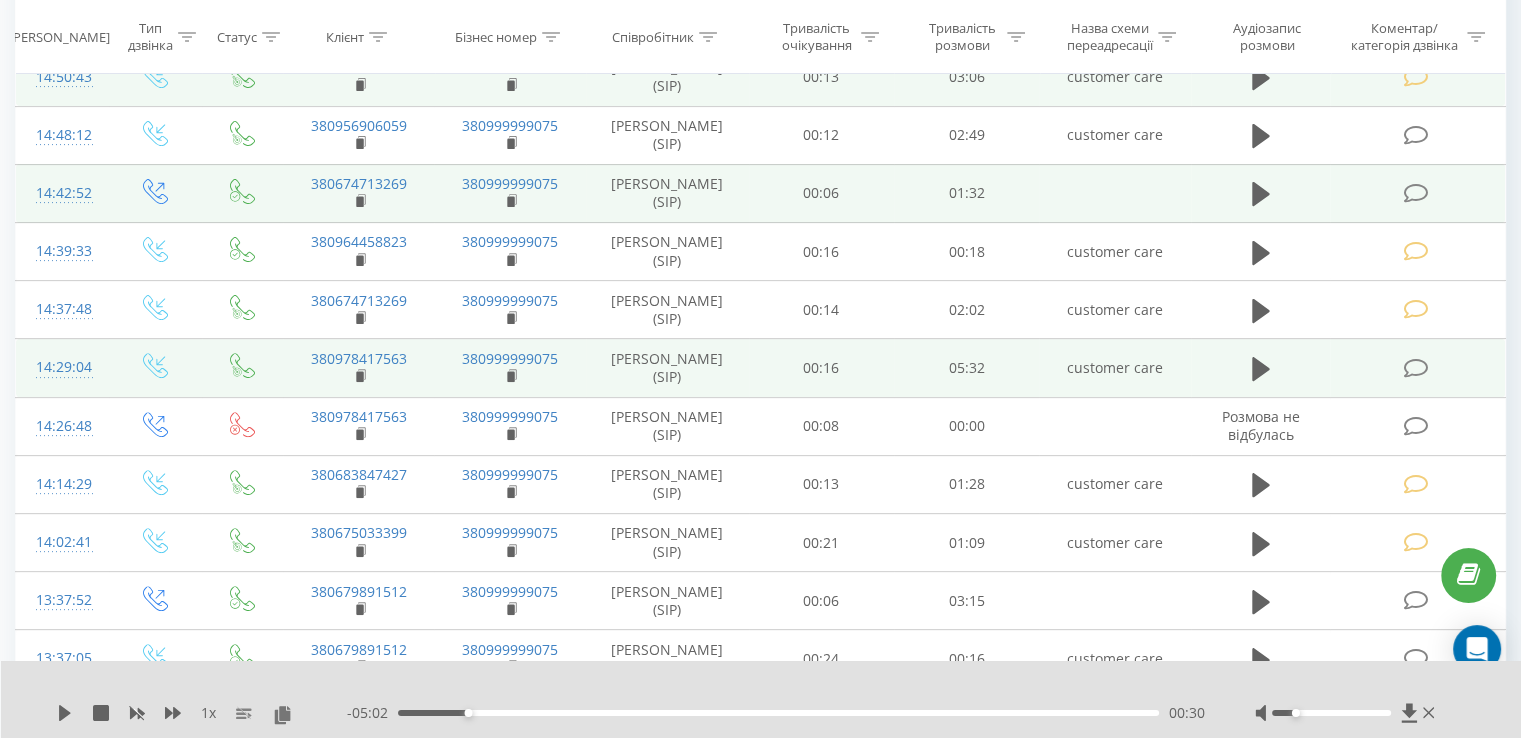 click at bounding box center (1415, 368) 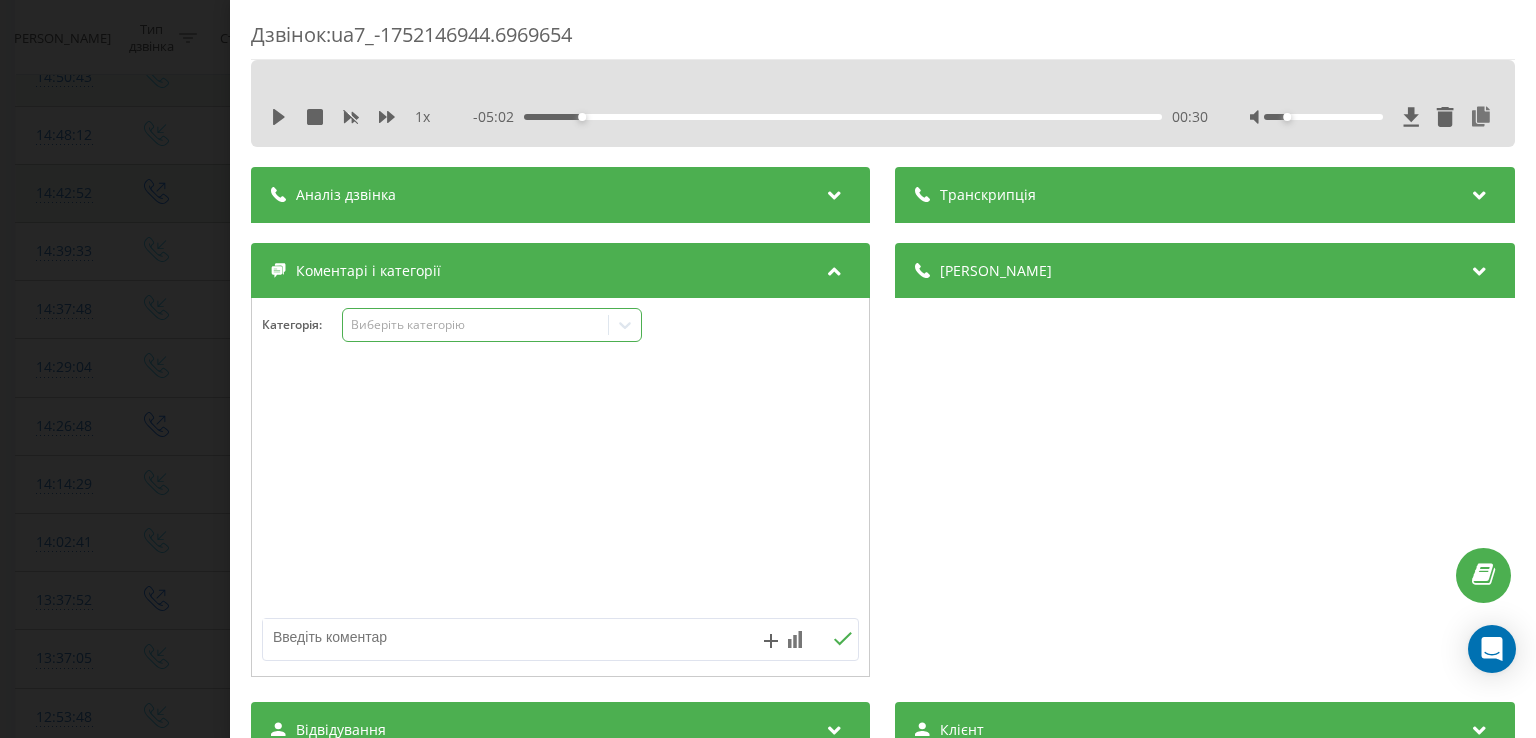 click on "Виберіть категорію" at bounding box center (476, 325) 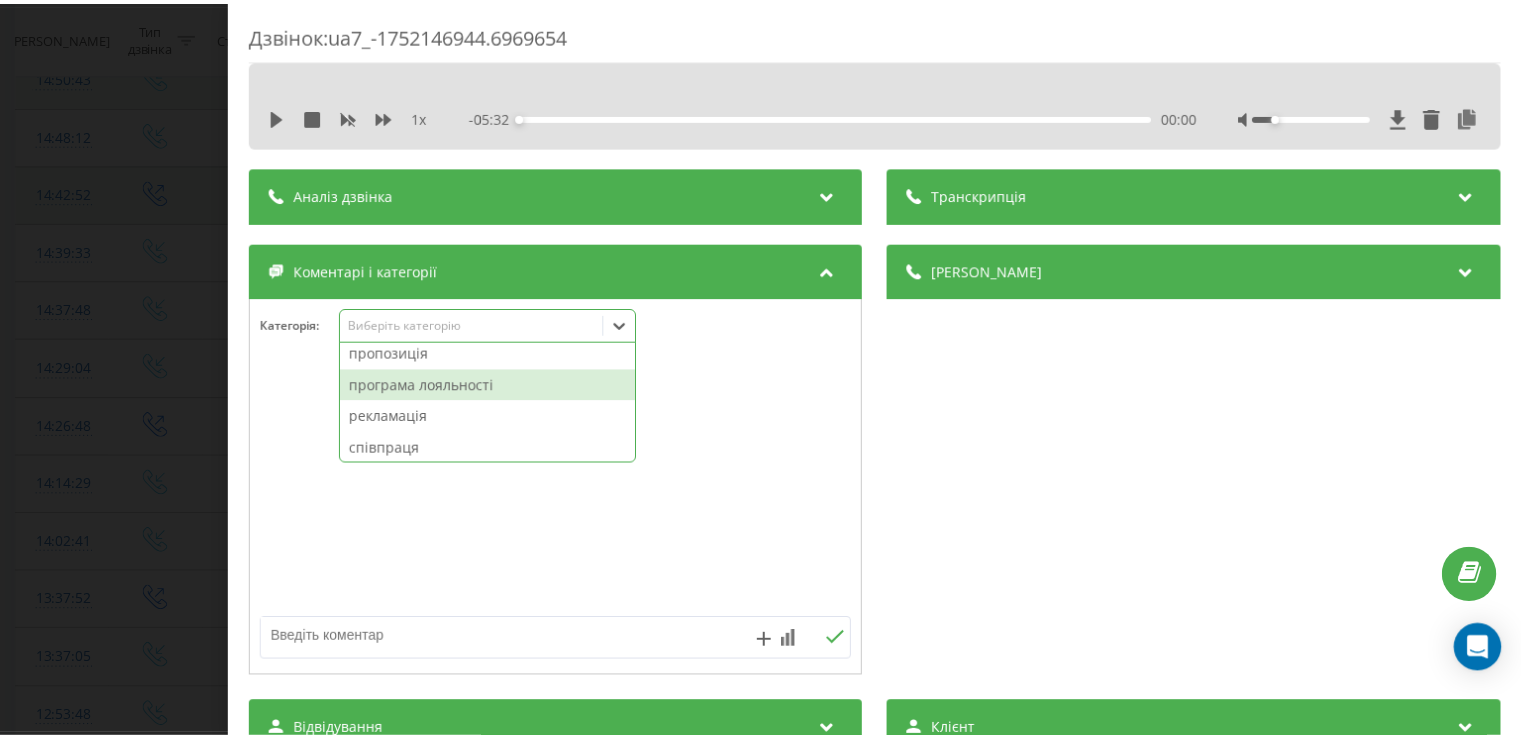scroll, scrollTop: 200, scrollLeft: 0, axis: vertical 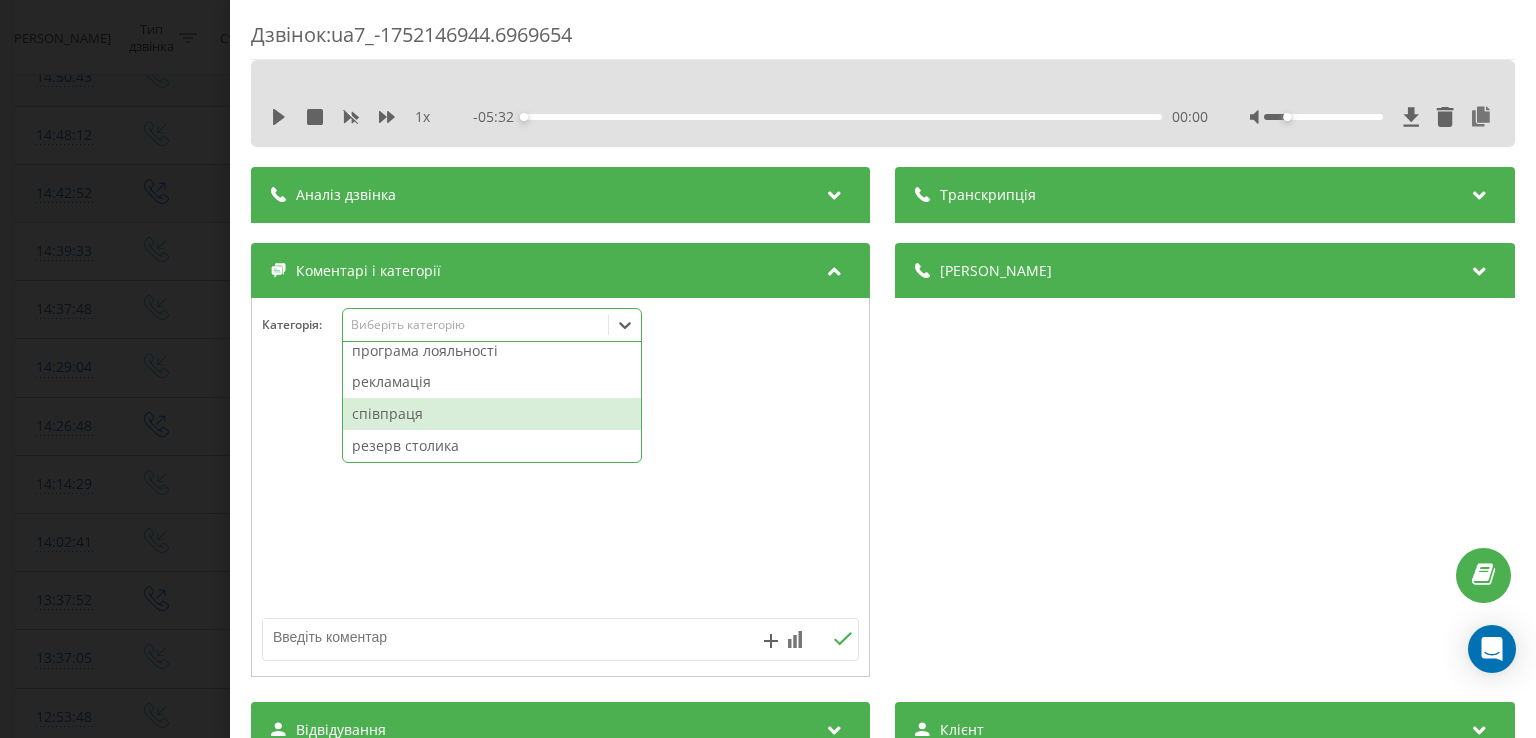 click on "співпраця" at bounding box center [492, 414] 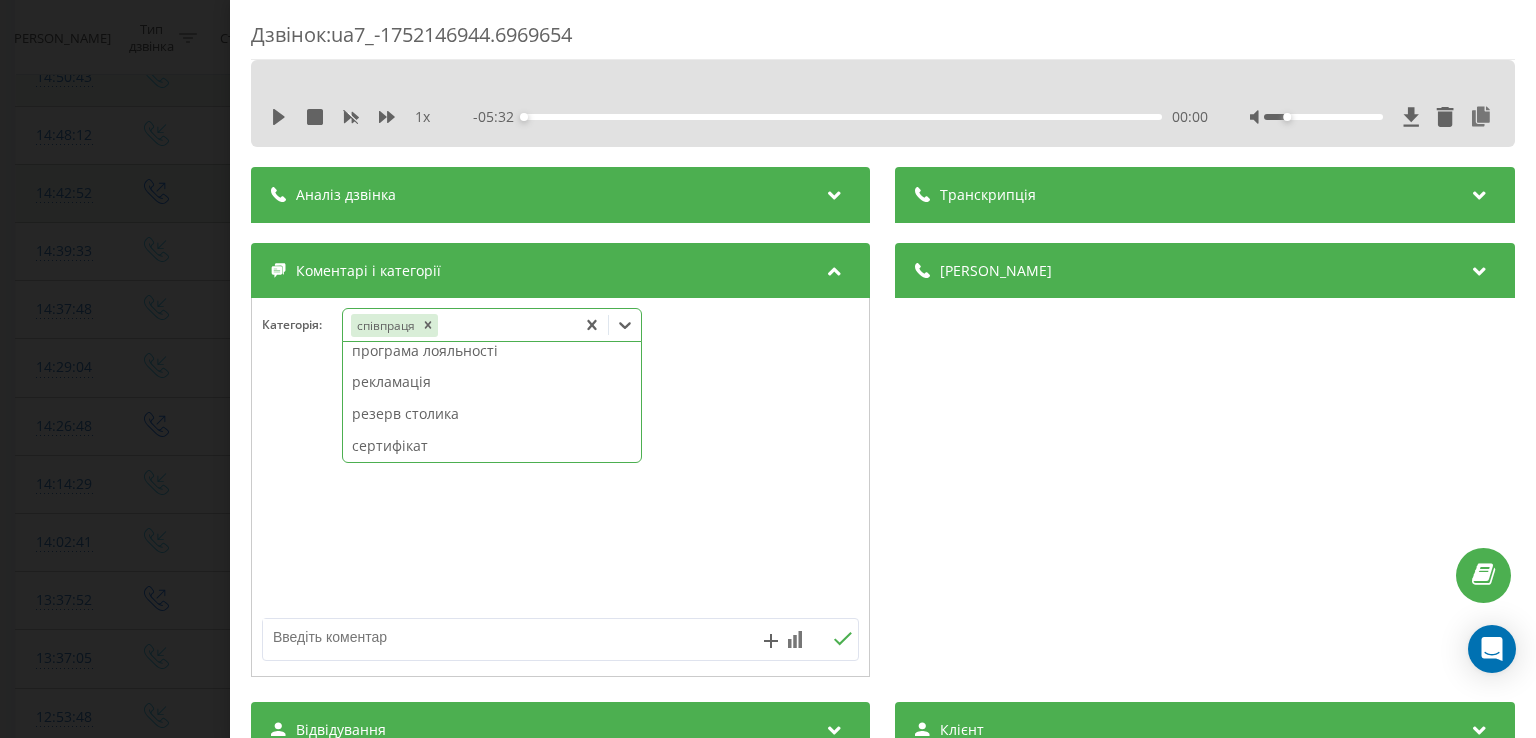 click on "Дзвінок :  ua7_-1752146944.6969654   1 x  - 05:32 00:00   00:00   Транскрипція Для AI-аналізу майбутніх дзвінків  налаштуйте та активуйте профіль на сторінці . Якщо профіль вже є і дзвінок відповідає його умовам, оновіть сторінку через 10 хвилин - AI аналізує поточний дзвінок. Аналіз дзвінка Для AI-аналізу майбутніх дзвінків  налаштуйте та активуйте профіль на сторінці . Якщо профіль вже є і дзвінок відповідає його умовам, оновіть сторінку через 10 хвилин - AI аналізує поточний дзвінок. Деталі дзвінка Загальне Дата дзвінка 2025-07-10 14:29:04 Тип дзвінка Вхідний Статус дзвінка Цільовий 380978417563 :" at bounding box center (768, 369) 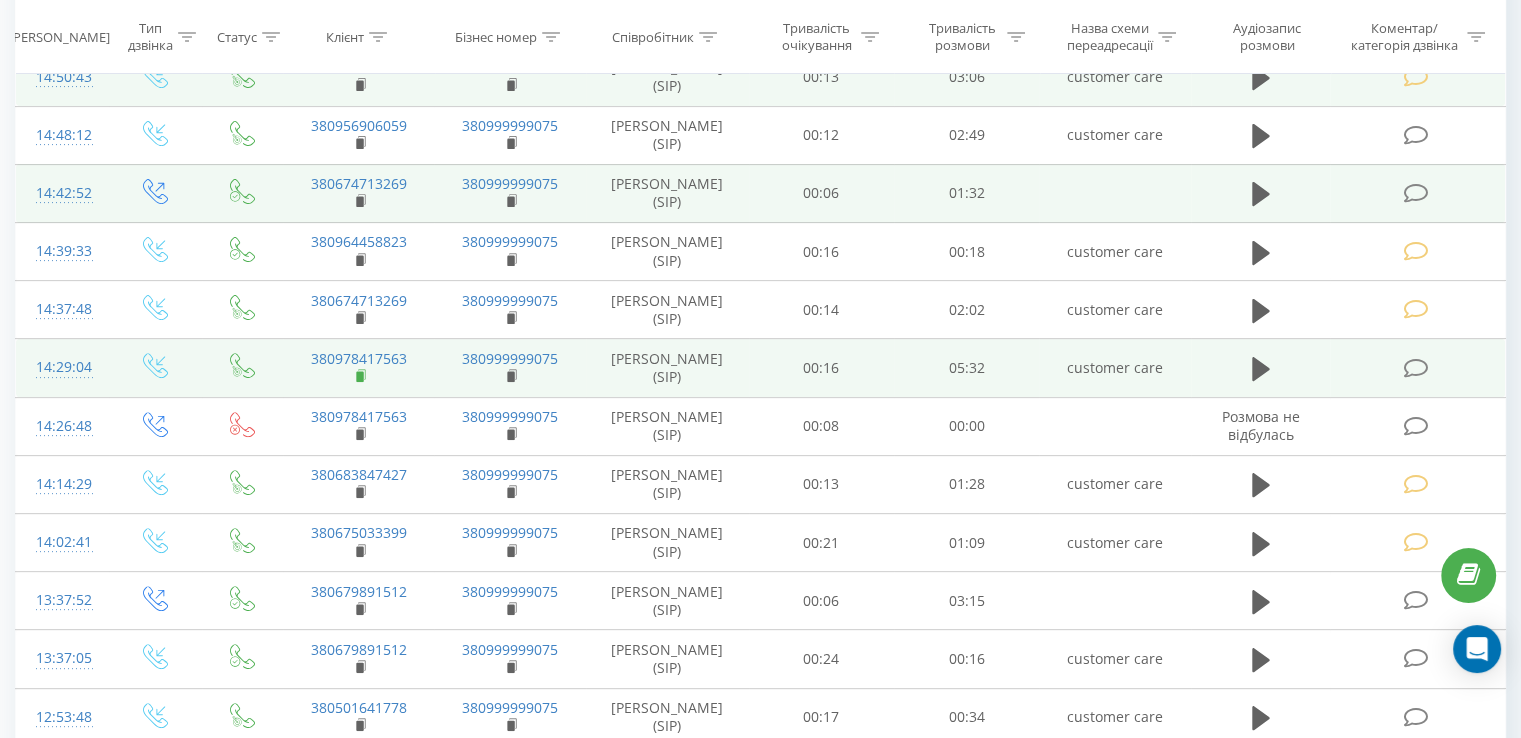 click 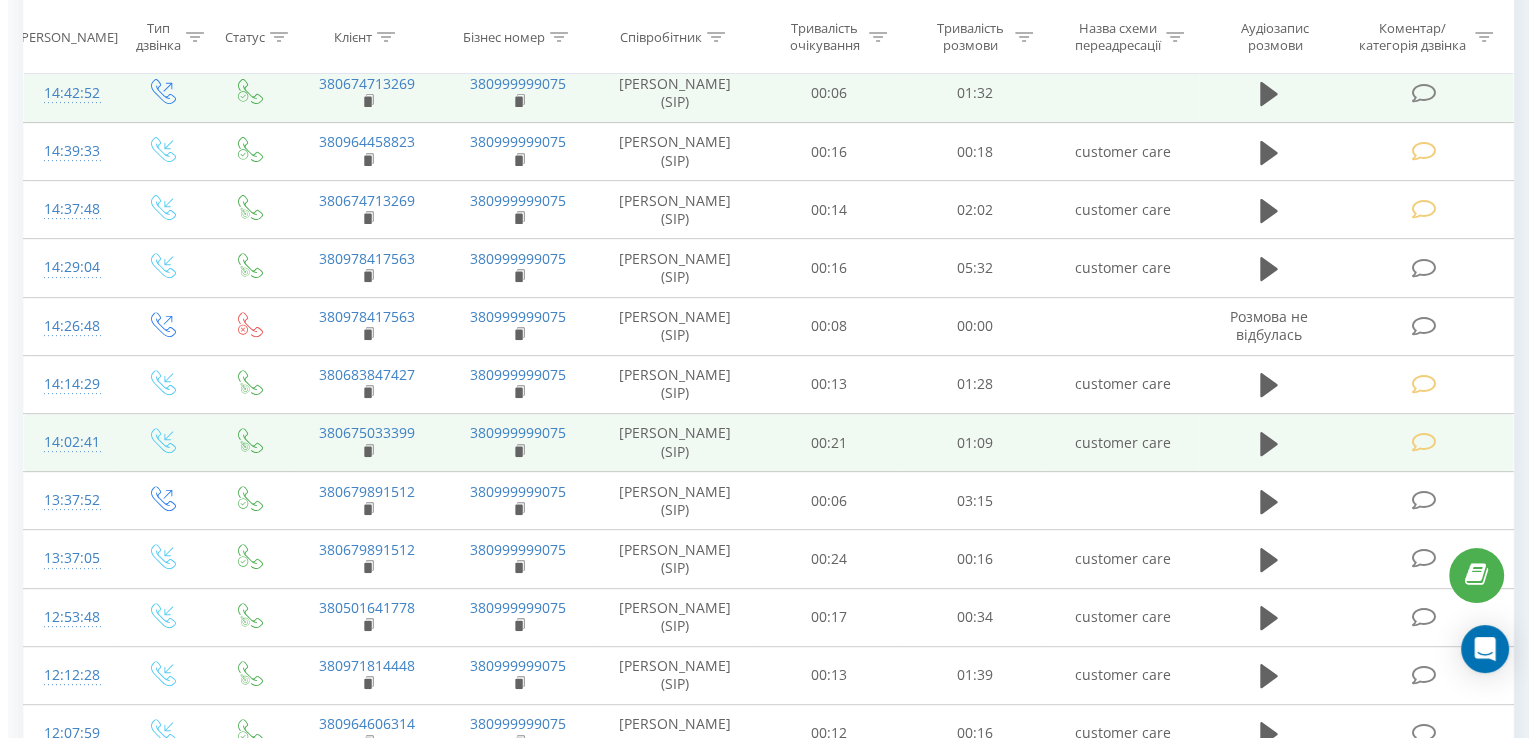 scroll, scrollTop: 800, scrollLeft: 0, axis: vertical 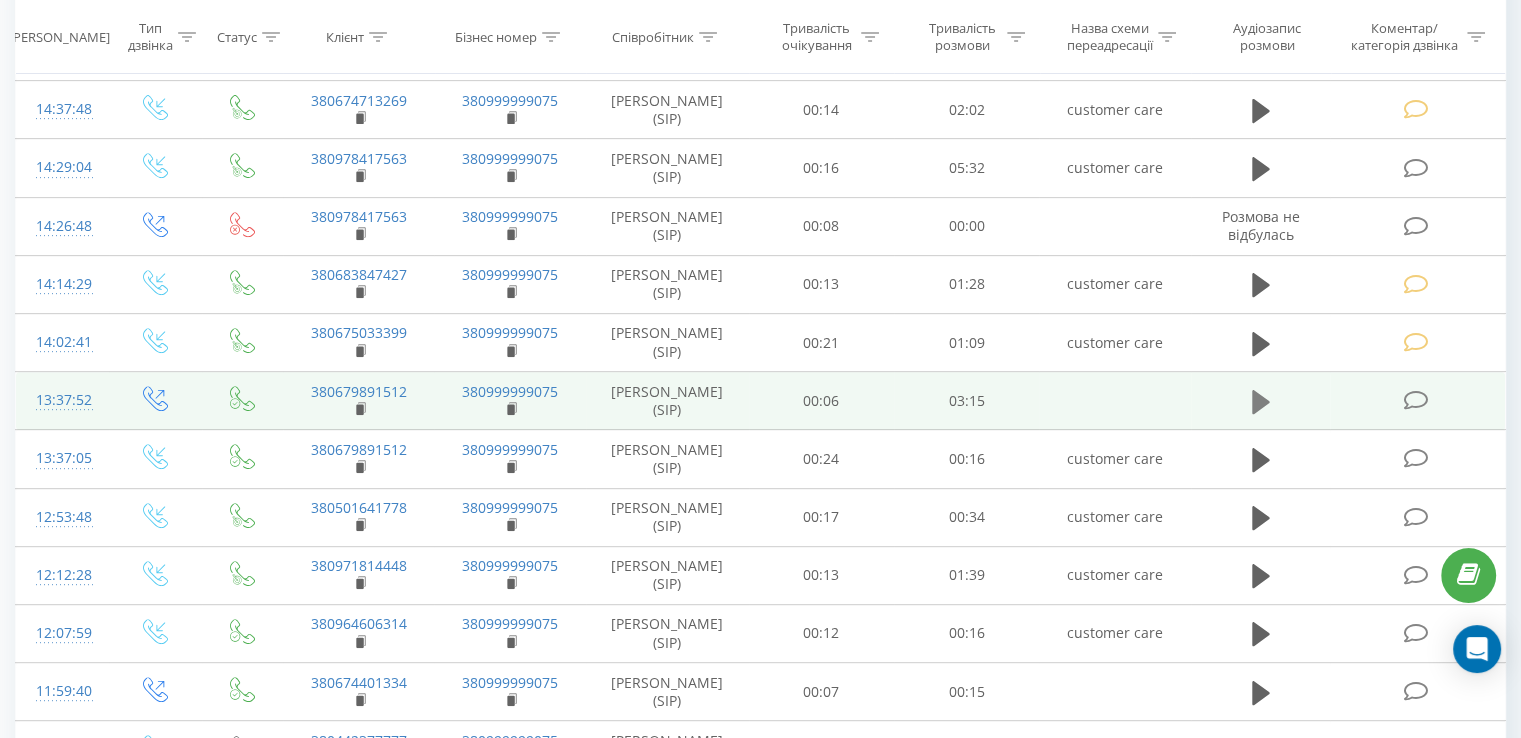 click 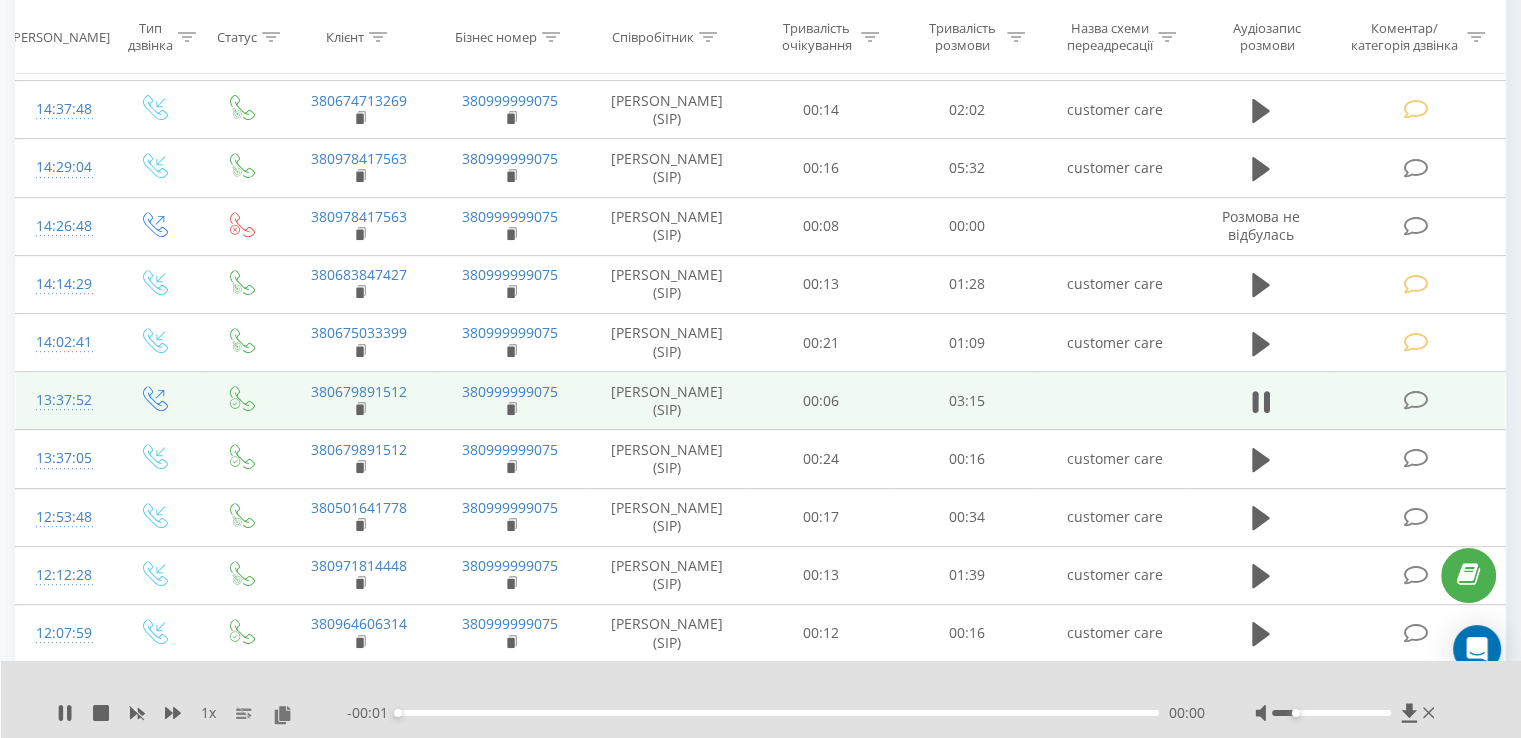 click on "00:00" at bounding box center [778, 713] 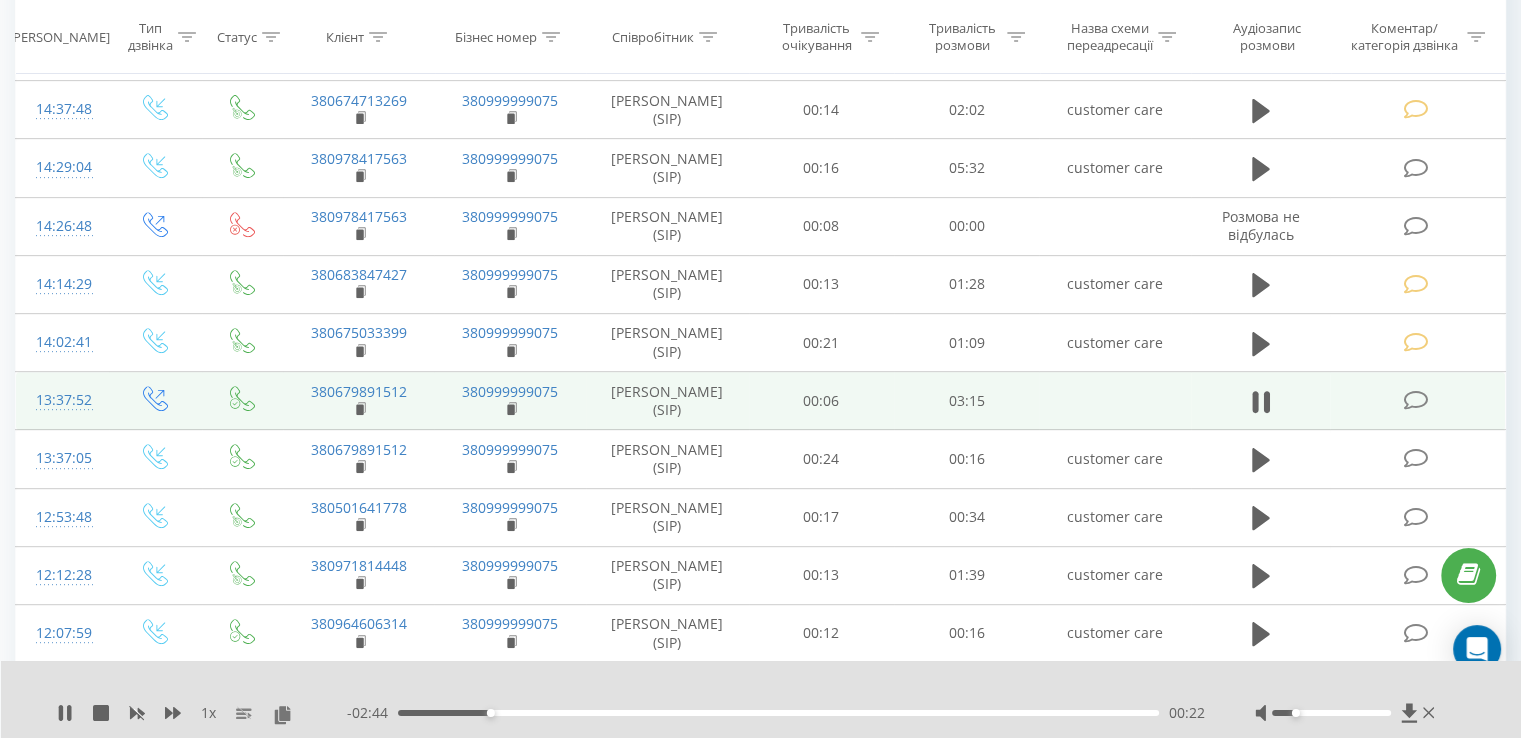click on "00:22" at bounding box center [778, 713] 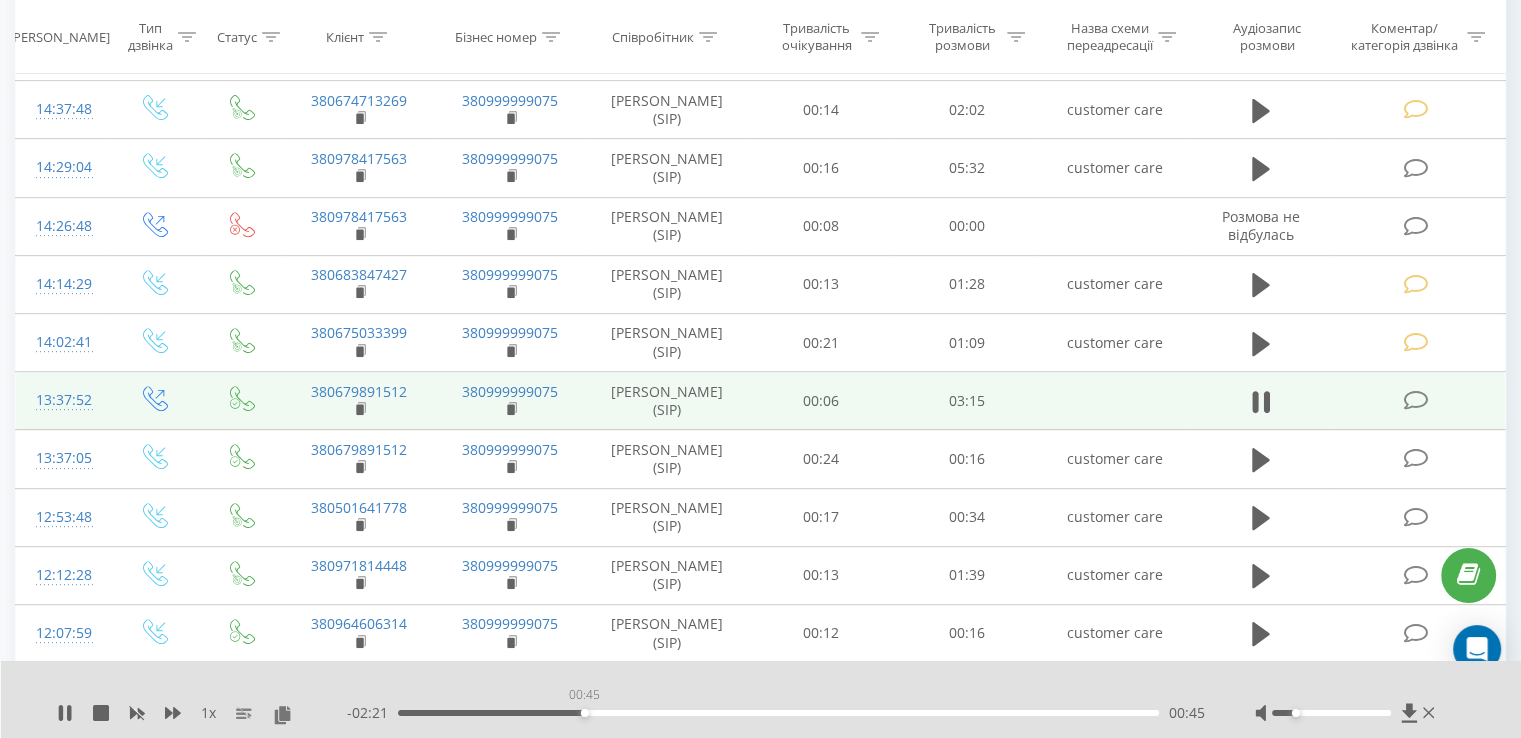 click on "00:45" at bounding box center [778, 713] 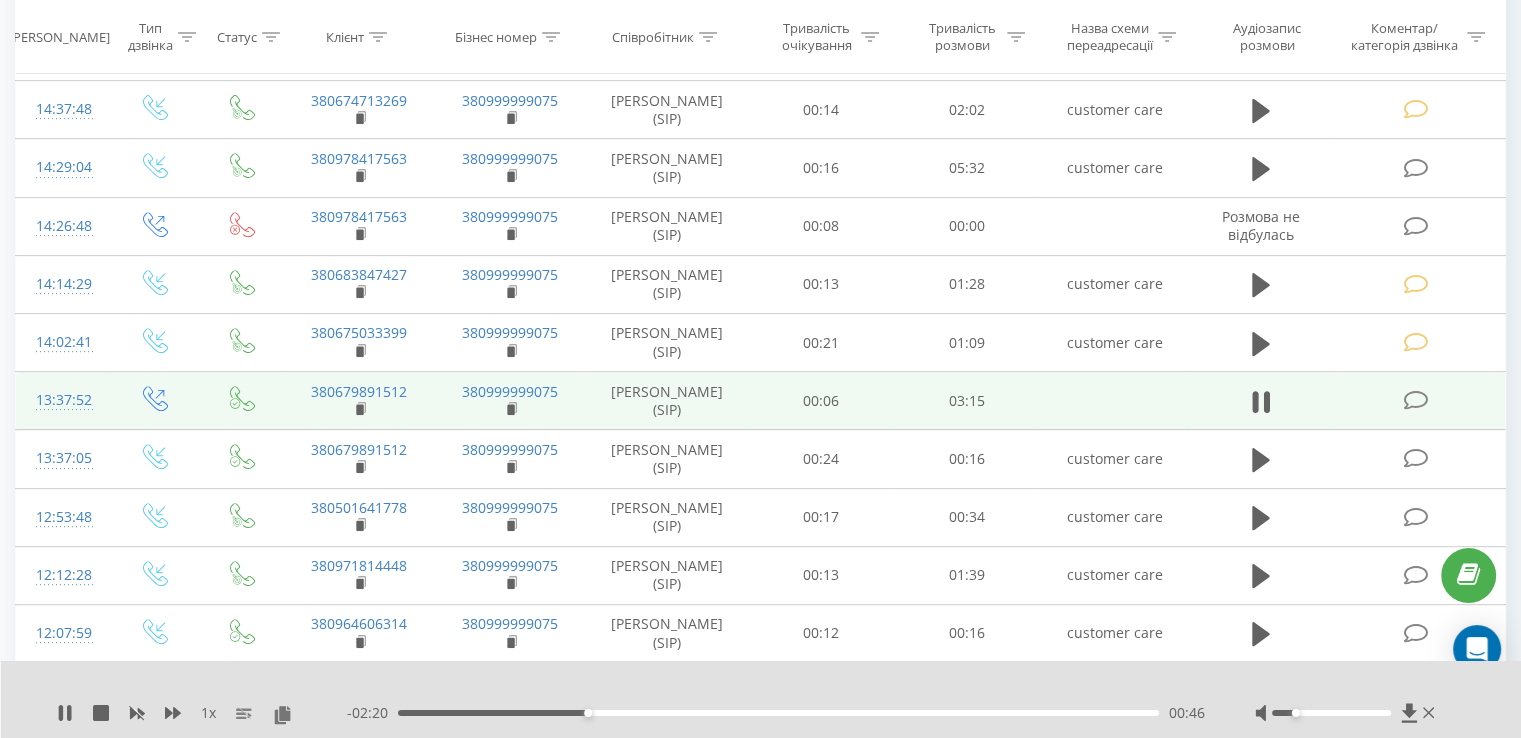 click on "00:46" at bounding box center [778, 713] 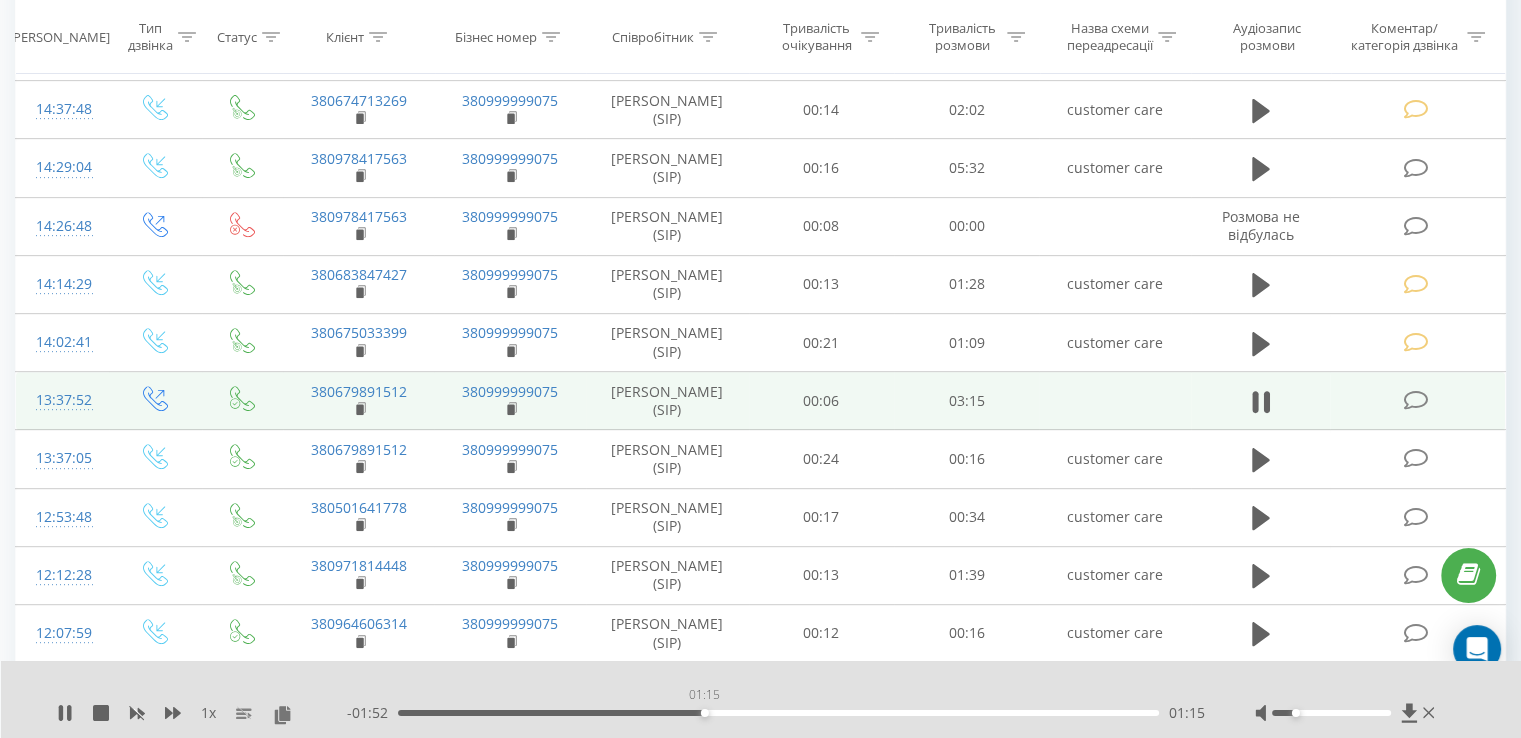 click on "01:15" at bounding box center [778, 713] 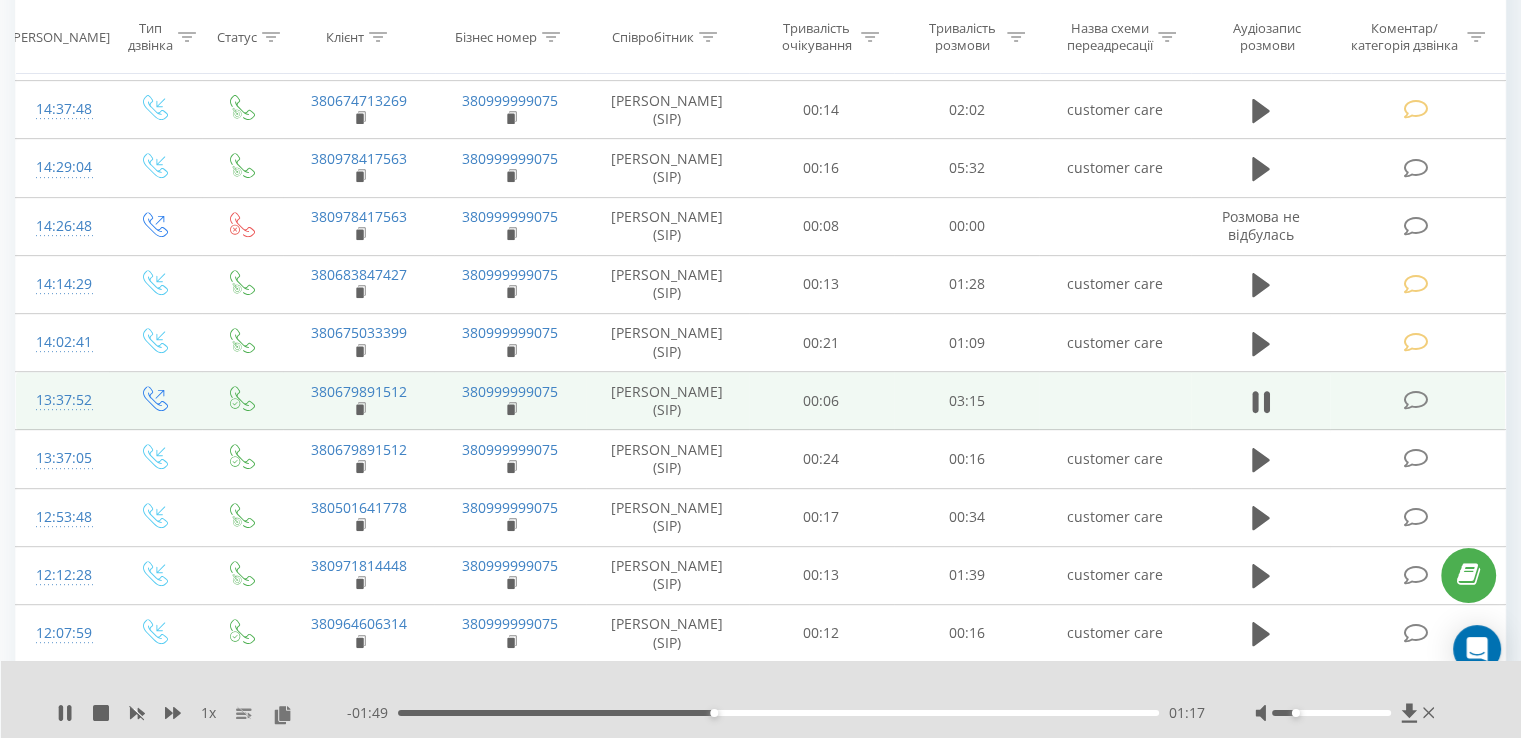 click on "01:17" at bounding box center [778, 713] 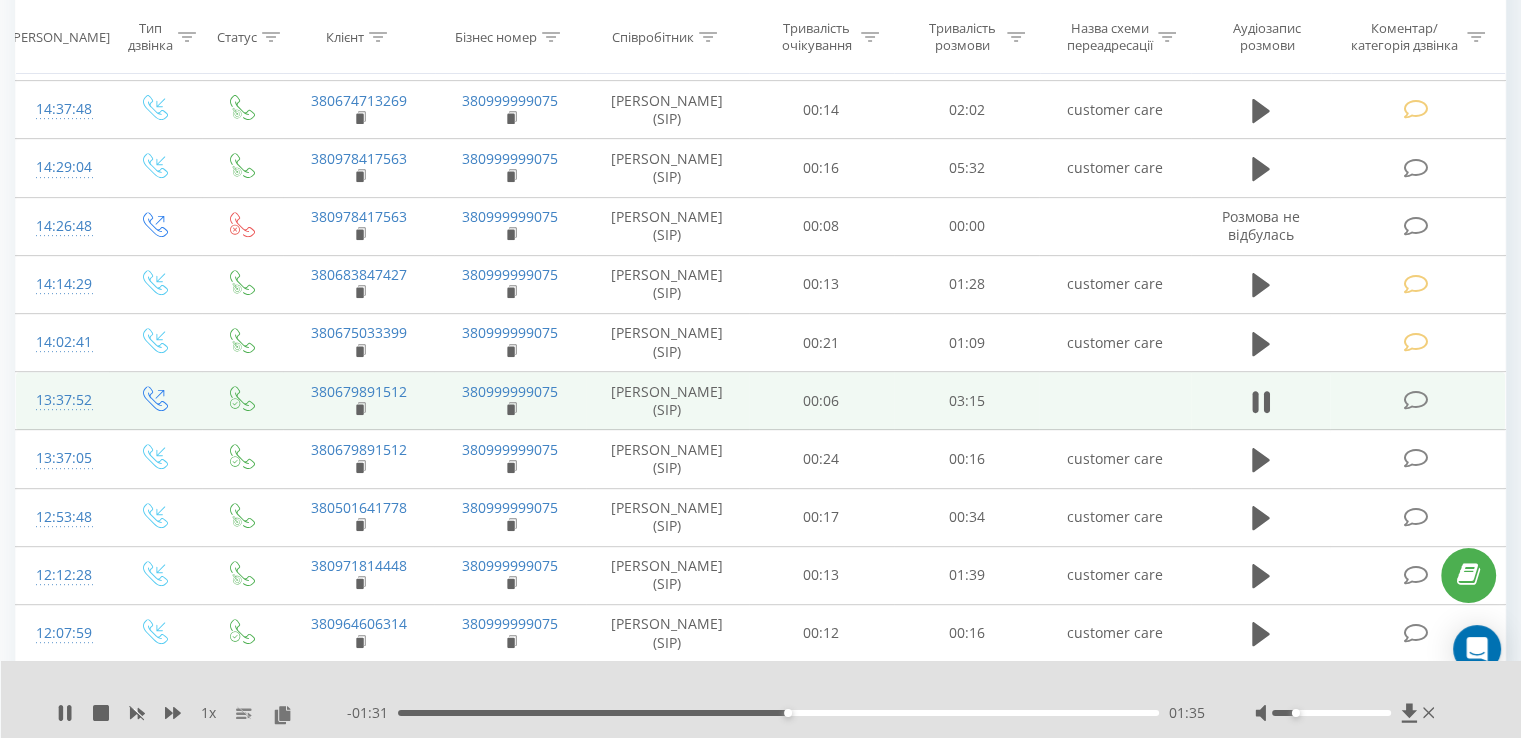 click on "01:35" at bounding box center (778, 713) 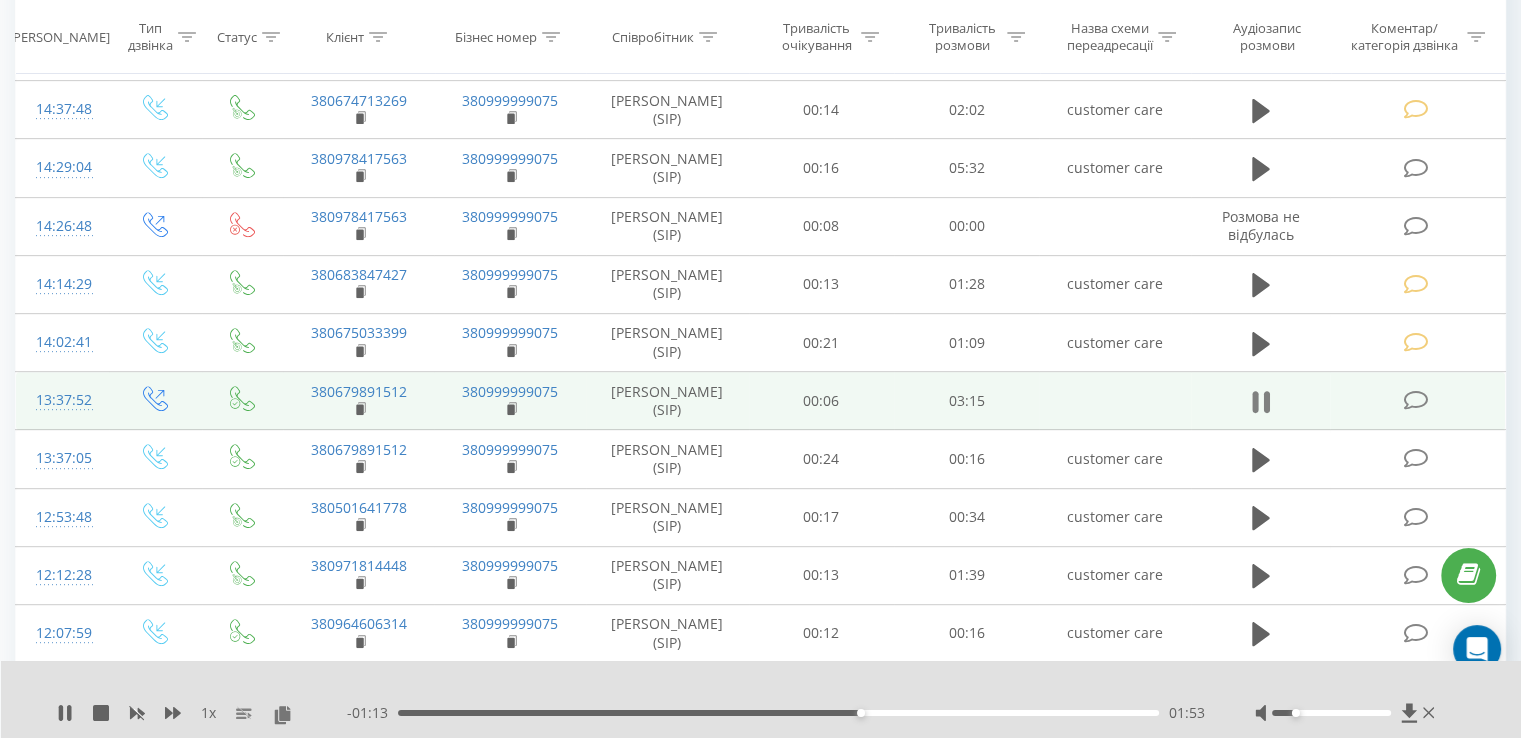 click 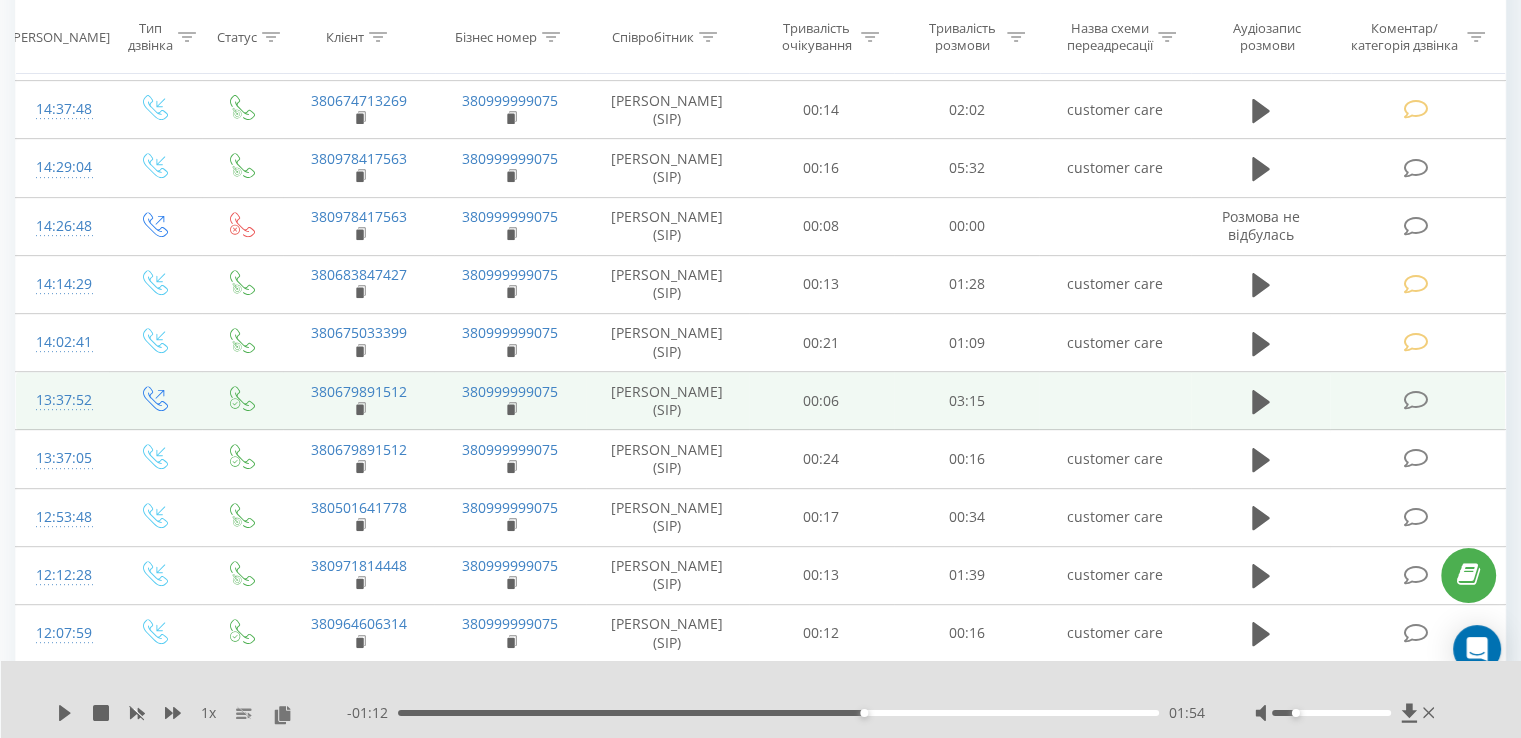 click at bounding box center [1415, 400] 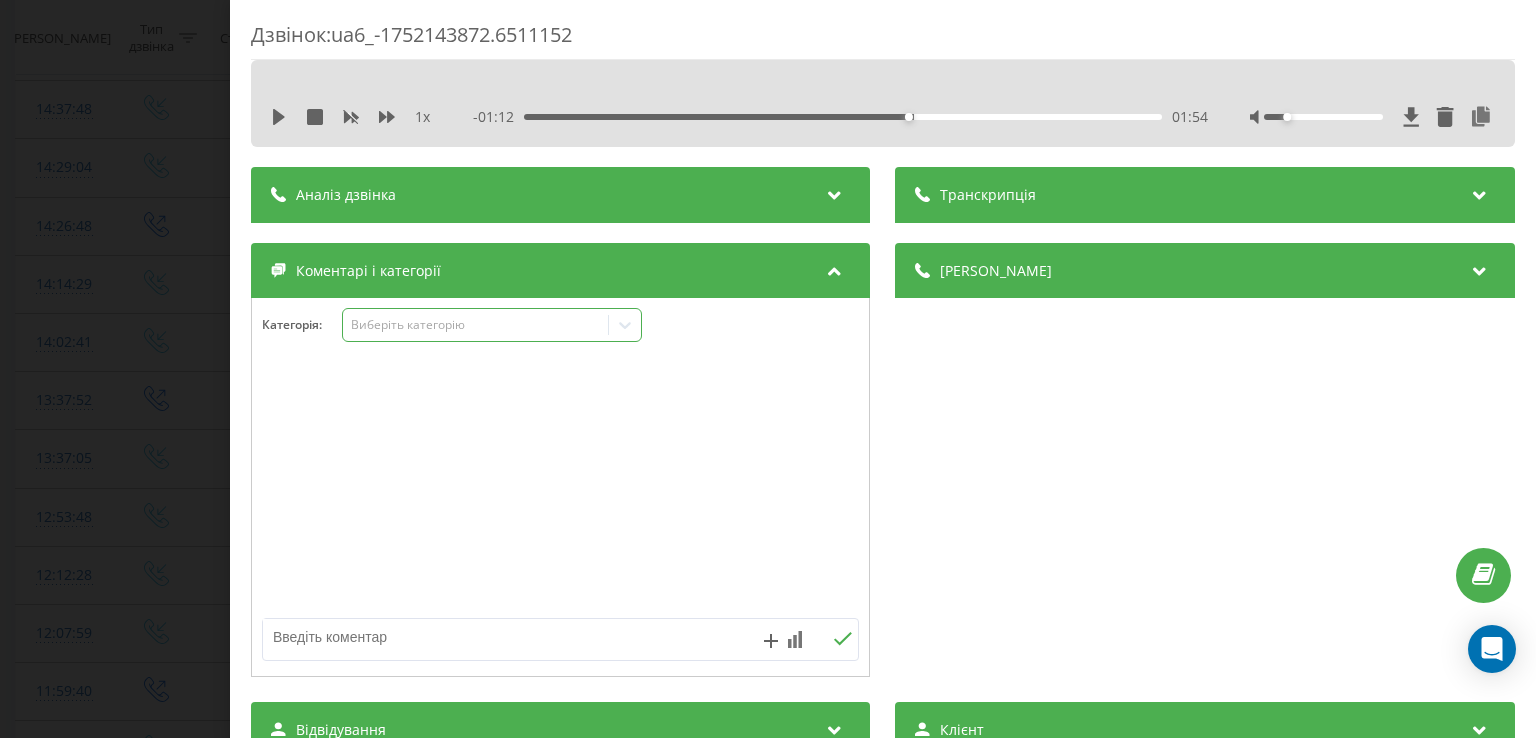 click on "Виберіть категорію" at bounding box center (476, 325) 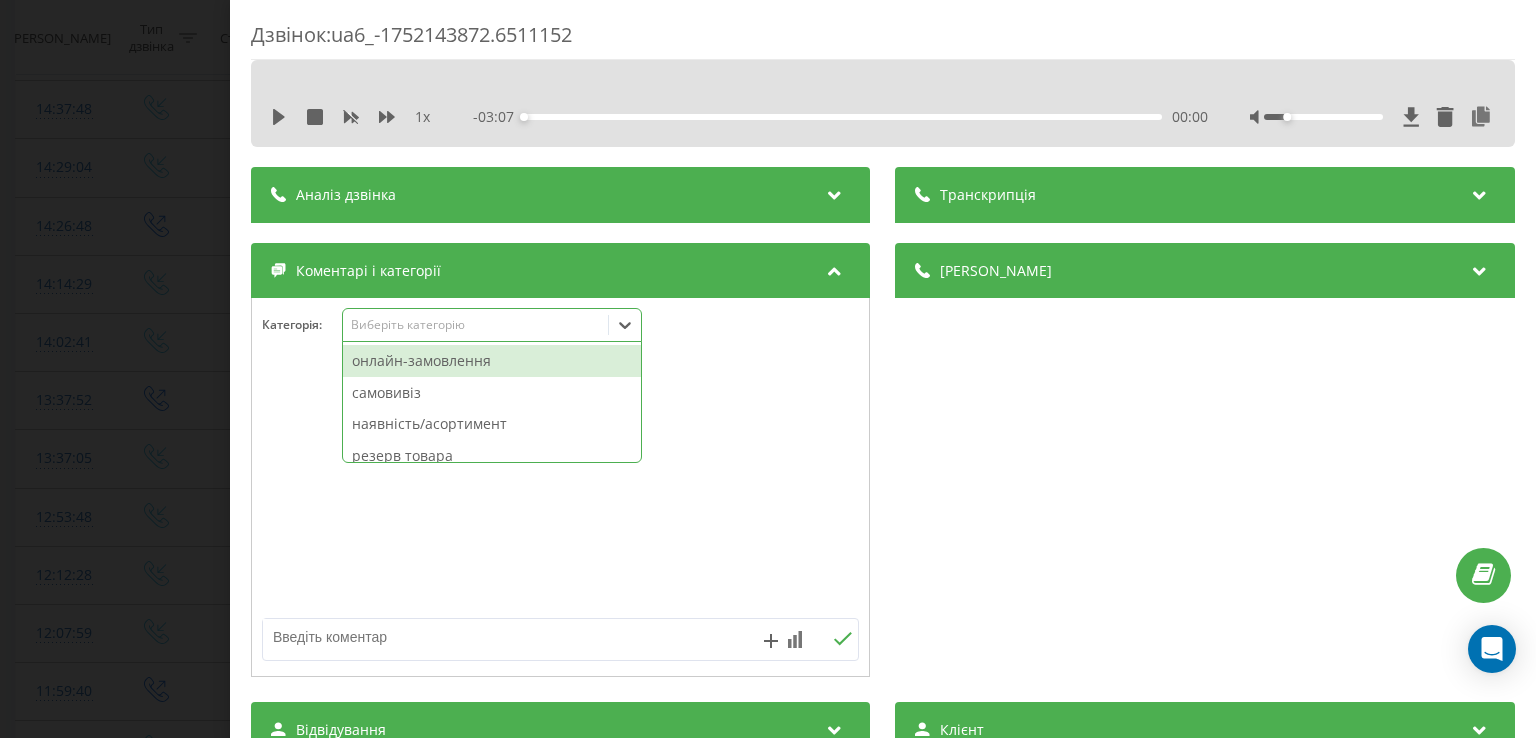 click on "онлайн-замовлення" at bounding box center (492, 361) 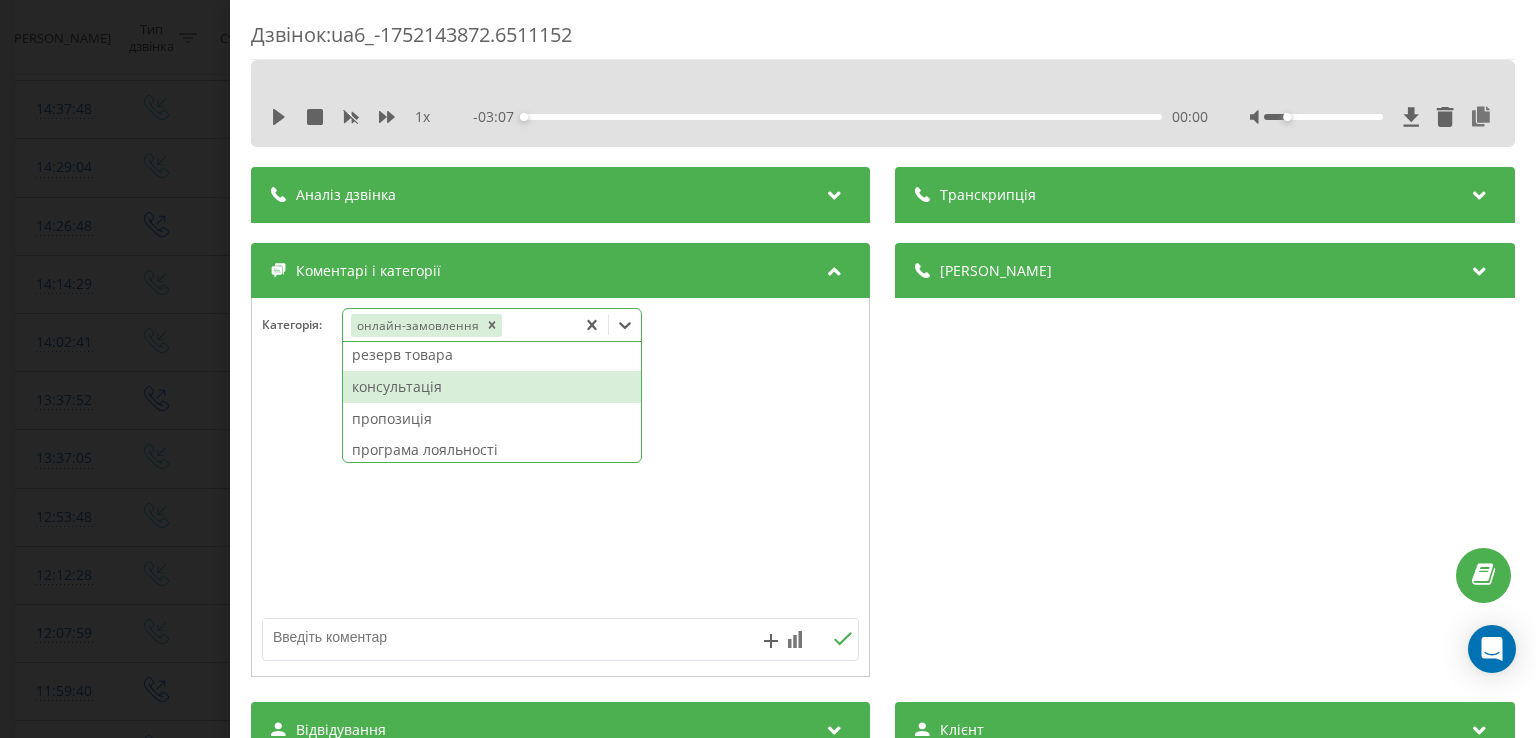 scroll, scrollTop: 100, scrollLeft: 0, axis: vertical 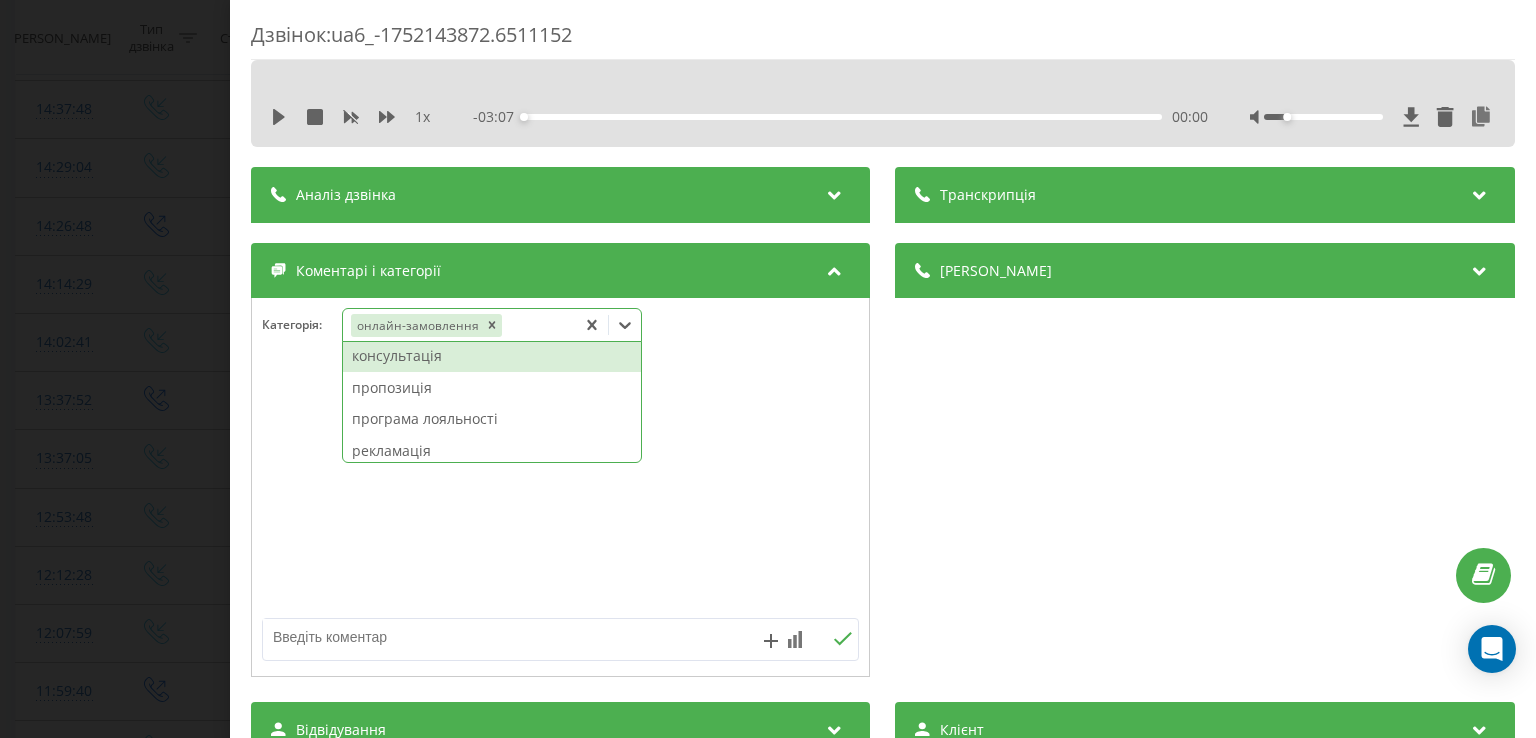 click on "консультація" at bounding box center [492, 356] 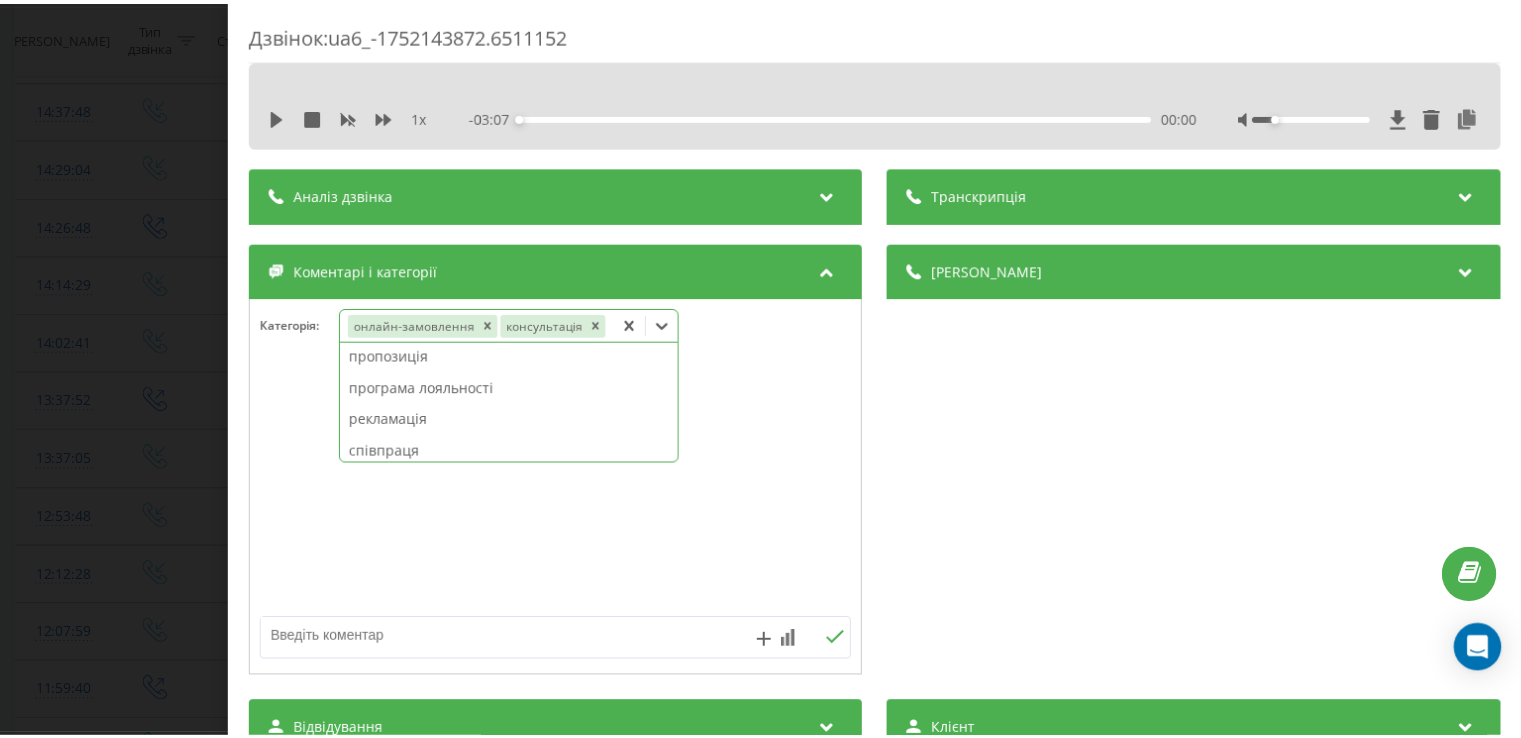 scroll, scrollTop: 68, scrollLeft: 0, axis: vertical 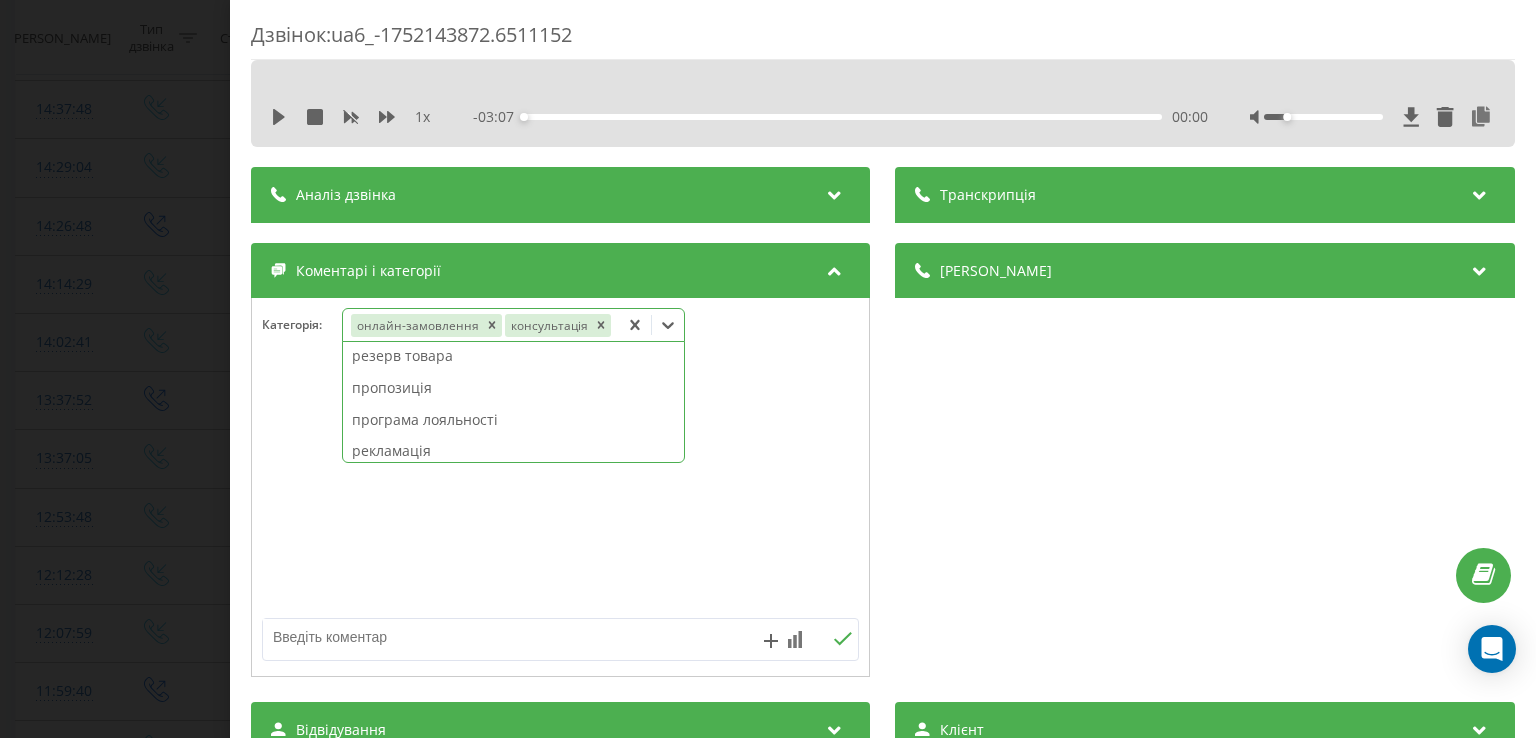 click on "Дзвінок :  ua6_-1752143872.6511152   1 x  - 03:07 00:00   00:00   Транскрипція Для AI-аналізу майбутніх дзвінків  налаштуйте та активуйте профіль на сторінці . Якщо профіль вже є і дзвінок відповідає його умовам, оновіть сторінку через 10 хвилин - AI аналізує поточний дзвінок. Аналіз дзвінка Для AI-аналізу майбутніх дзвінків  налаштуйте та активуйте профіль на сторінці . Якщо профіль вже є і дзвінок відповідає його умовам, оновіть сторінку через 10 хвилин - AI аналізує поточний дзвінок. Деталі дзвінка Загальне Дата дзвінка 2025-07-10 13:37:52 Тип дзвінка Вихідний Статус дзвінка Успішний 380999999075" at bounding box center (768, 369) 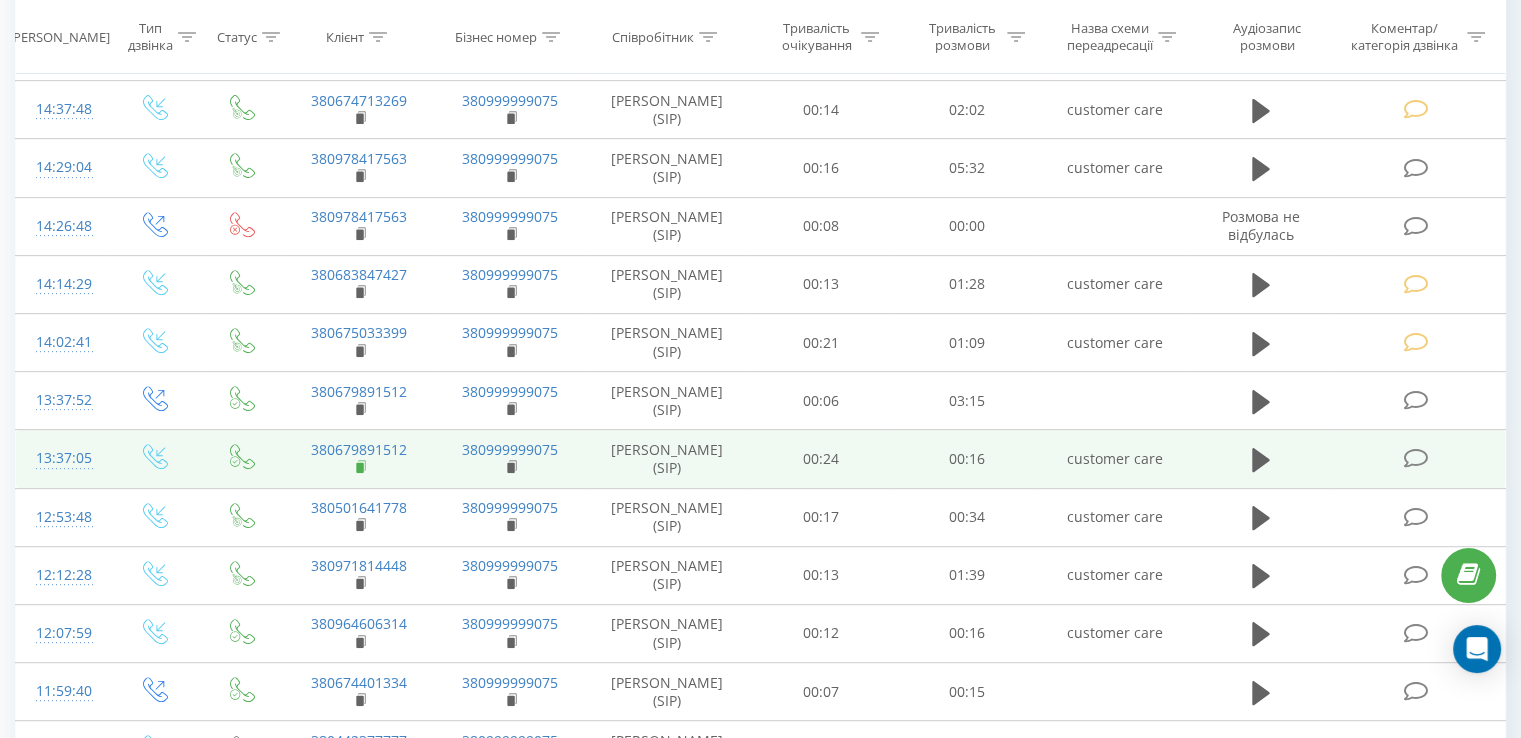 click 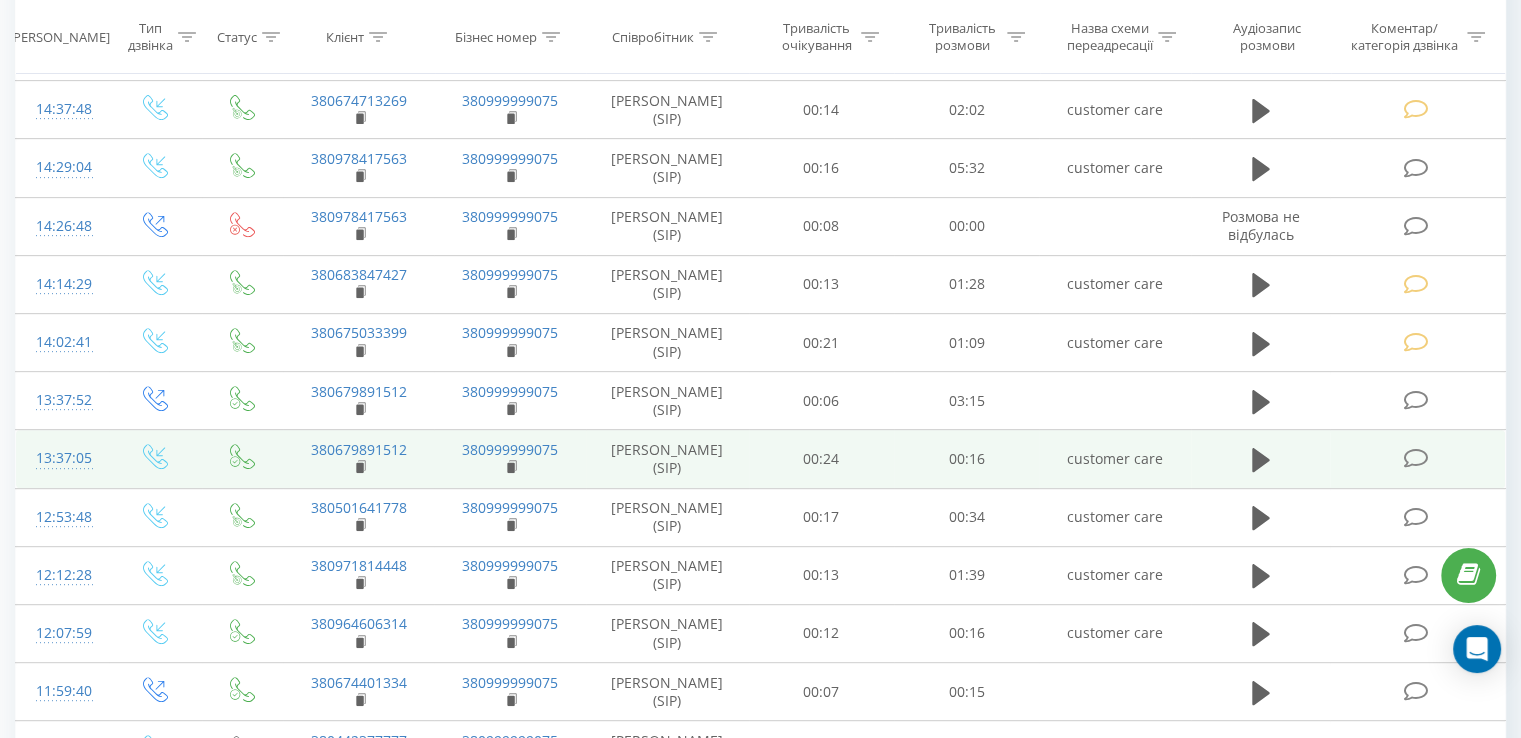 click at bounding box center [1415, 458] 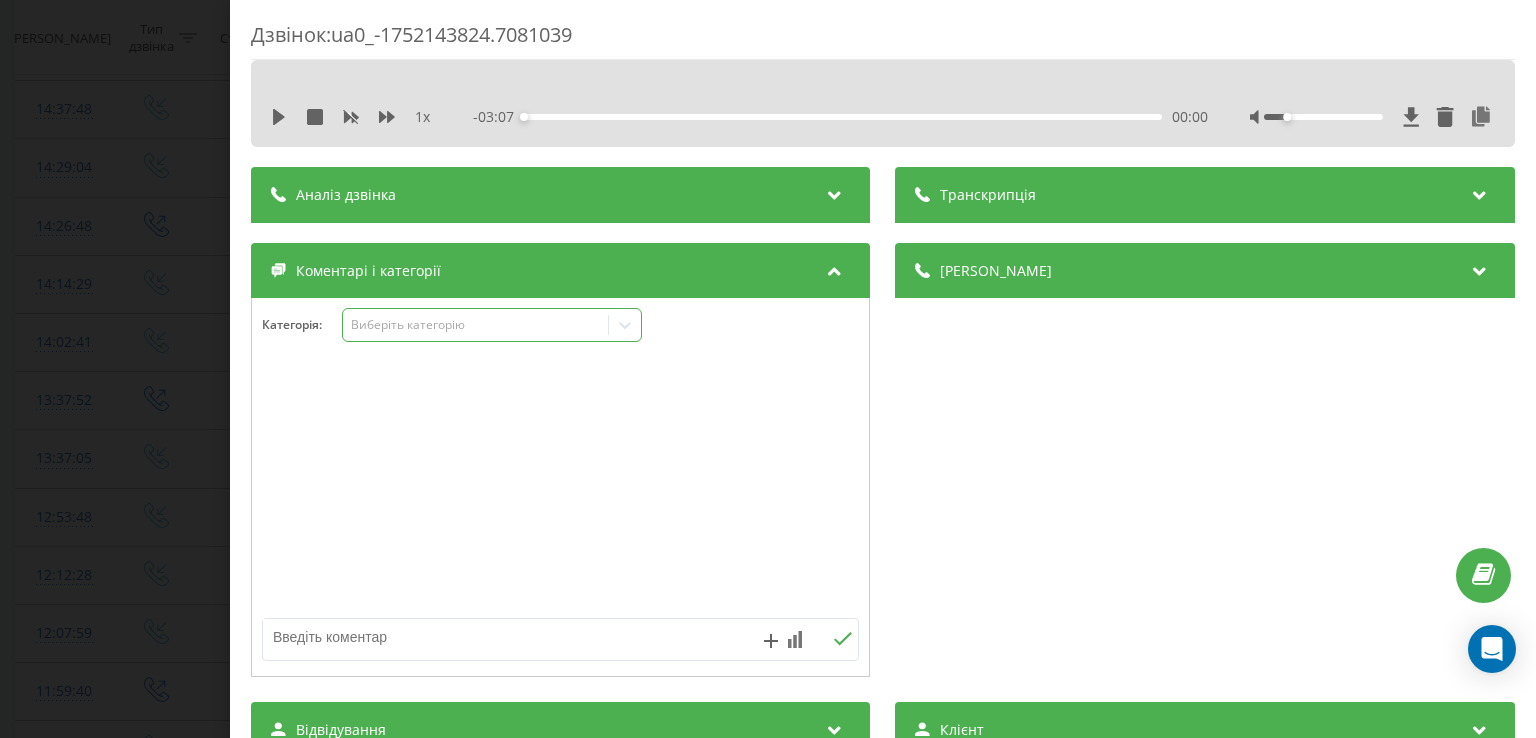 click on "Виберіть категорію" at bounding box center (476, 325) 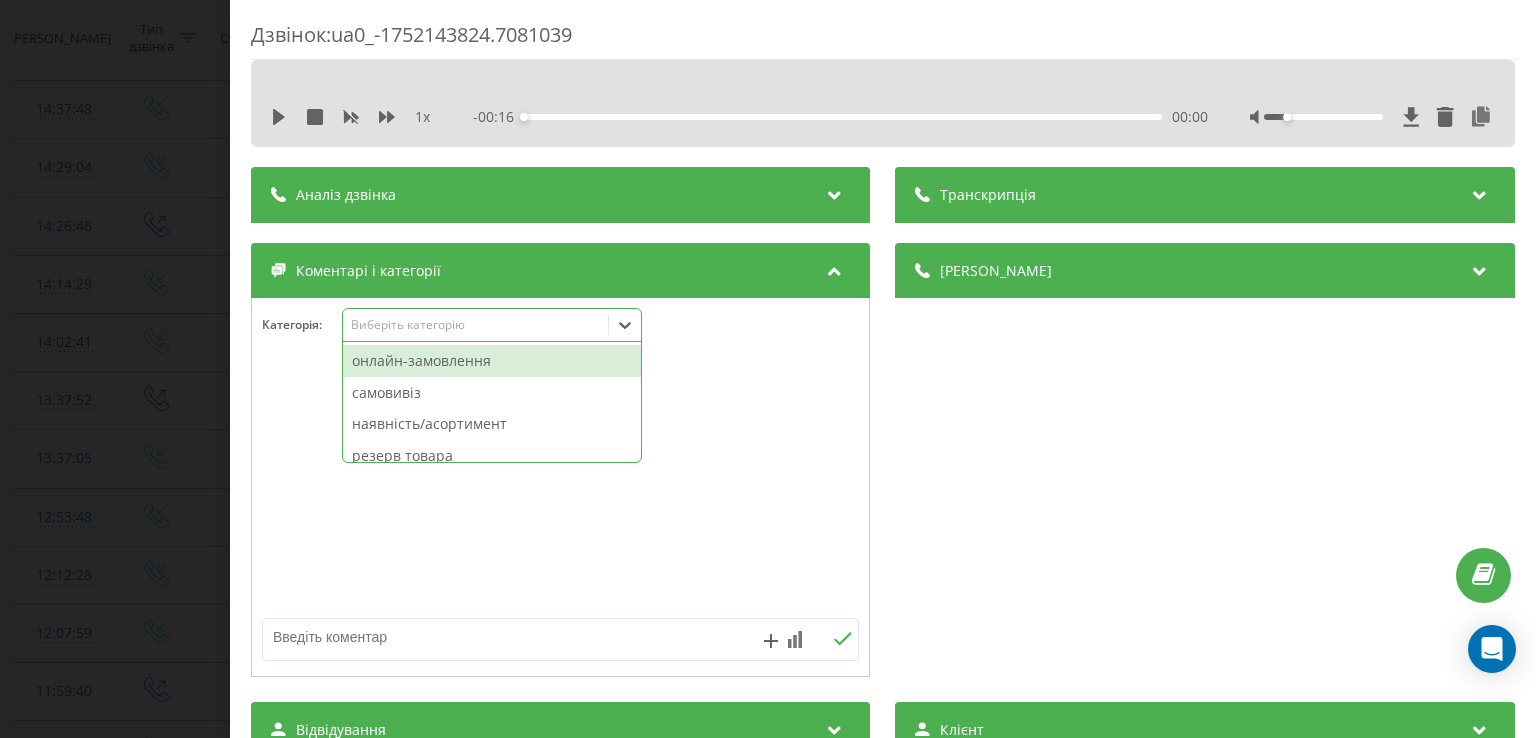 click on "онлайн-замовлення" at bounding box center (492, 361) 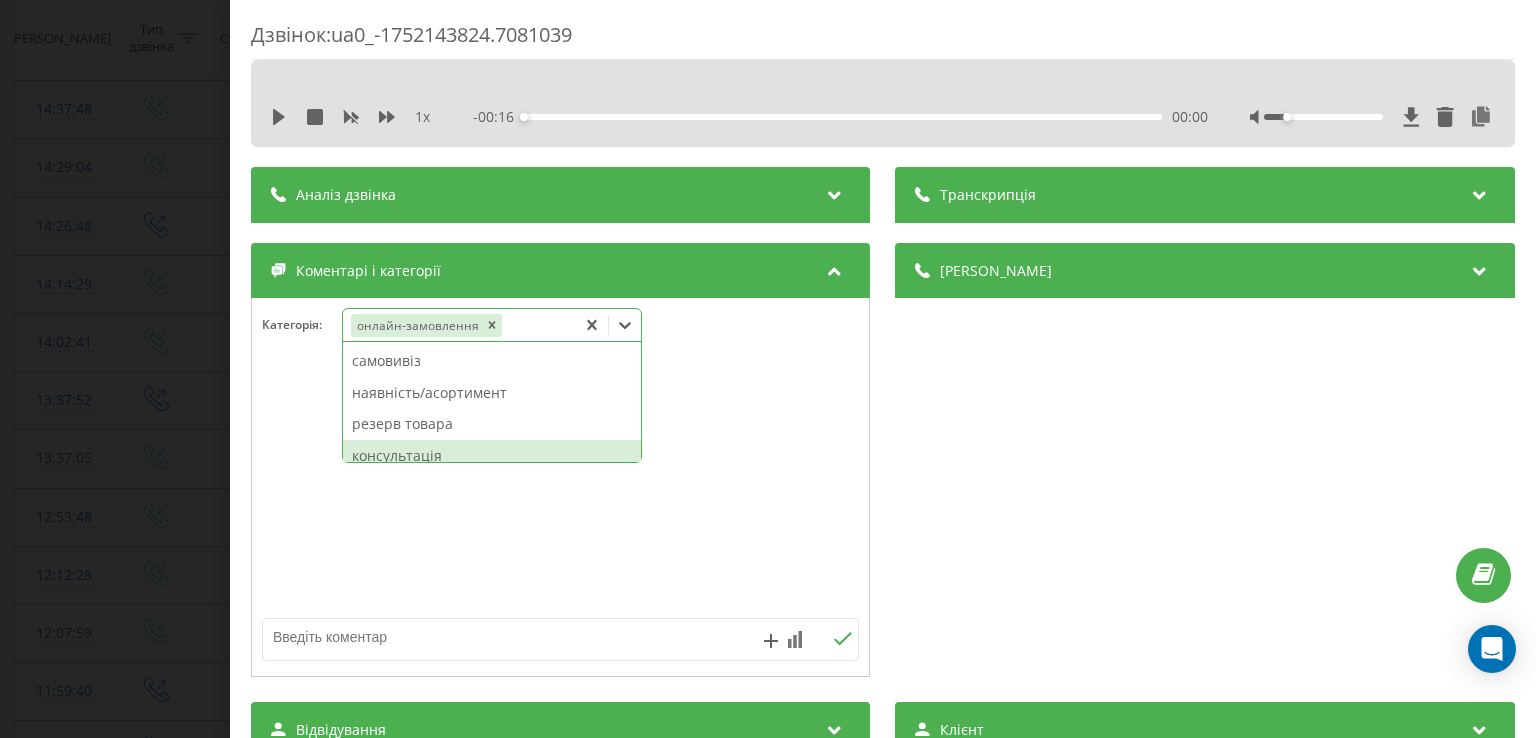 click on "консультація" at bounding box center [492, 456] 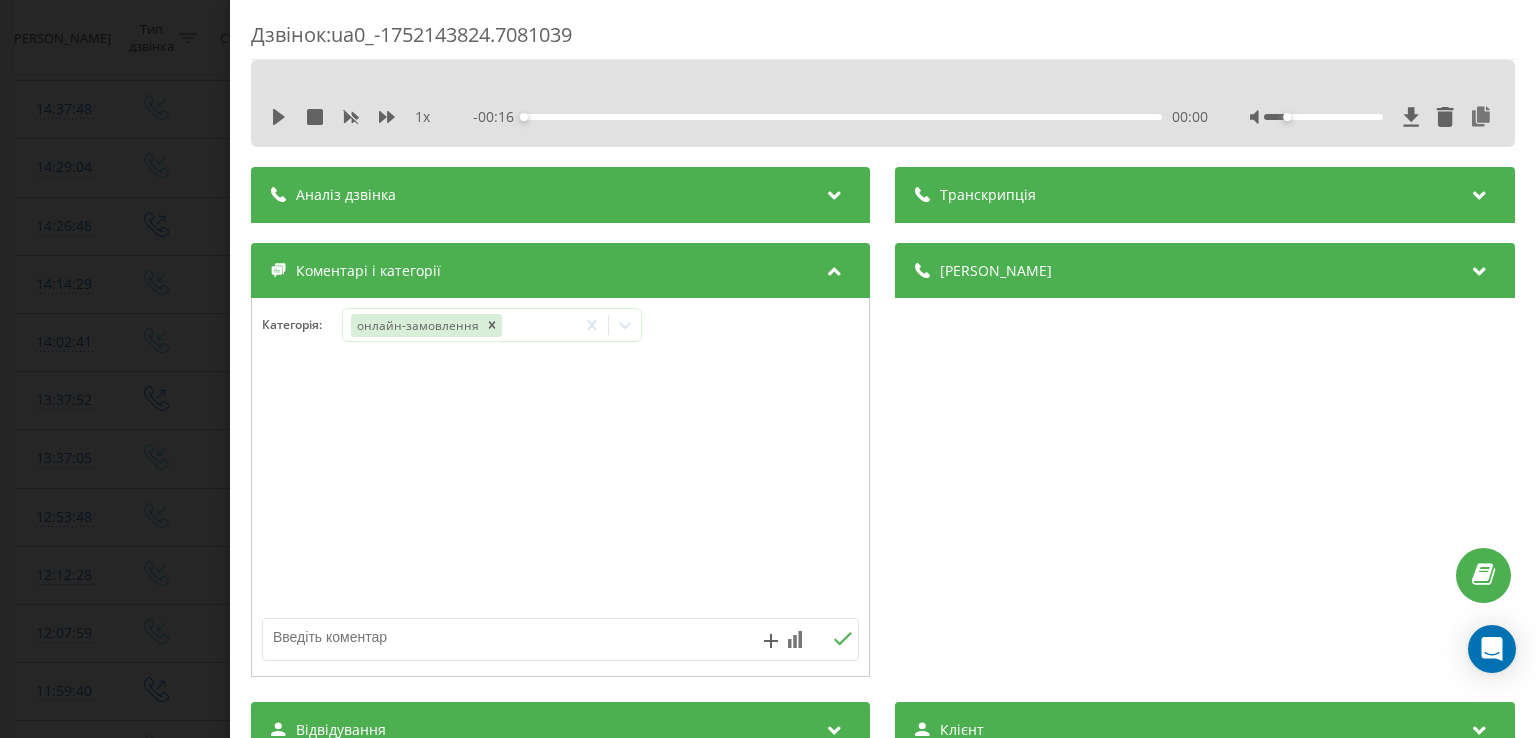 click on "Дзвінок :  ua0_-1752143824.7081039   1 x  - 00:16 00:00   00:00   Транскрипція Для AI-аналізу майбутніх дзвінків  налаштуйте та активуйте профіль на сторінці . Якщо профіль вже є і дзвінок відповідає його умовам, оновіть сторінку через 10 хвилин - AI аналізує поточний дзвінок. Аналіз дзвінка Для AI-аналізу майбутніх дзвінків  налаштуйте та активуйте профіль на сторінці . Якщо профіль вже є і дзвінок відповідає його умовам, оновіть сторінку через 10 хвилин - AI аналізує поточний дзвінок. Деталі дзвінка Загальне Дата дзвінка 2025-07-10 13:37:05 Тип дзвінка Вхідний Статус дзвінка Успішний 380679891512 :" at bounding box center [768, 369] 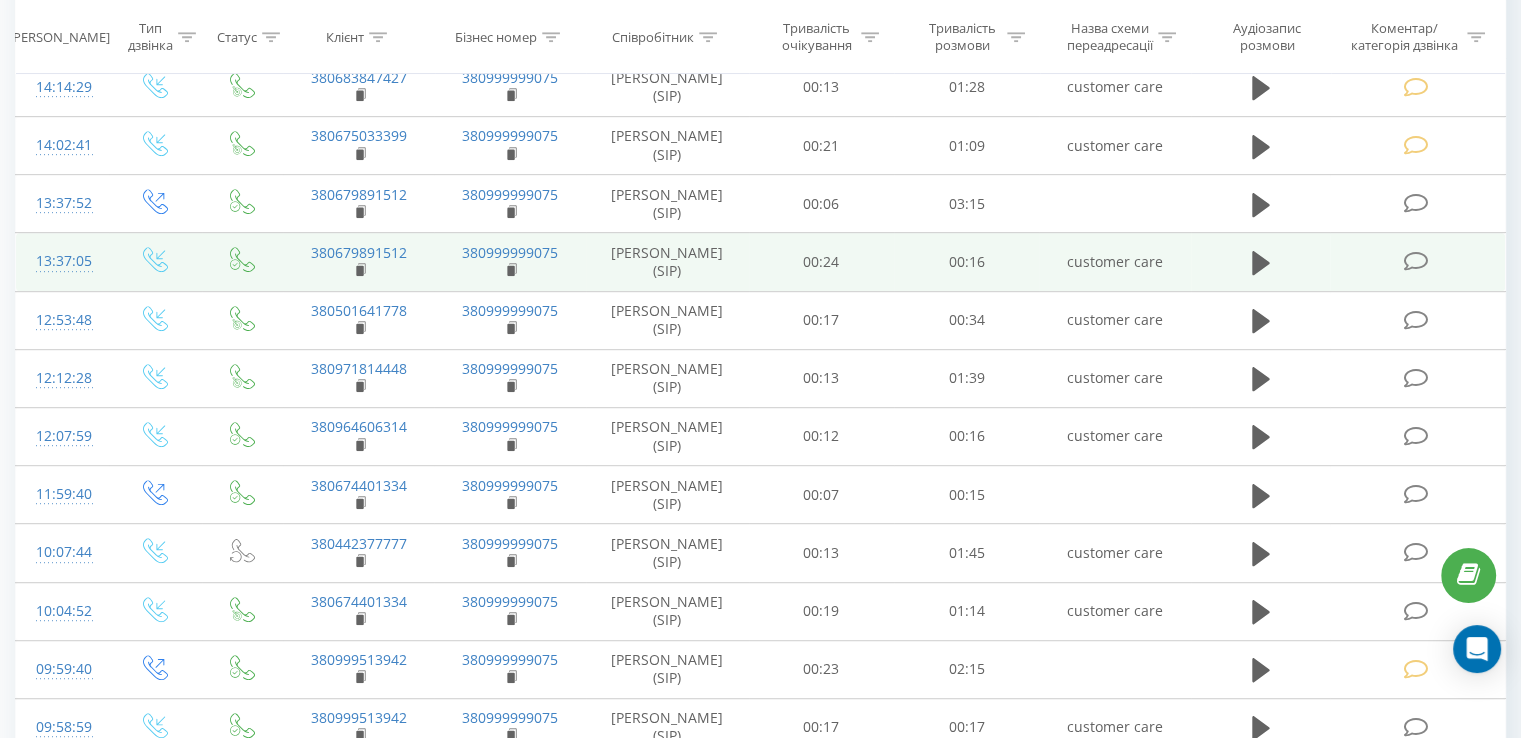 scroll, scrollTop: 1000, scrollLeft: 0, axis: vertical 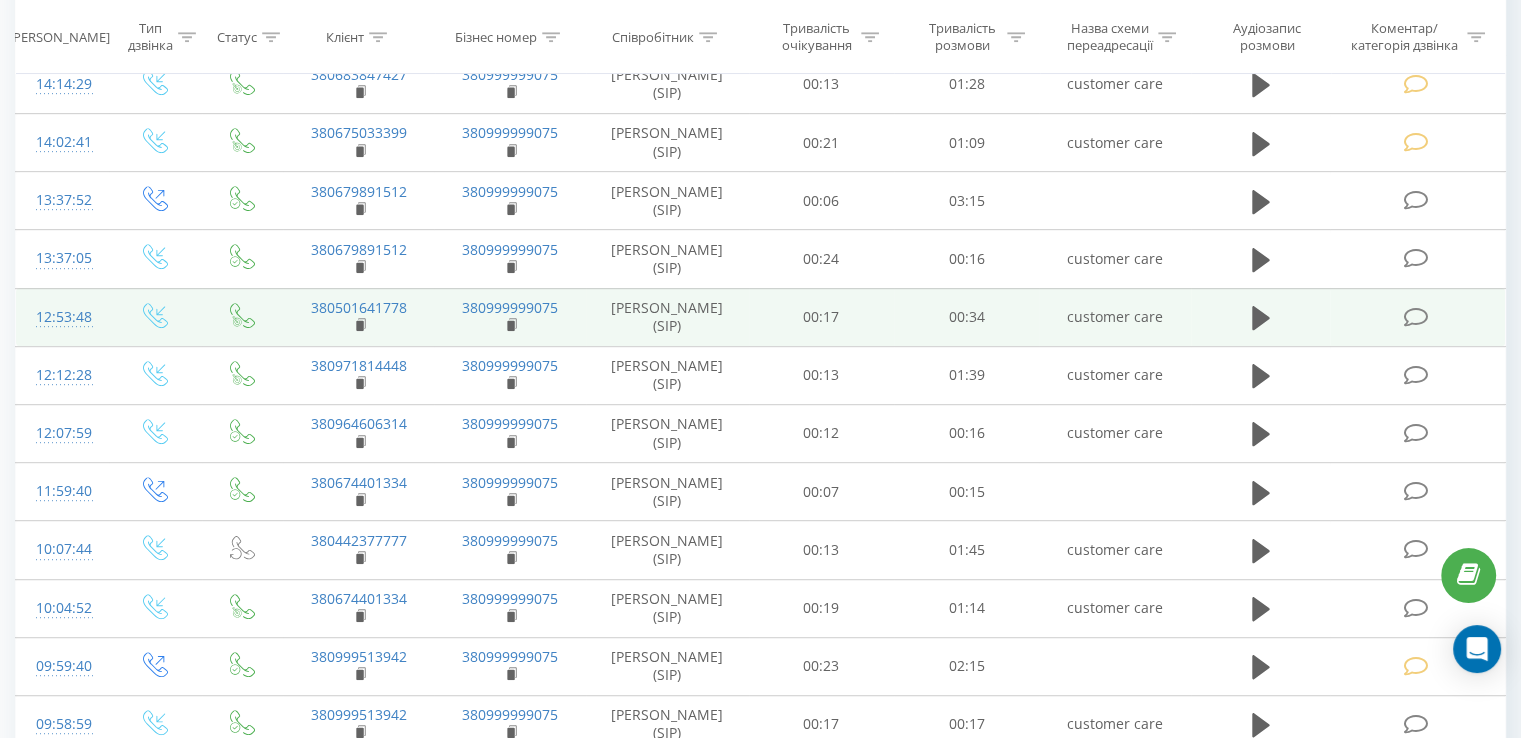 click at bounding box center [1415, 317] 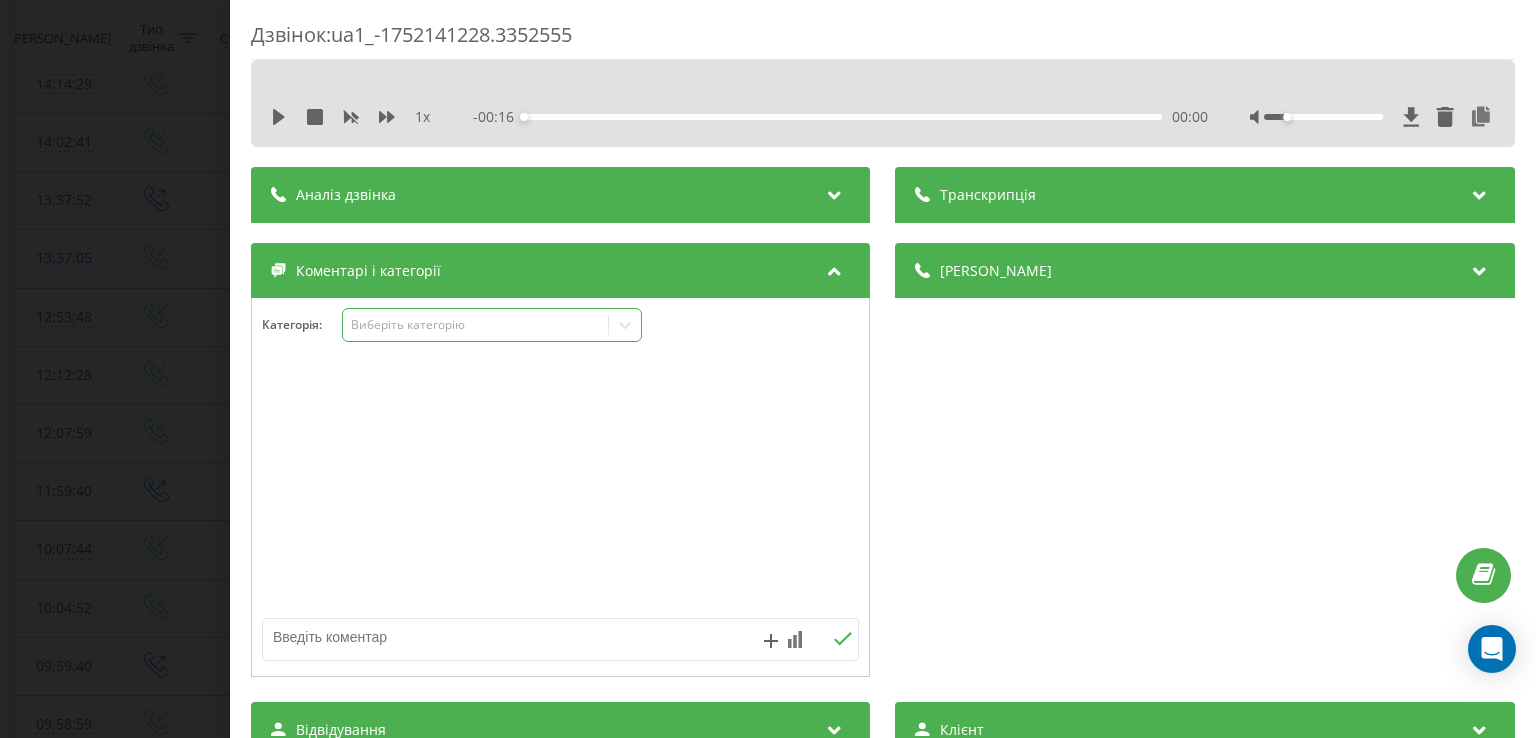 click on "Виберіть категорію" at bounding box center [476, 325] 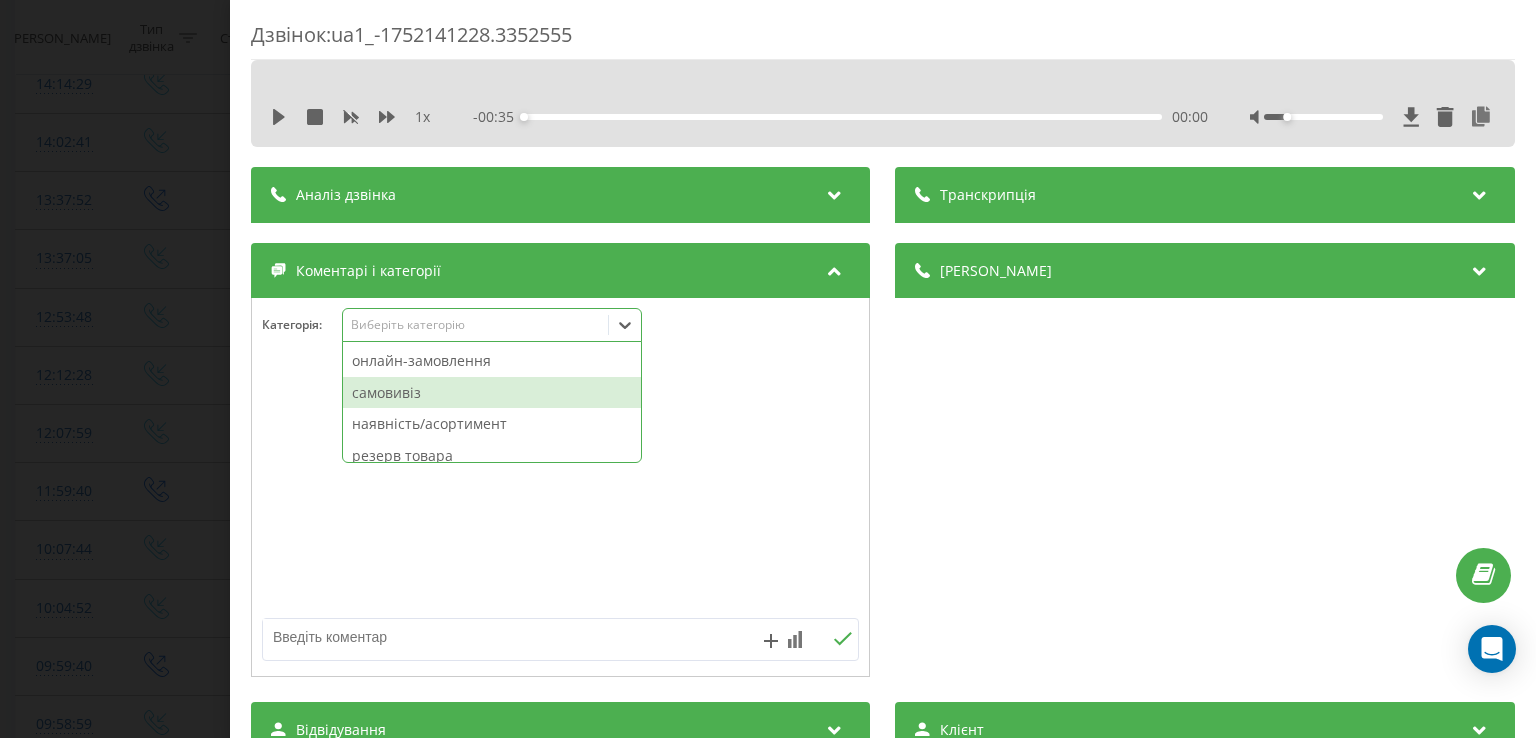 click on "самовивіз" at bounding box center [492, 393] 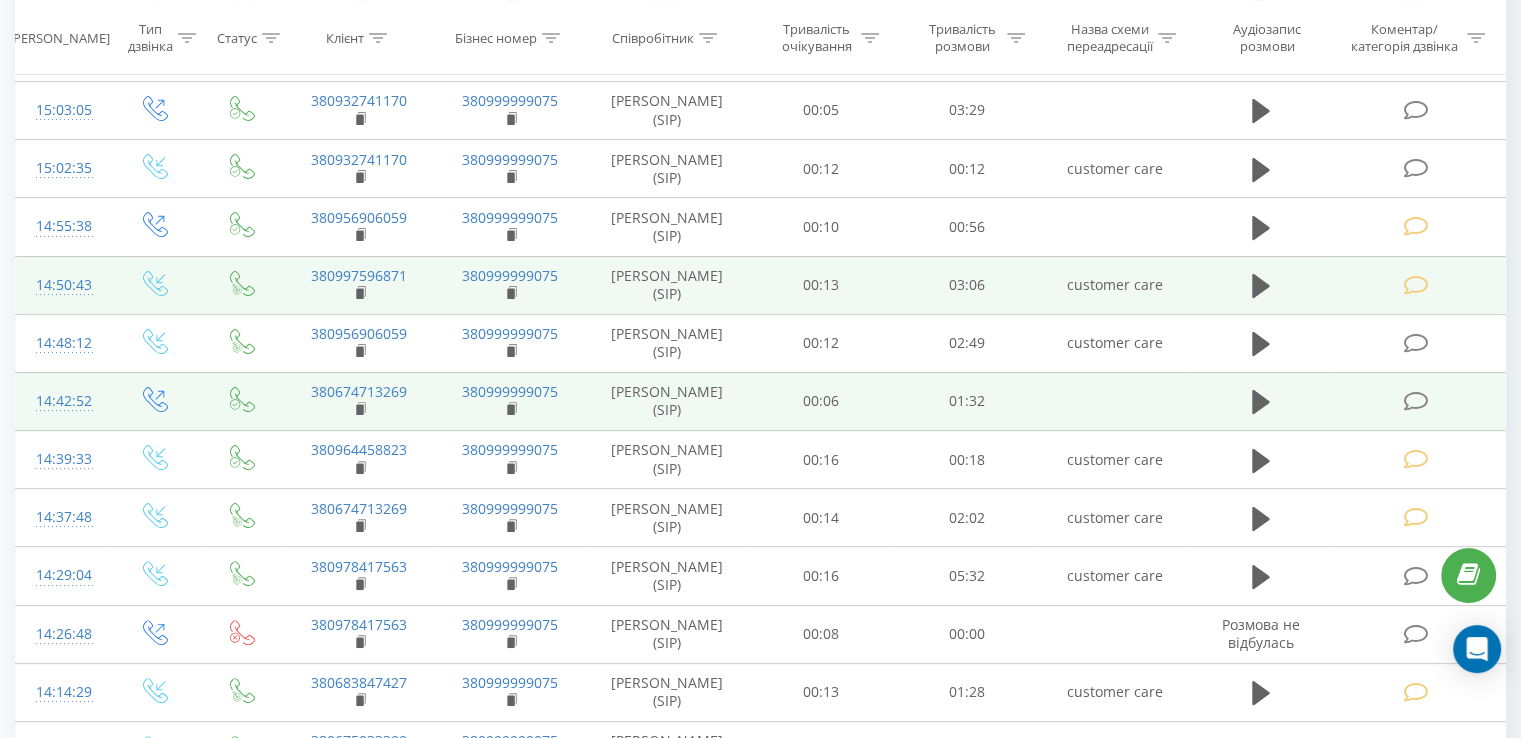 scroll, scrollTop: 300, scrollLeft: 0, axis: vertical 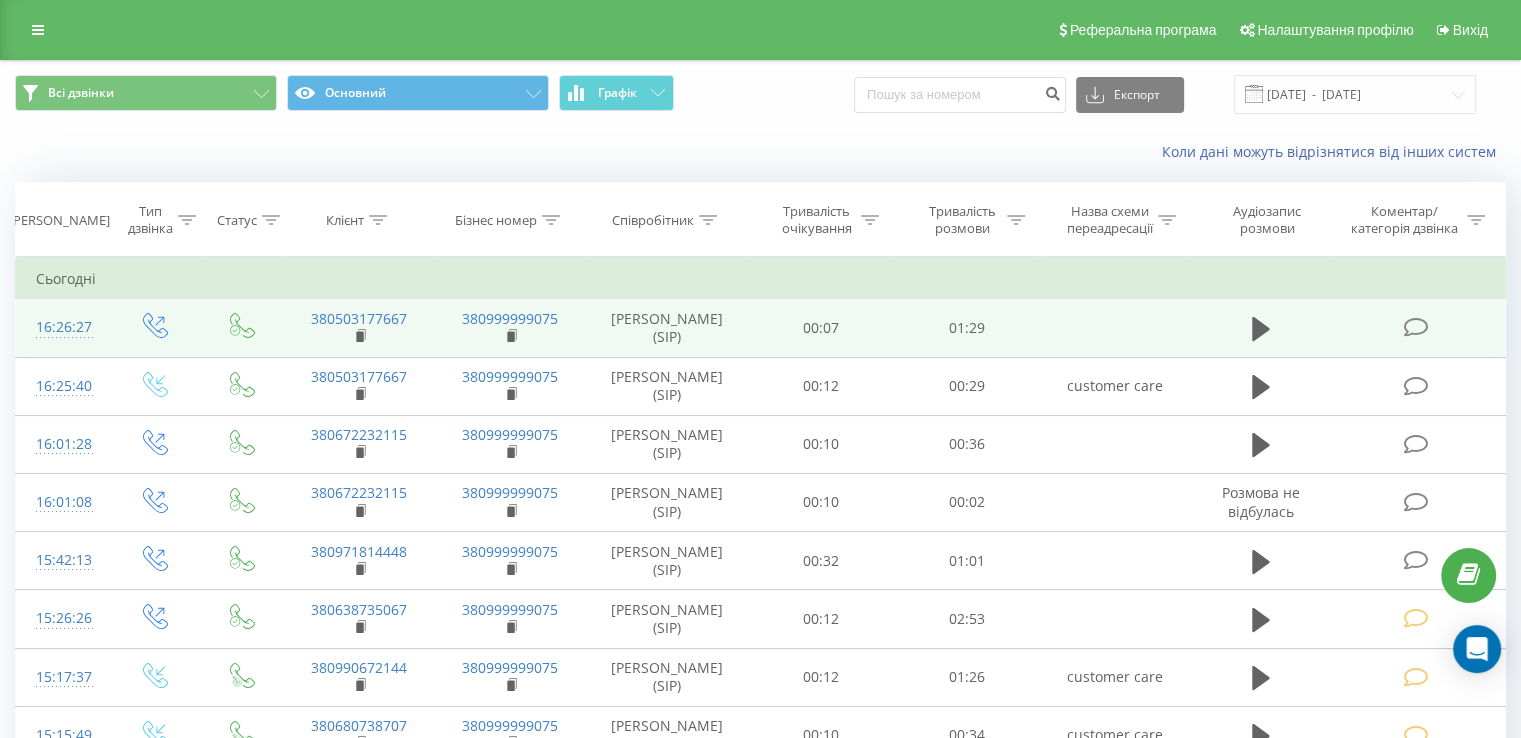 click on "380503177667" at bounding box center [358, 328] 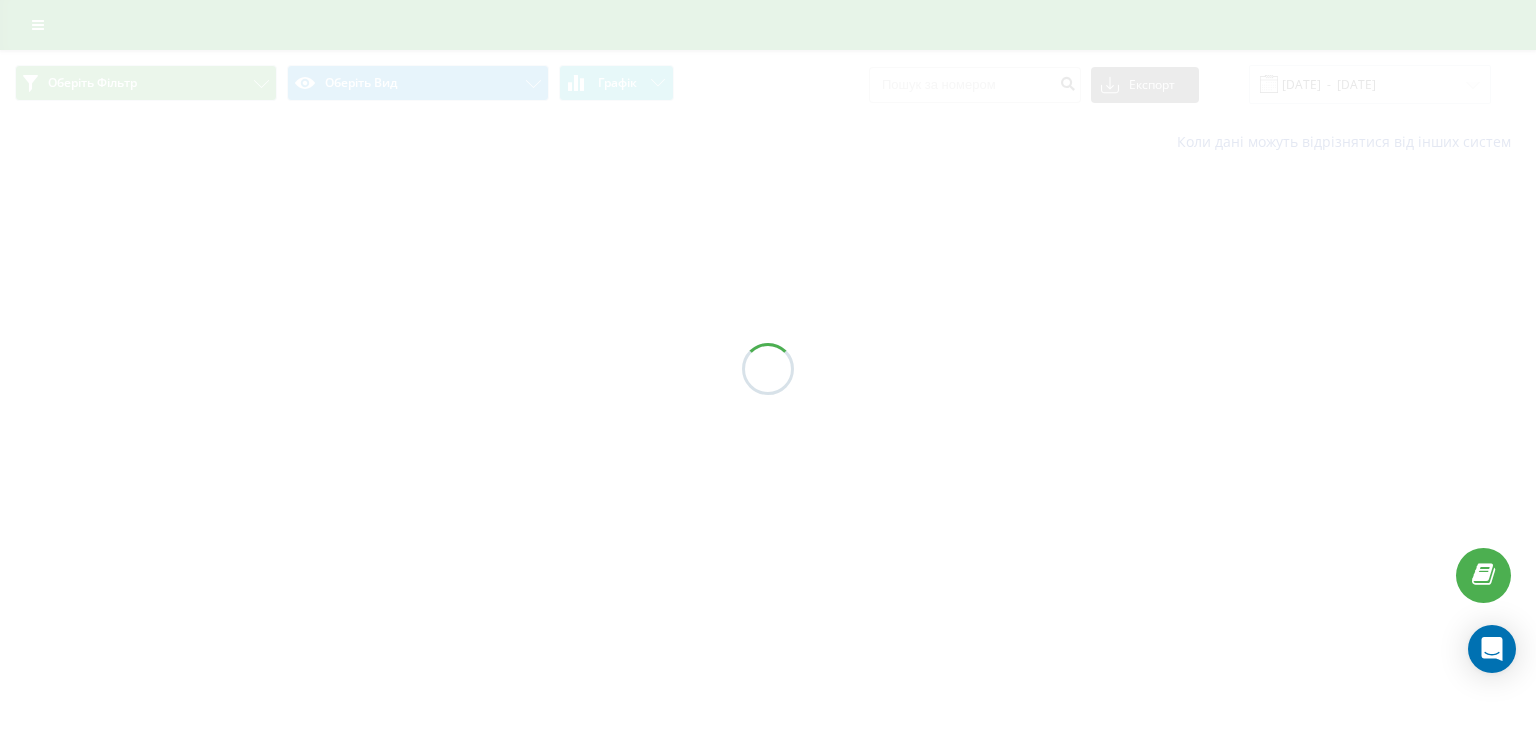scroll, scrollTop: 0, scrollLeft: 0, axis: both 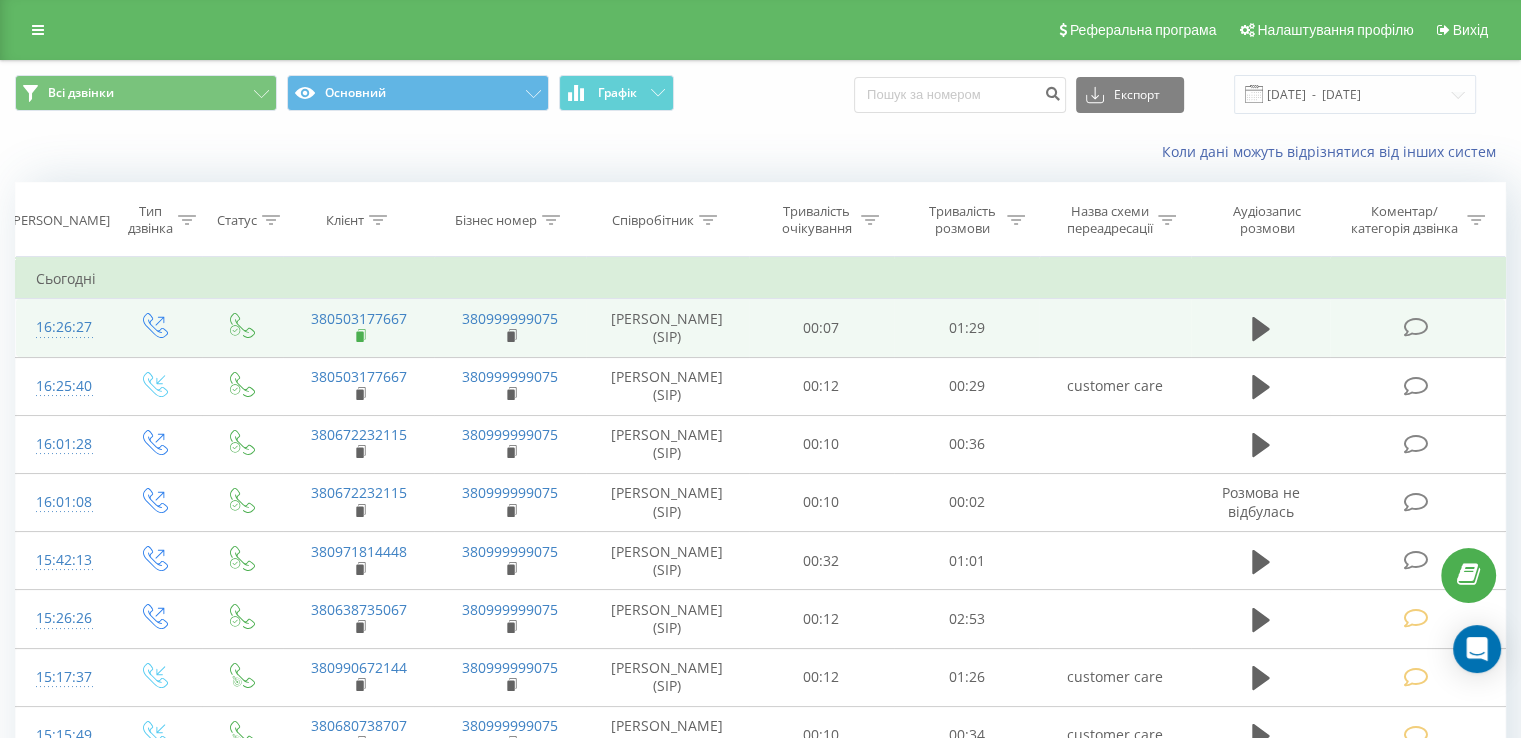 click 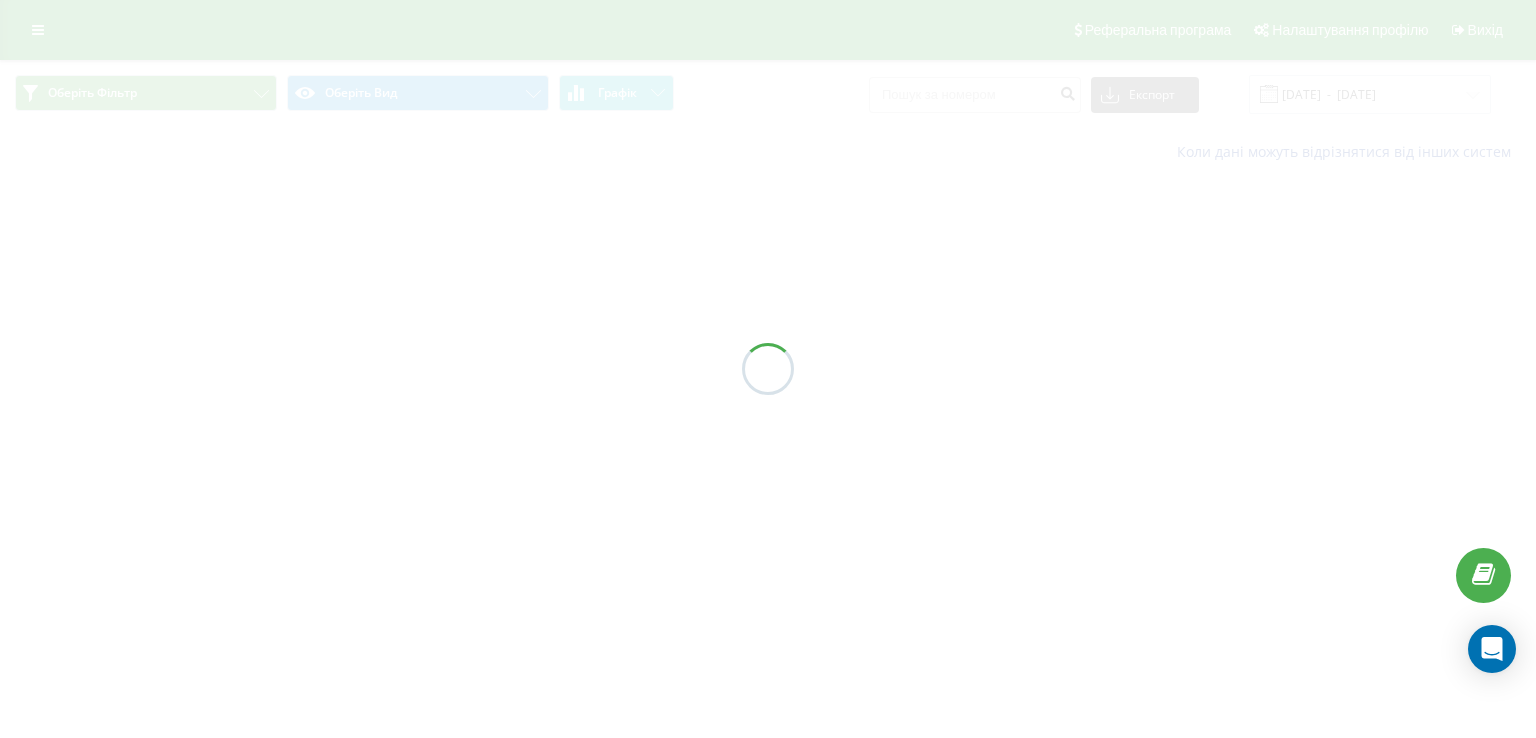 scroll, scrollTop: 0, scrollLeft: 0, axis: both 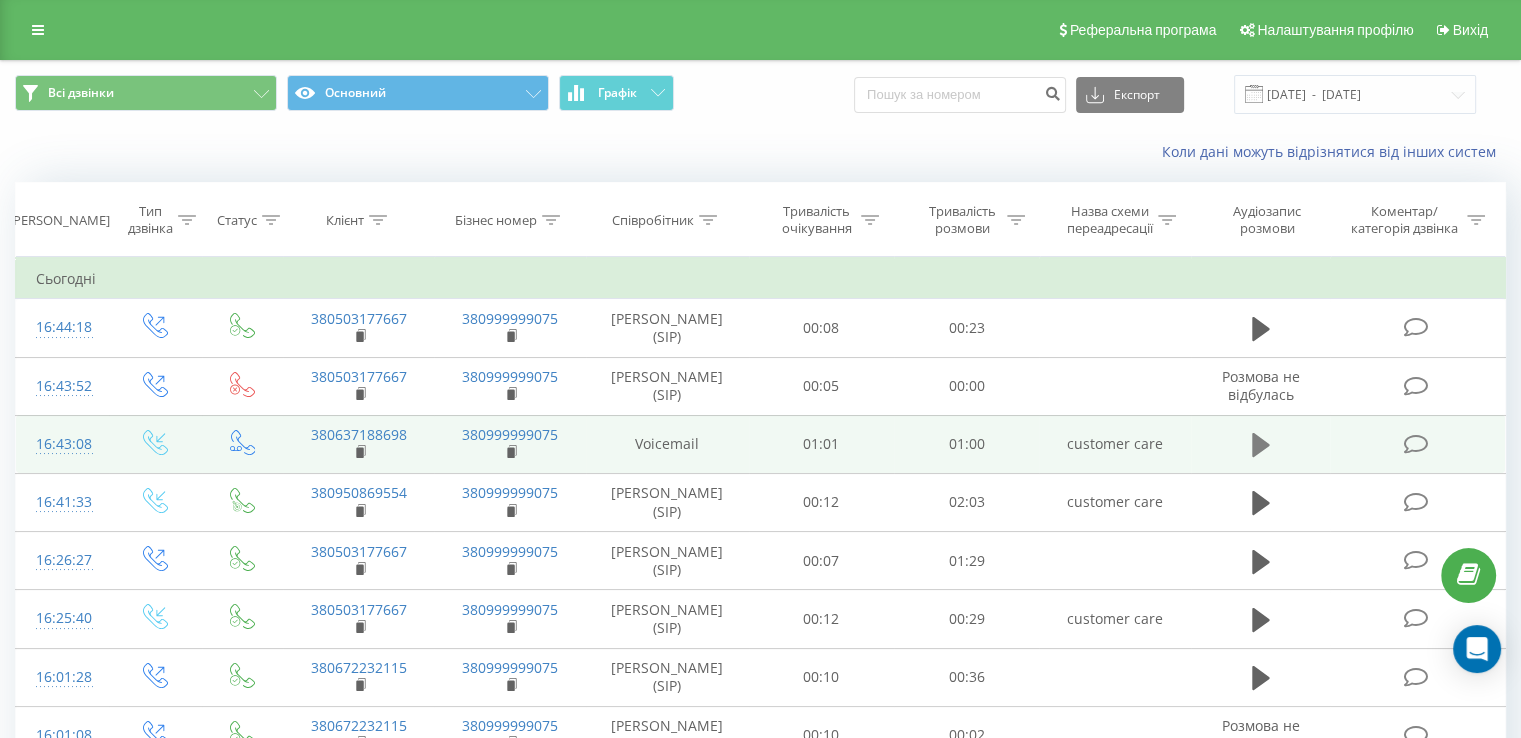 click 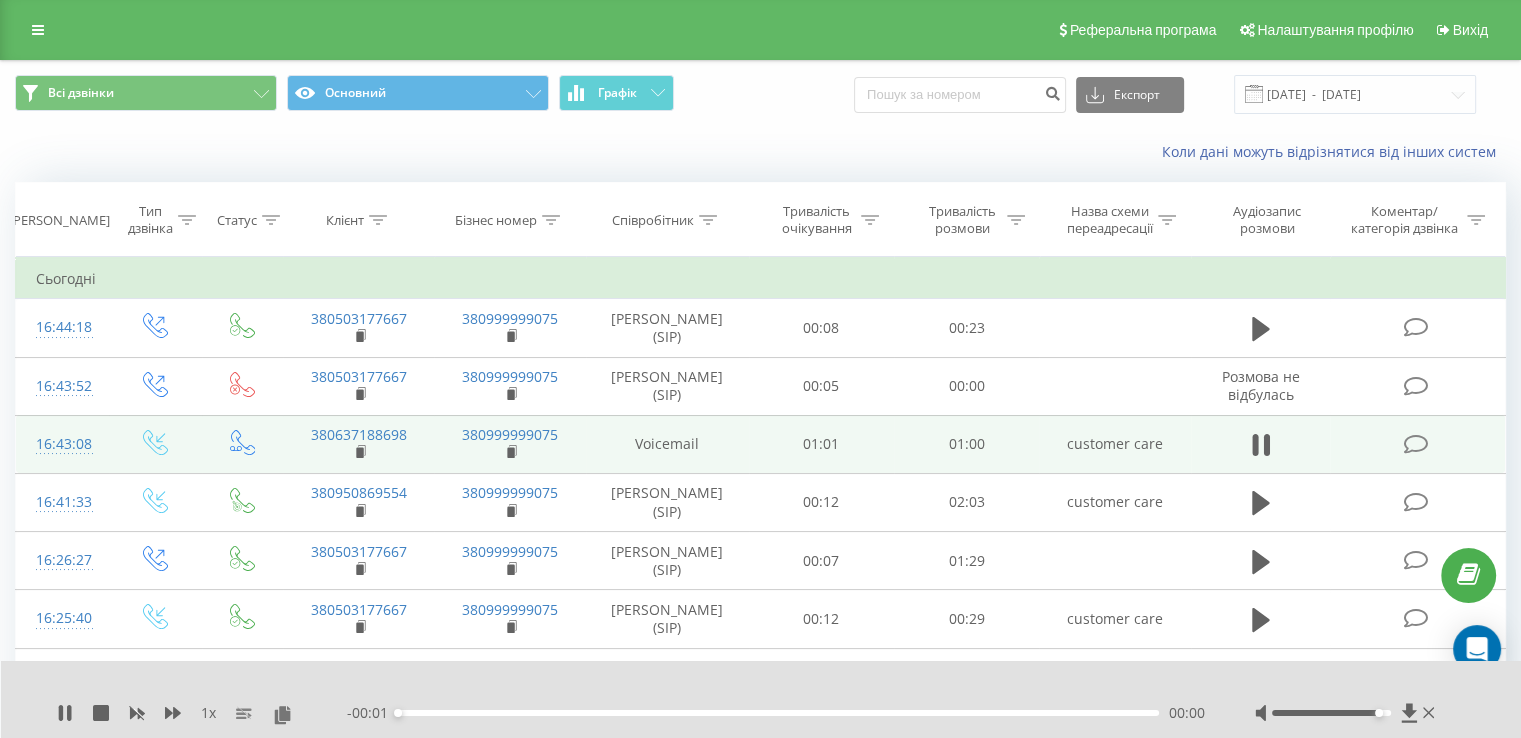 drag, startPoint x: 1336, startPoint y: 709, endPoint x: 1380, endPoint y: 702, distance: 44.553337 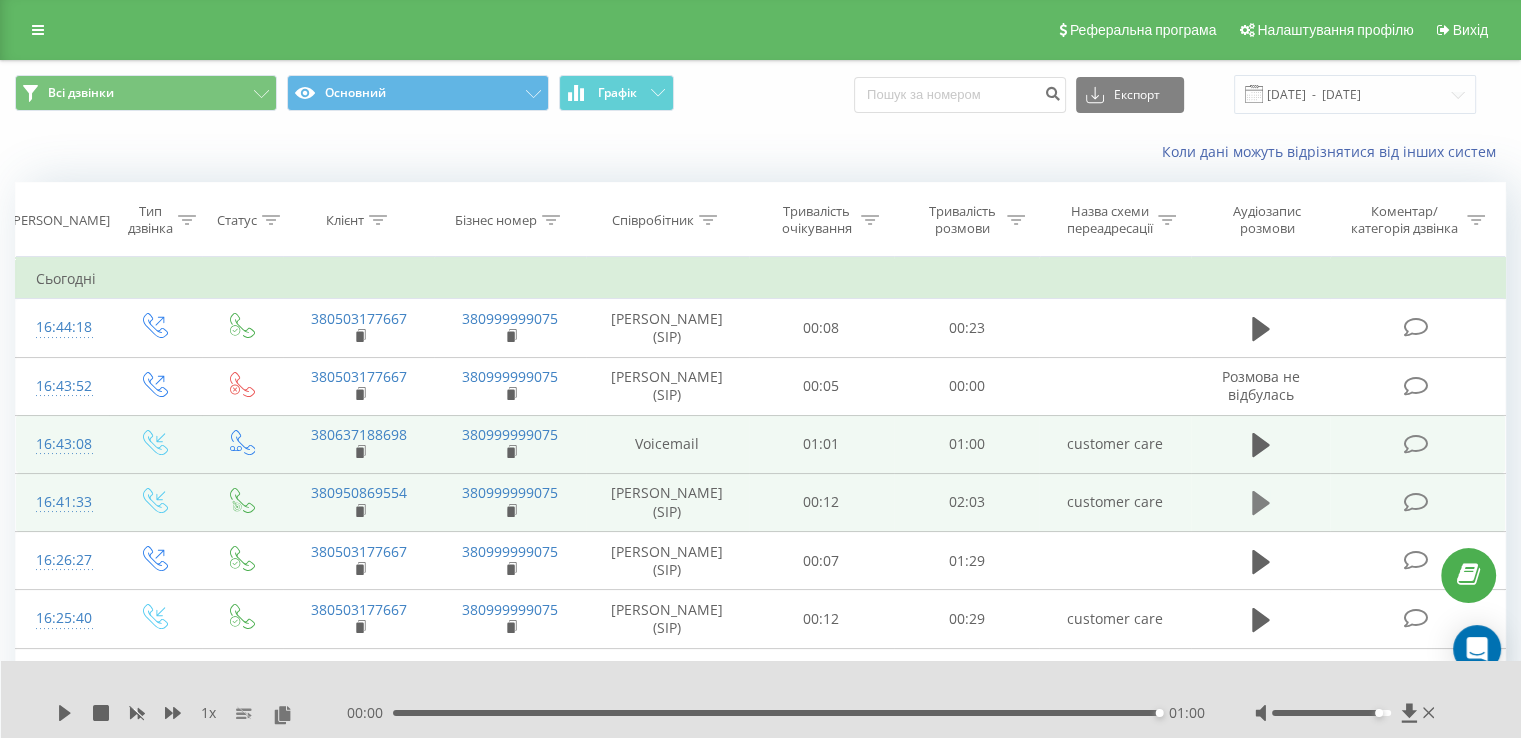 drag, startPoint x: 1239, startPoint y: 496, endPoint x: 1250, endPoint y: 500, distance: 11.7046995 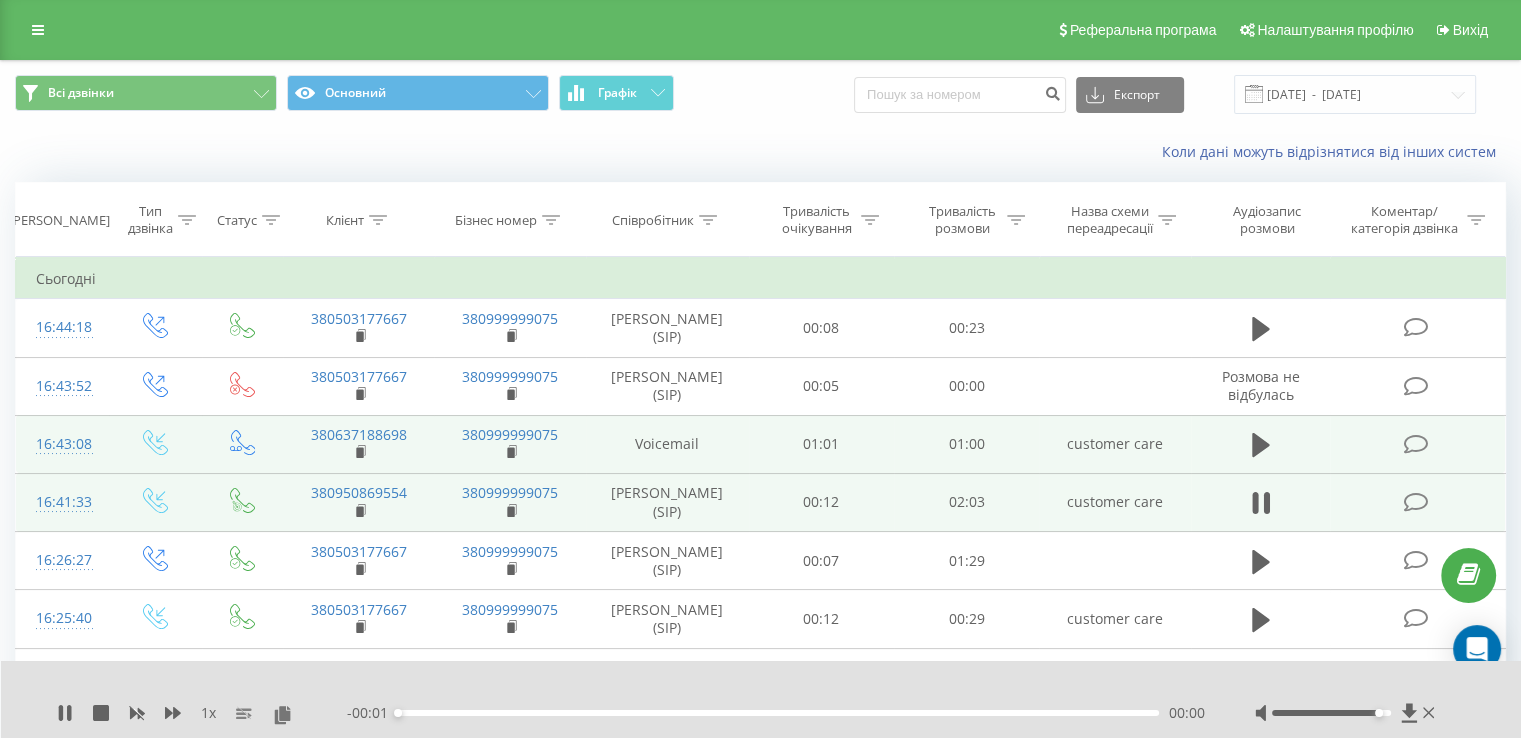 click on "- 00:01 00:00   00:00" at bounding box center [776, 713] 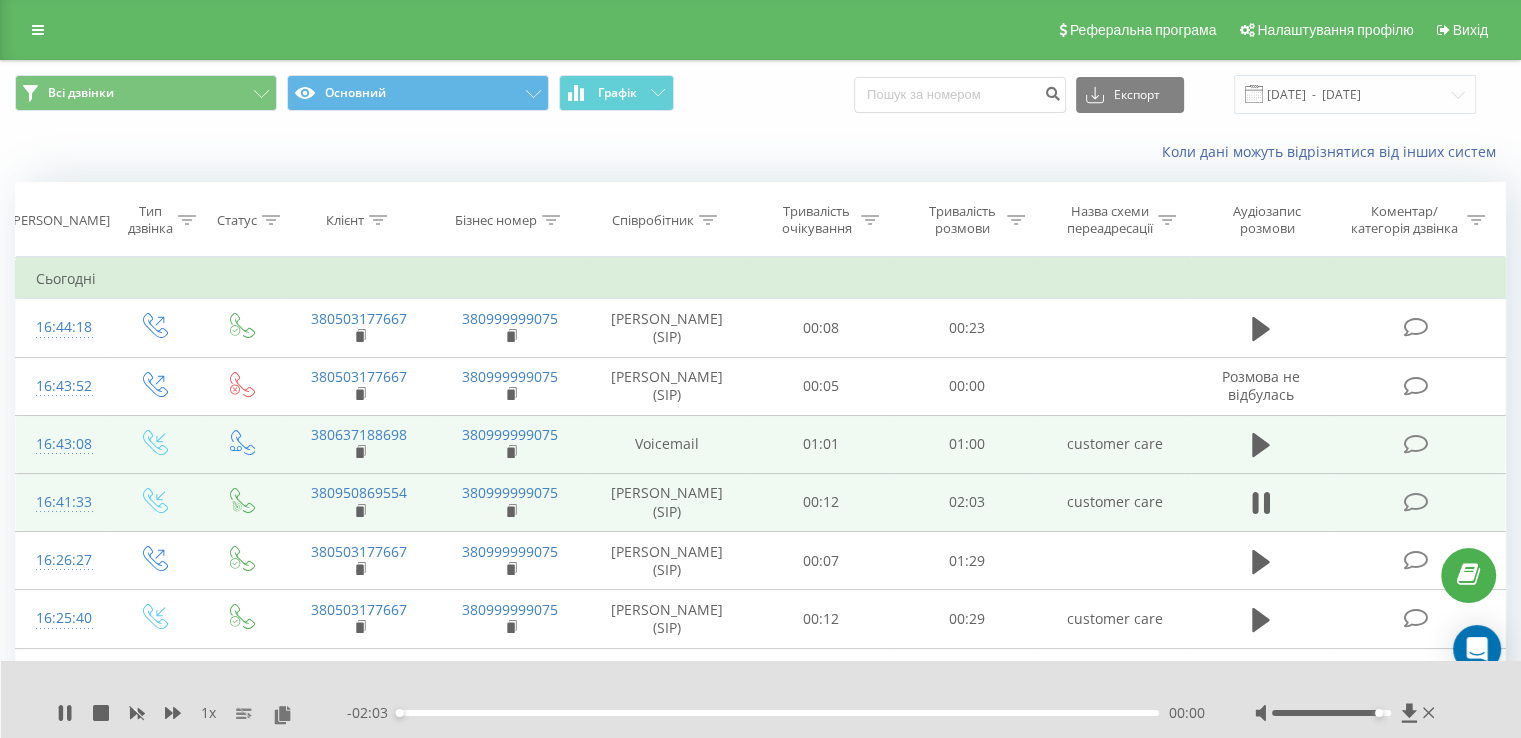 click on "00:00" at bounding box center [778, 713] 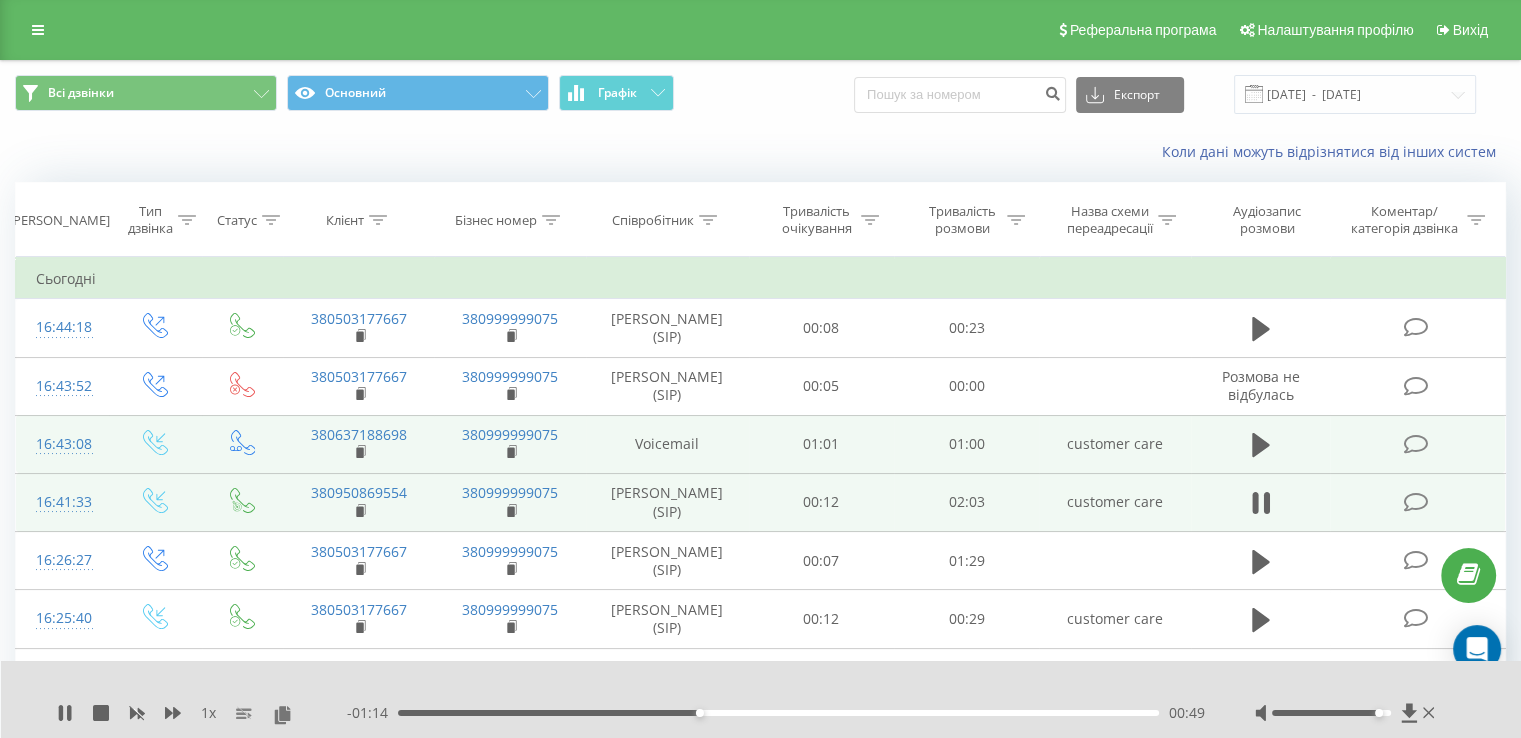 click on "1 x  - 01:14 00:49   00:49" at bounding box center [761, 699] 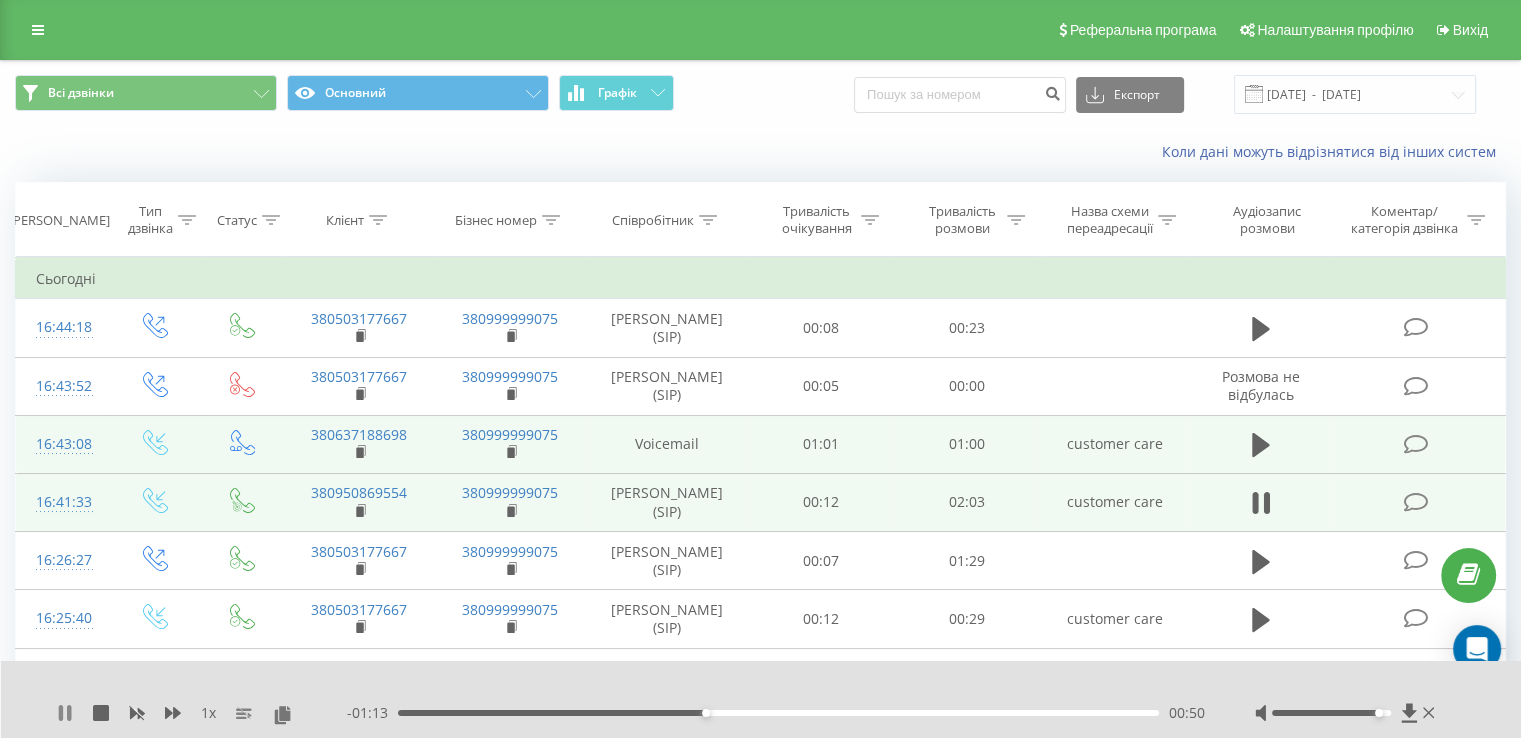 click 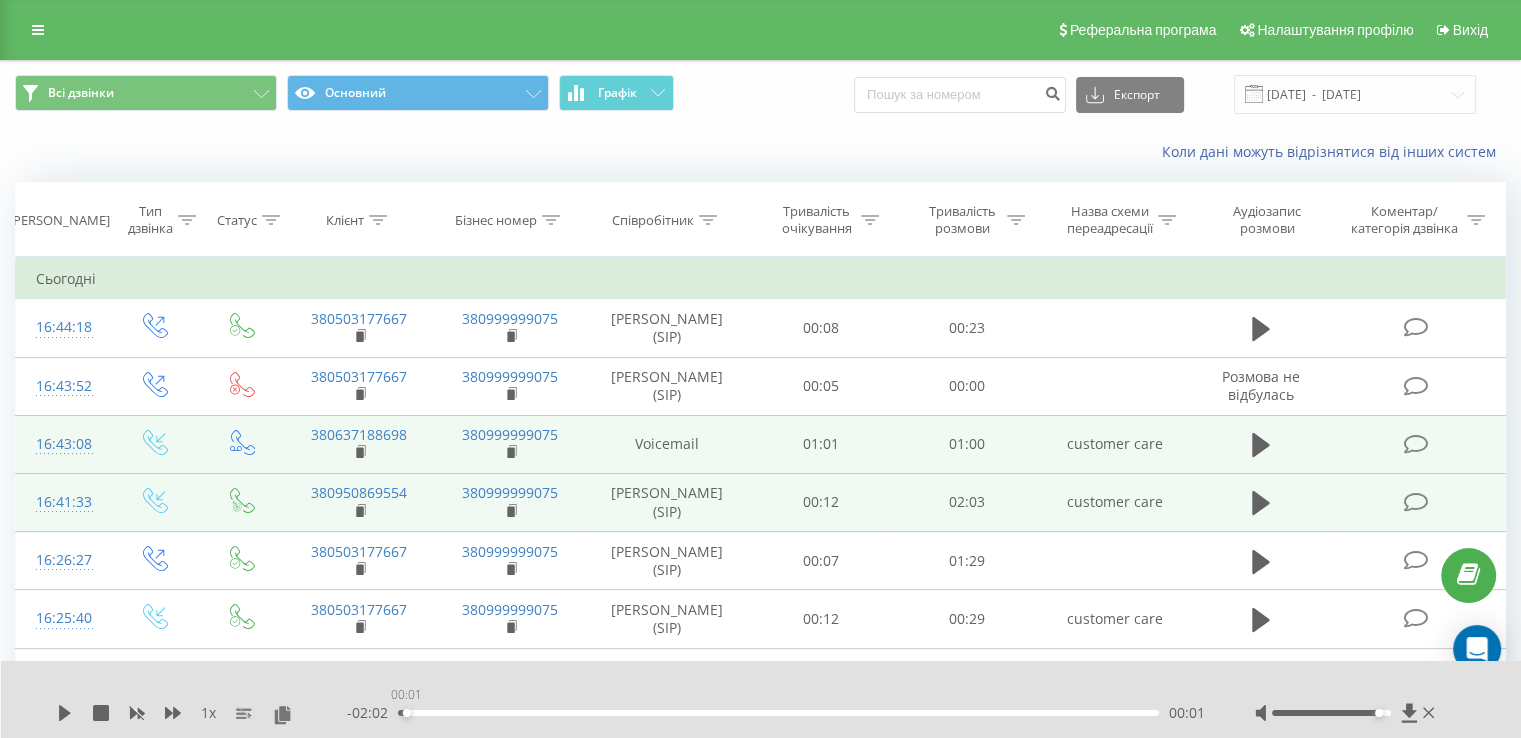click on "00:01" at bounding box center [778, 713] 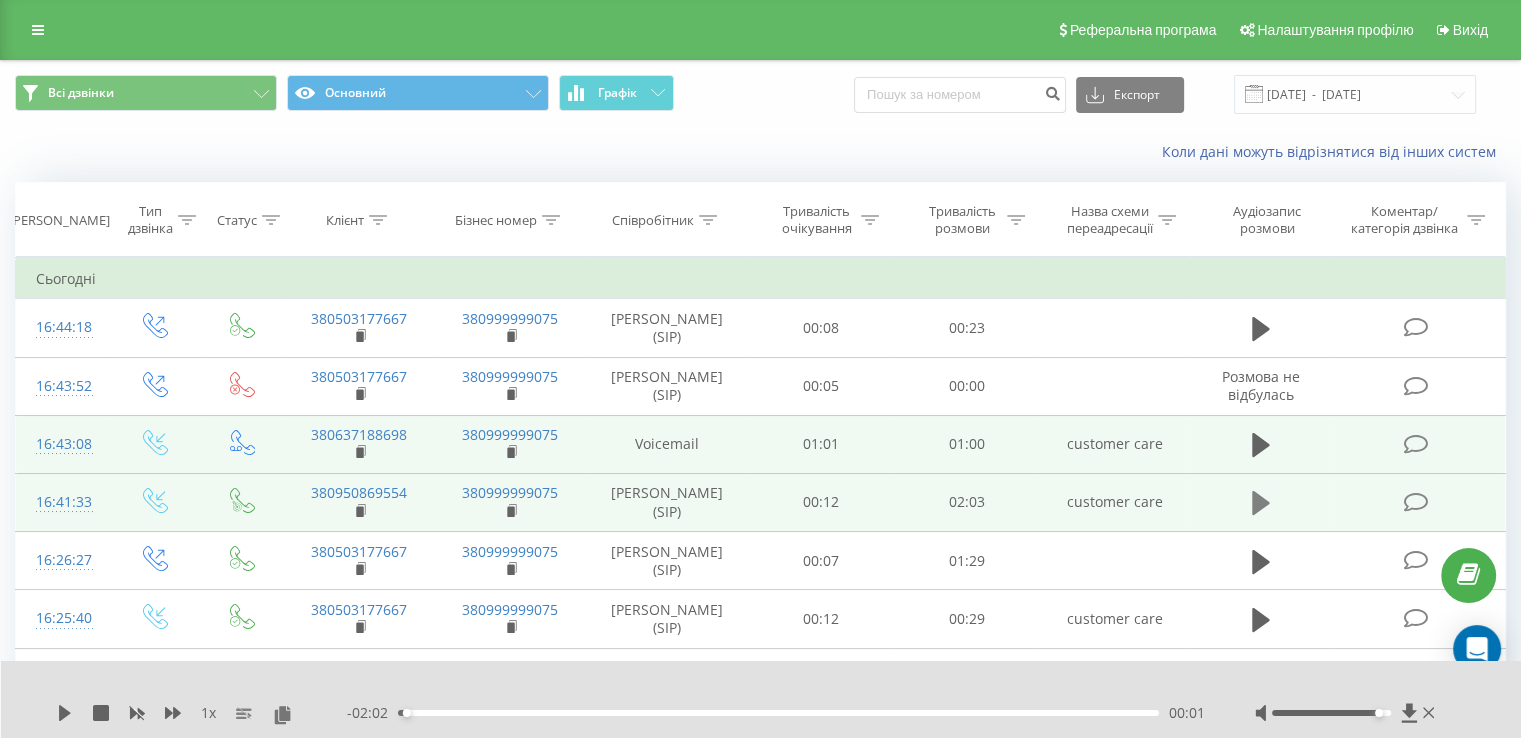 click 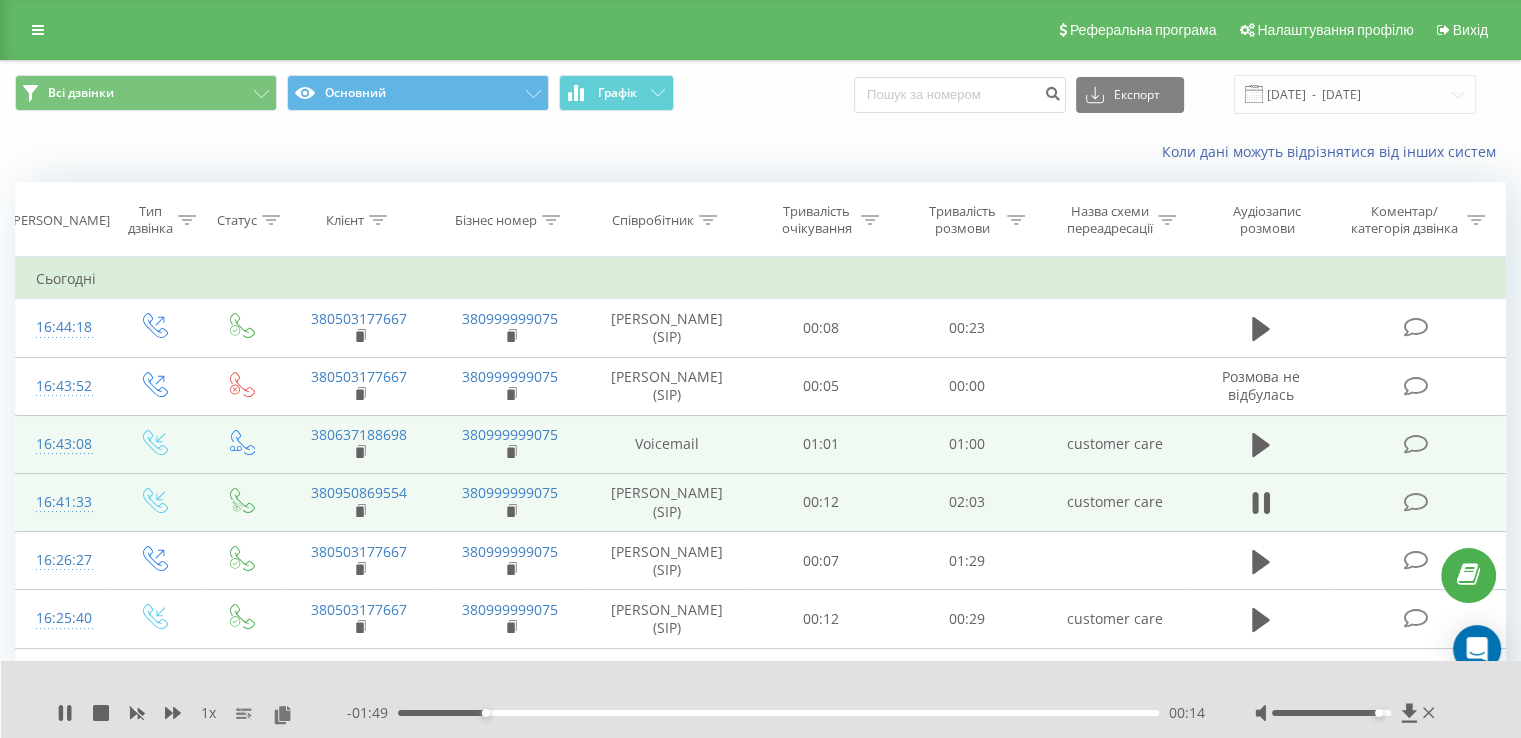 click on "- 01:49 00:14   00:14" at bounding box center (776, 713) 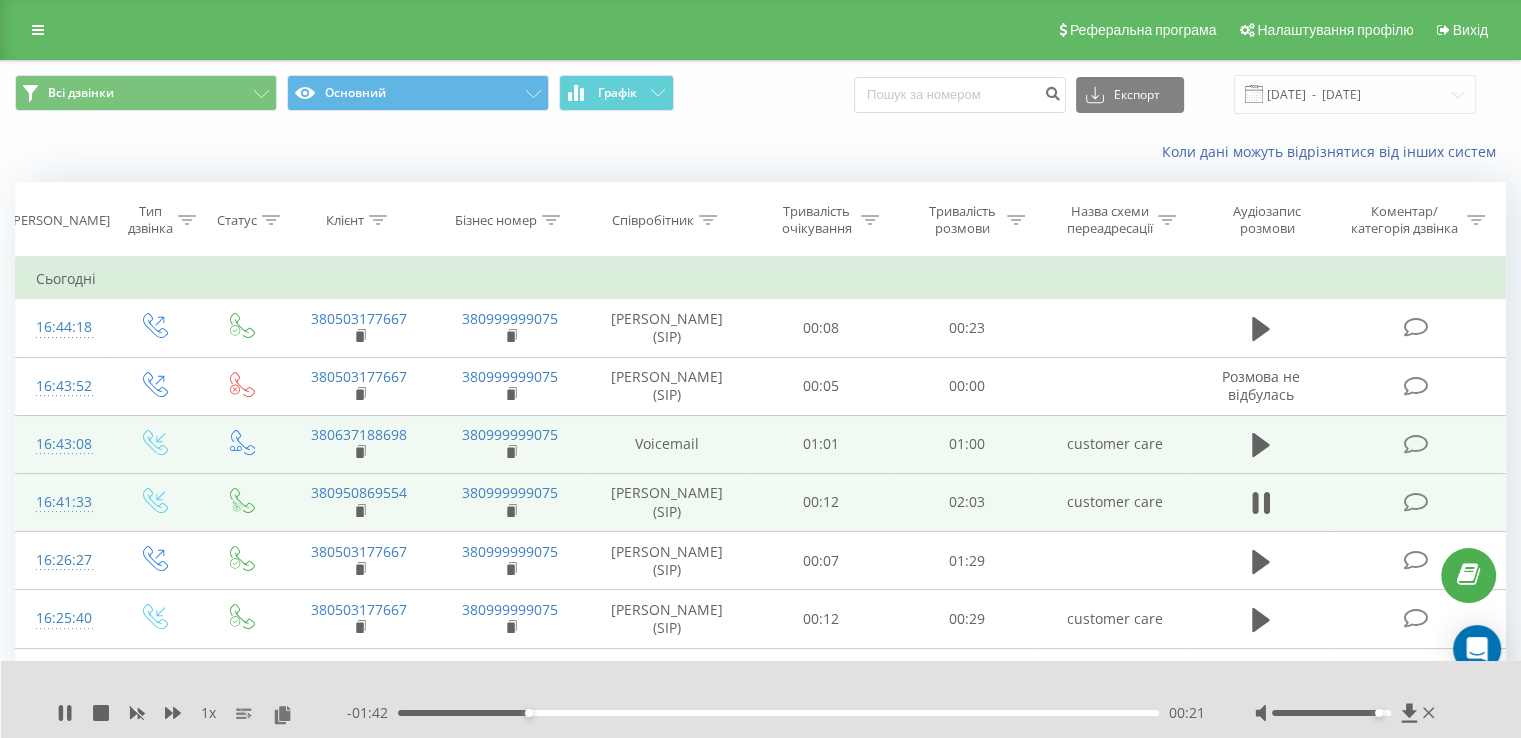 click on "1 x  - 01:42 00:21   00:21" at bounding box center (761, 699) 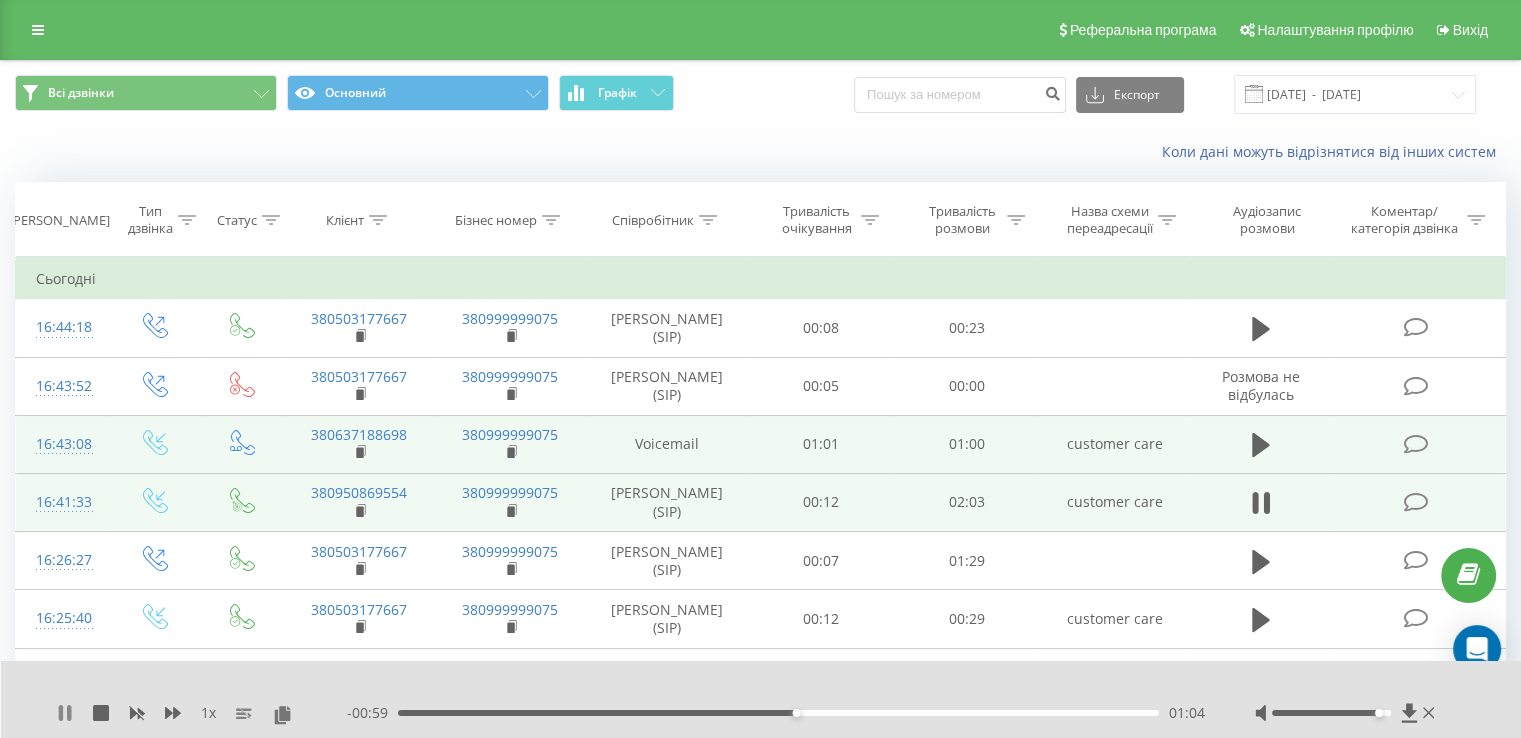 click on "1 x  - 00:59 01:04   01:04" at bounding box center [761, 699] 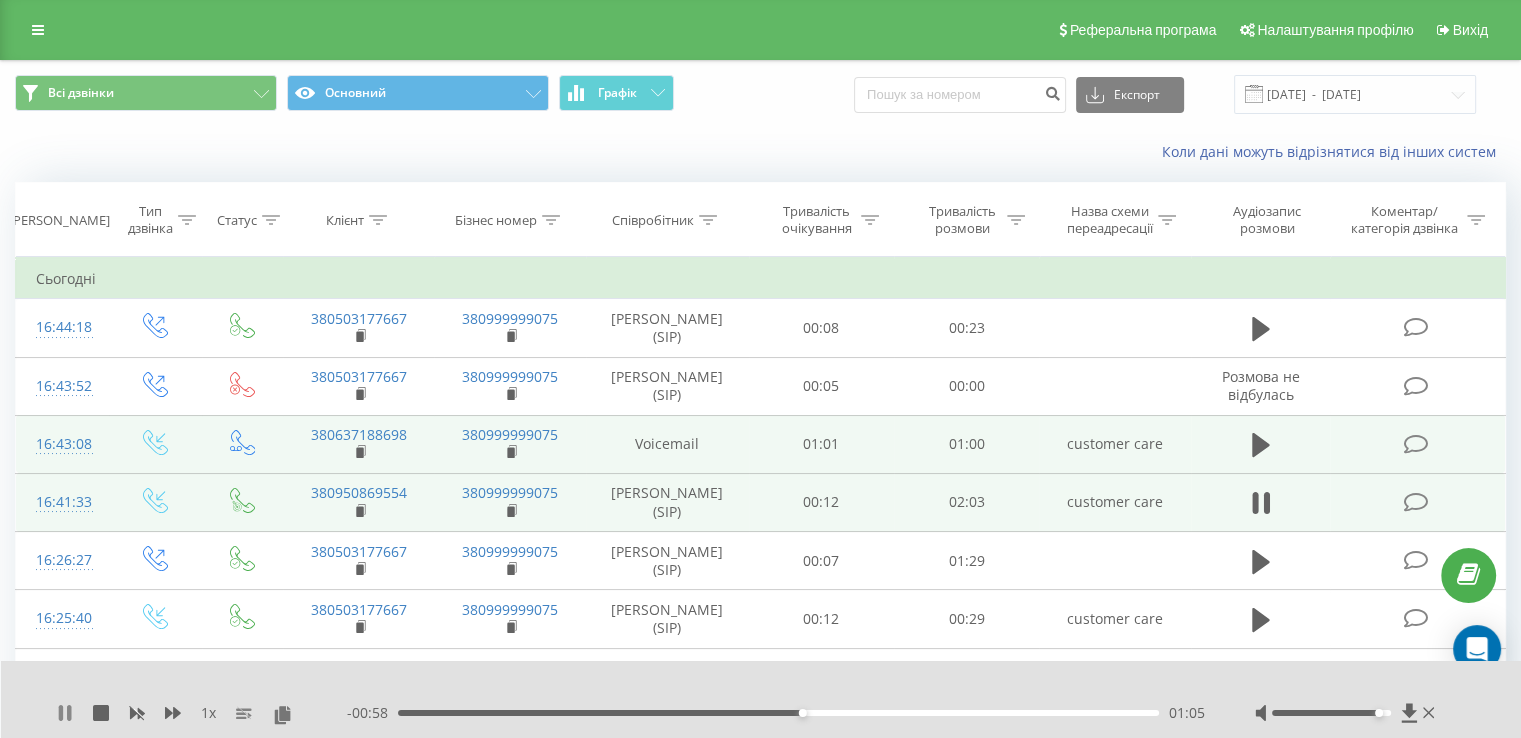 click 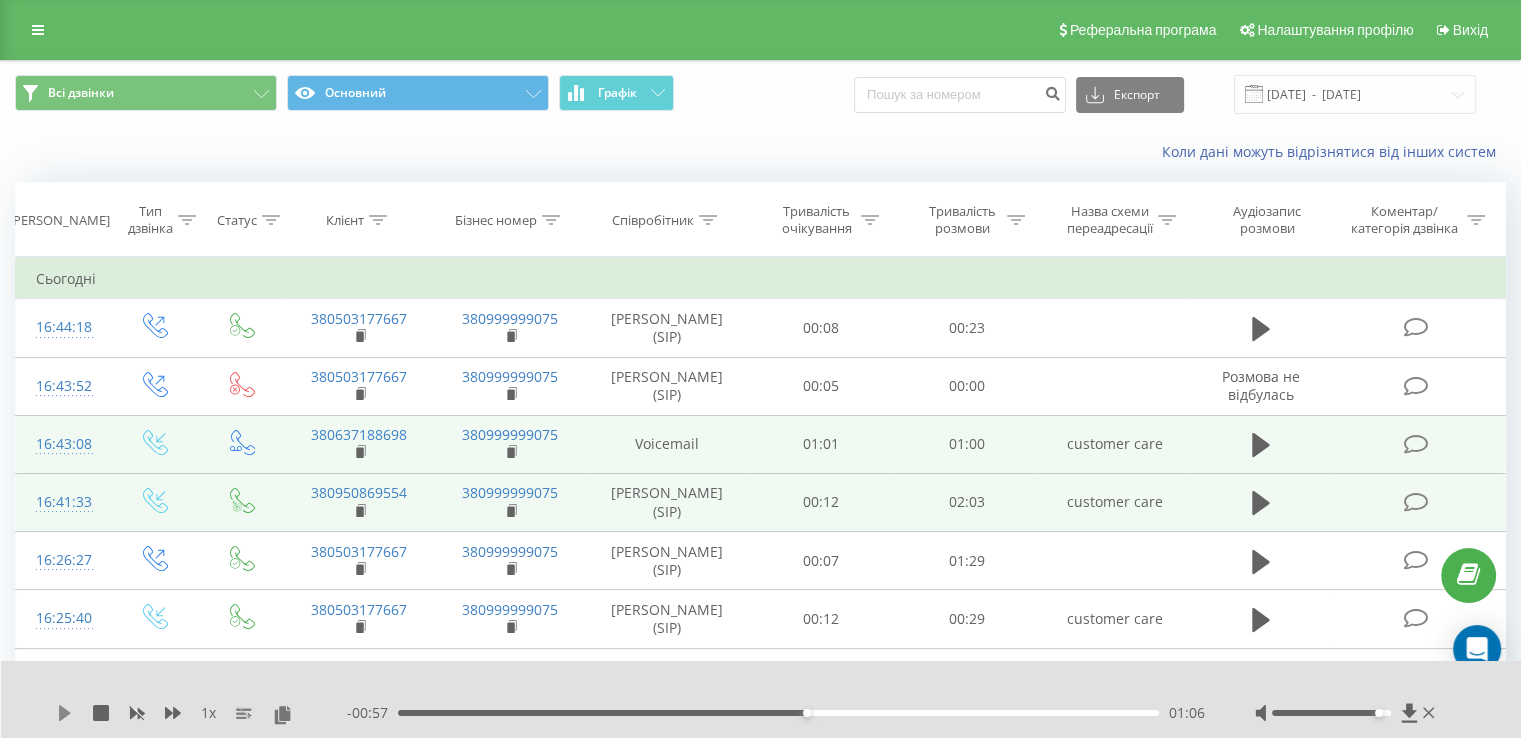 click 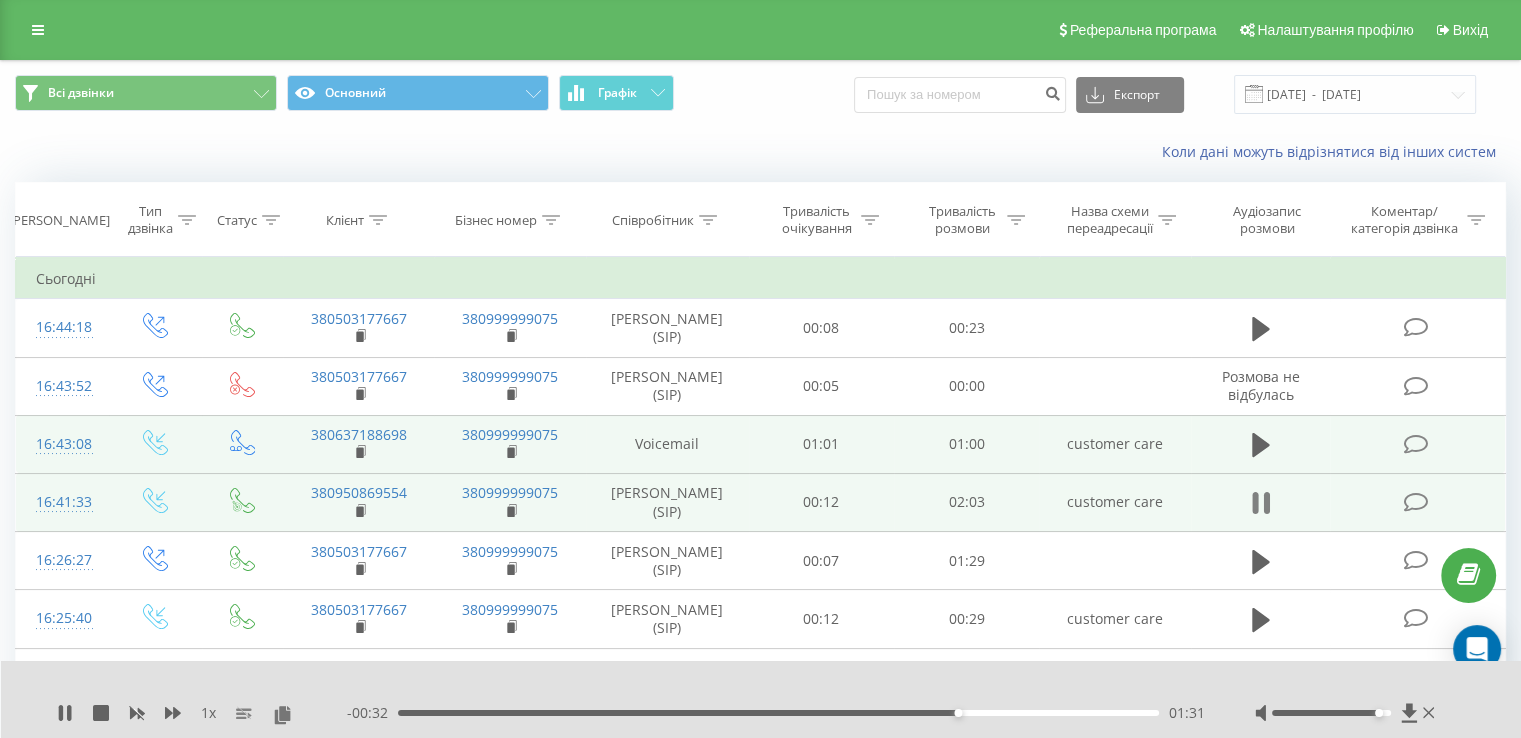 click 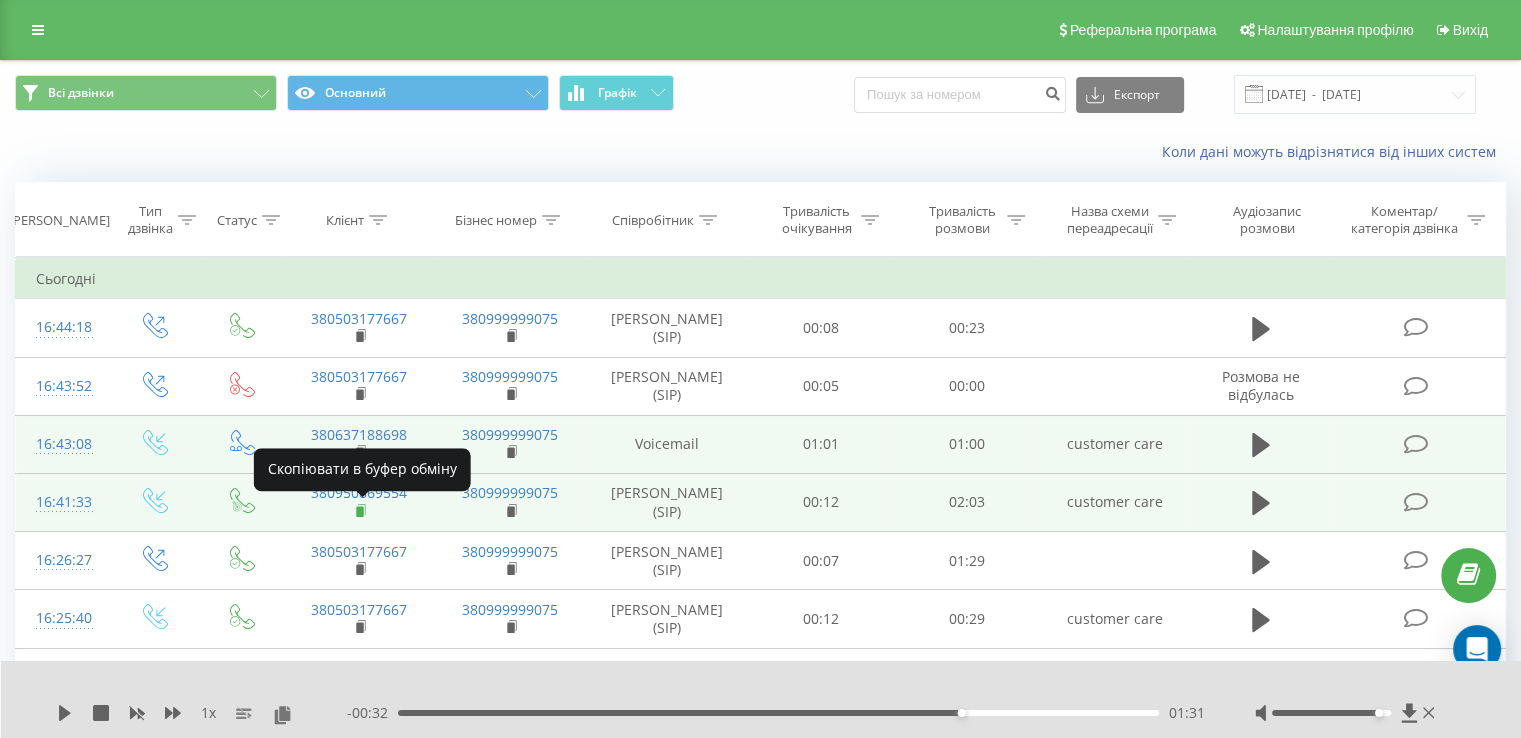click 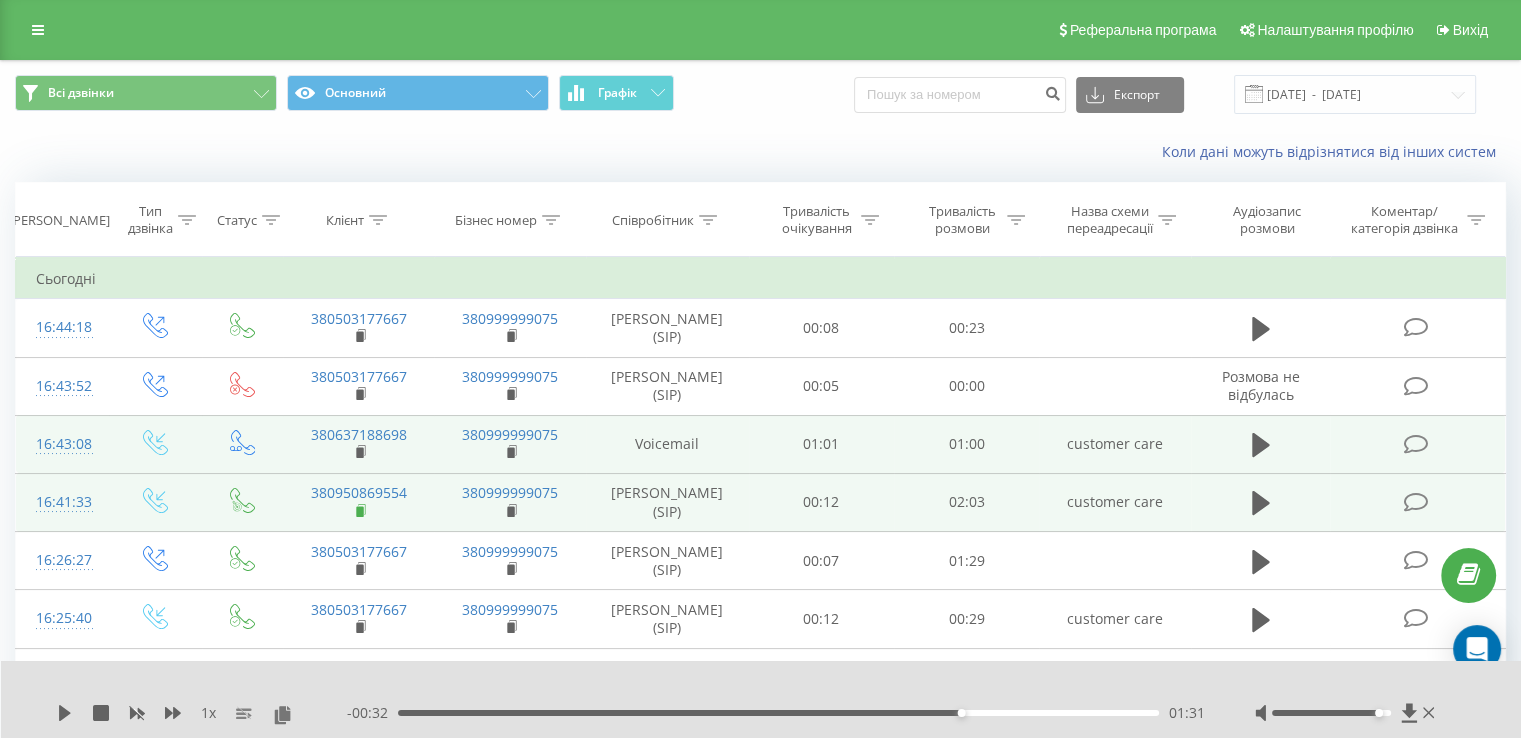 click 